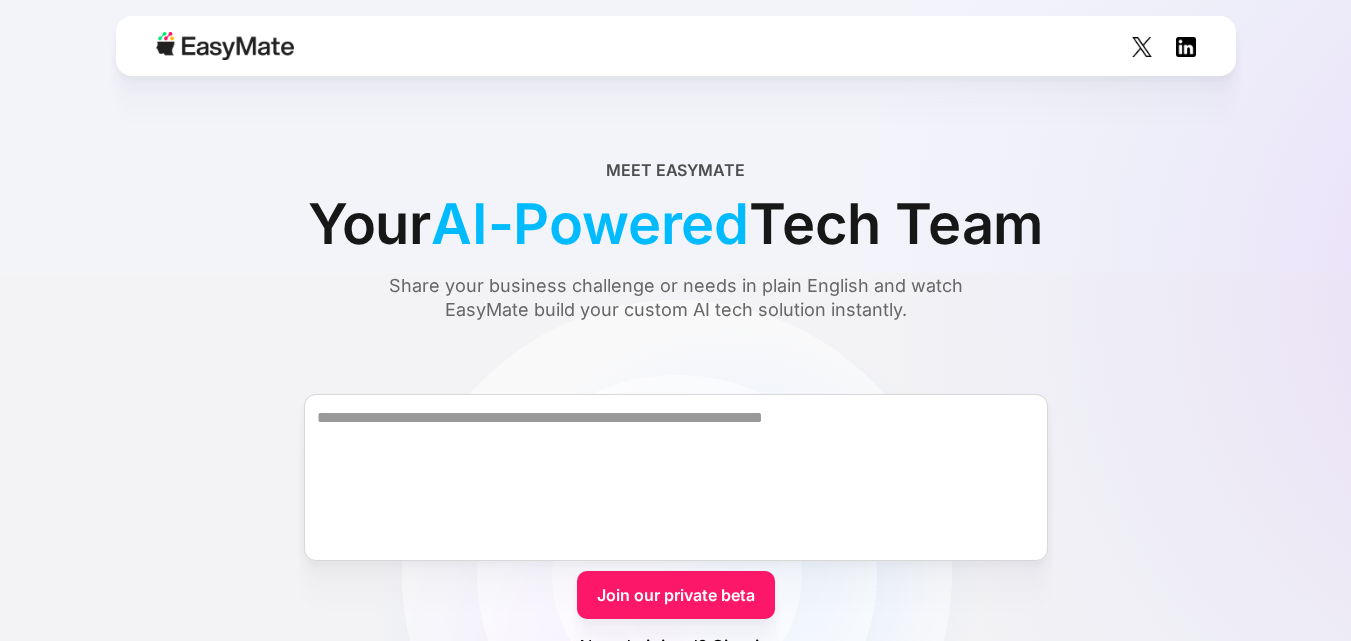 scroll, scrollTop: 0, scrollLeft: 0, axis: both 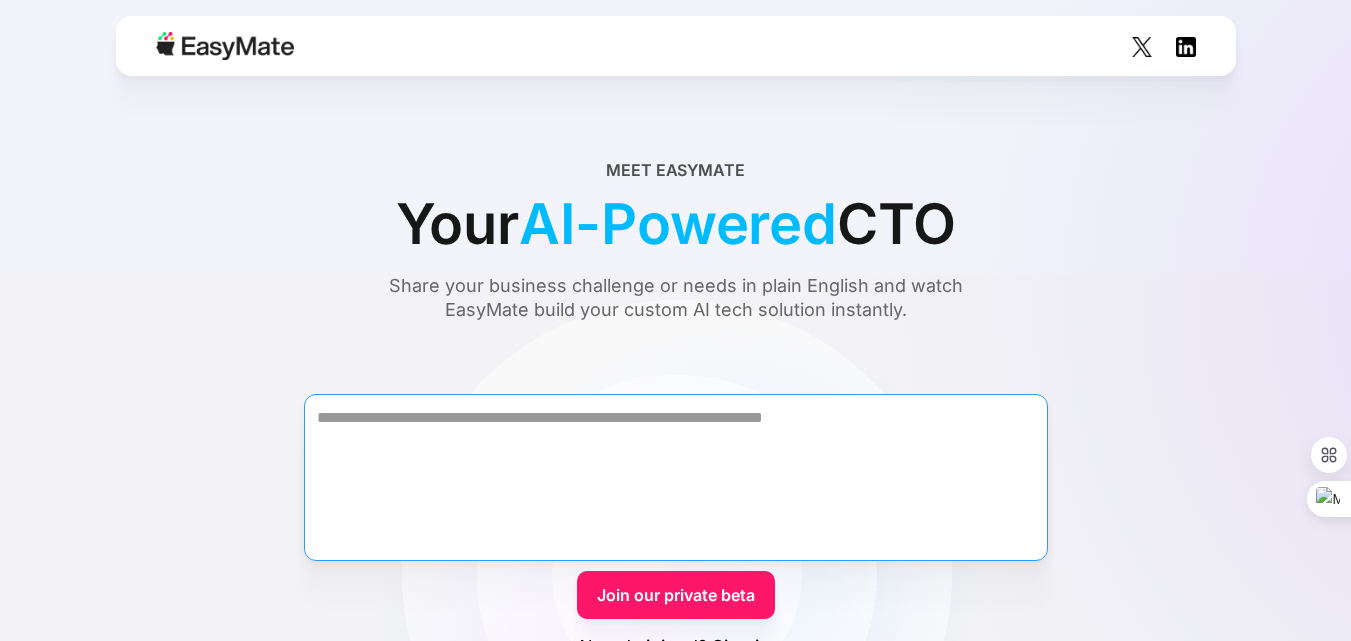 click at bounding box center (676, 477) 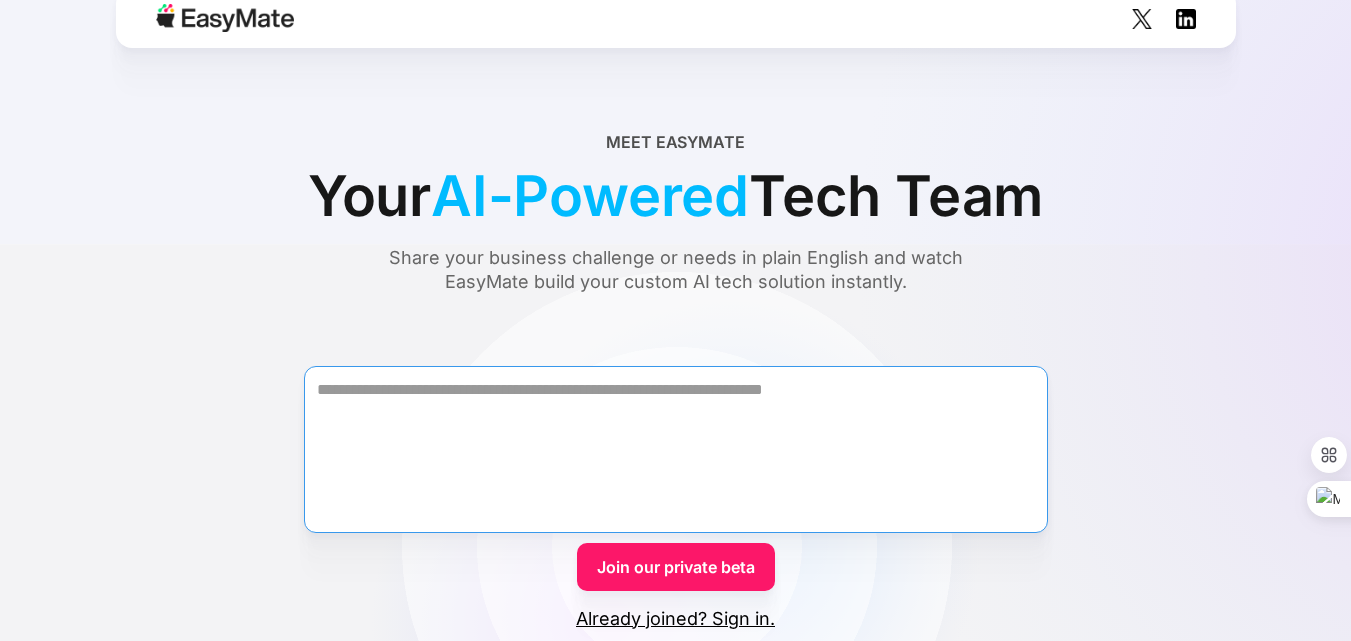 scroll, scrollTop: 0, scrollLeft: 0, axis: both 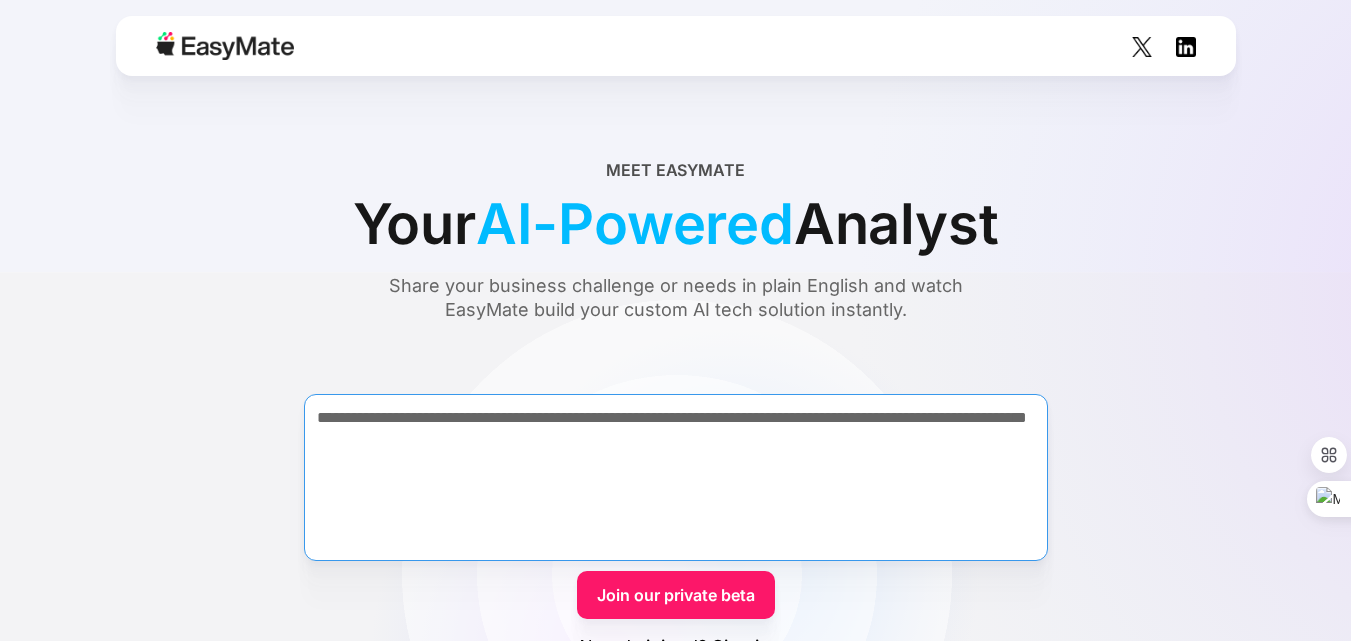 click on "**********" at bounding box center (676, 477) 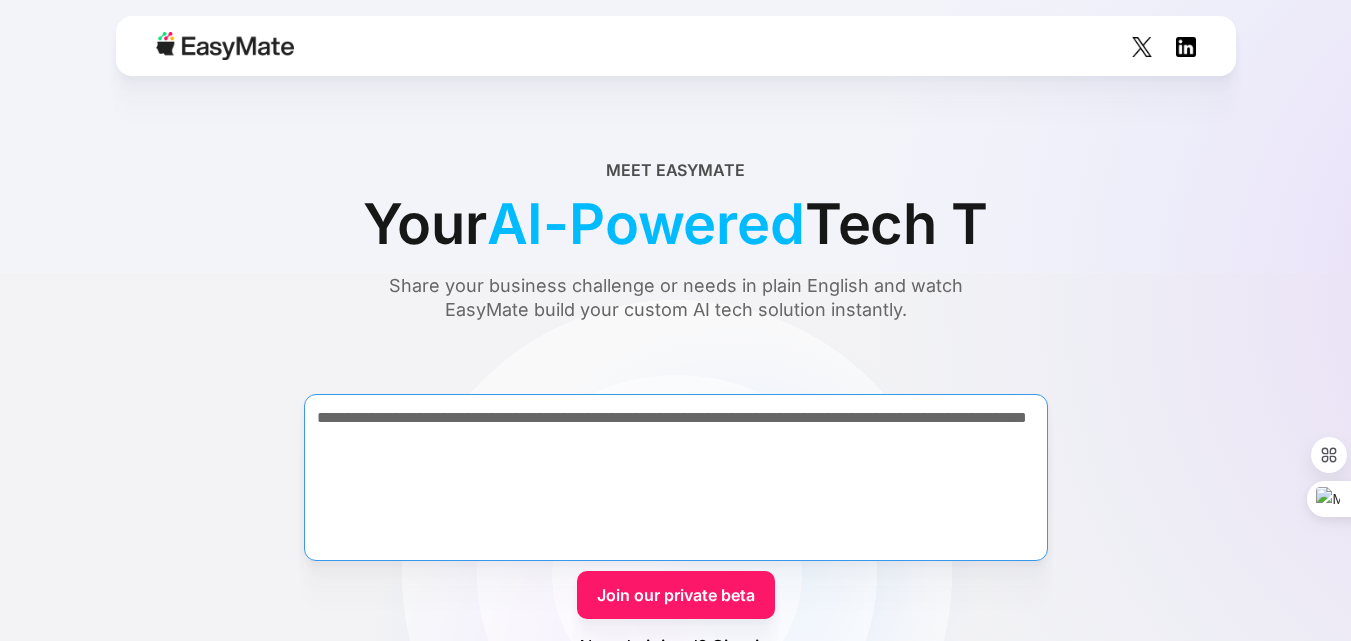 click on "**********" at bounding box center [676, 477] 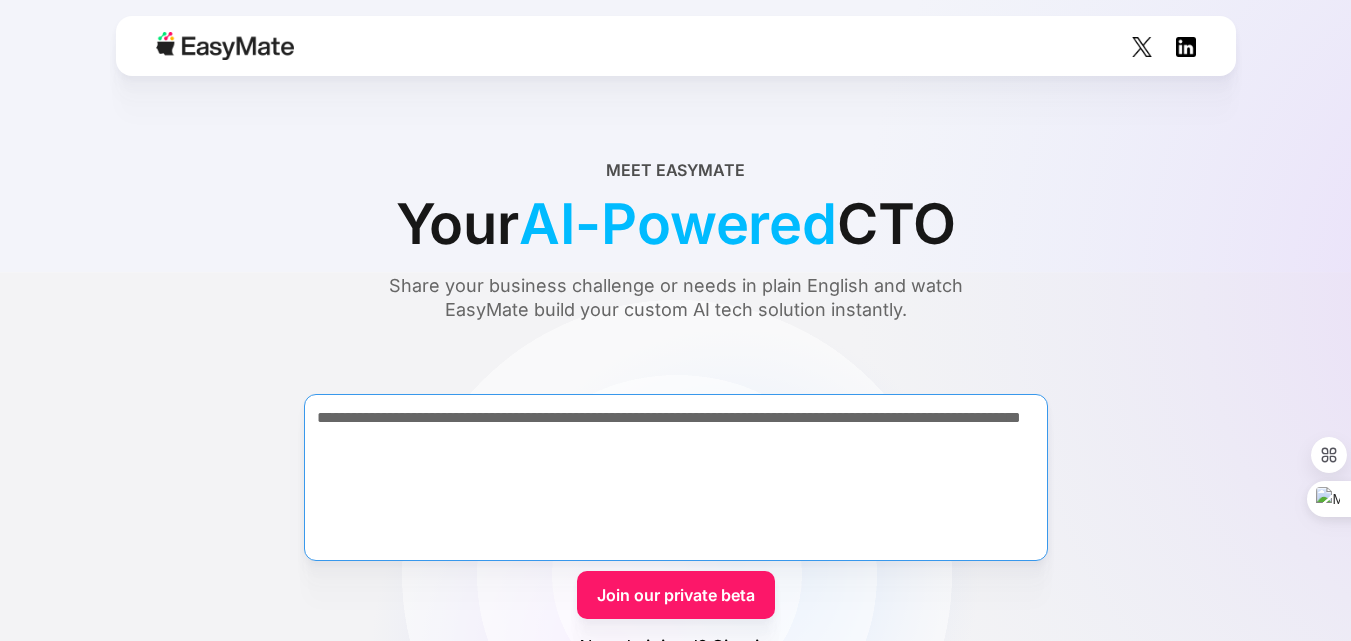 click on "**********" at bounding box center [676, 477] 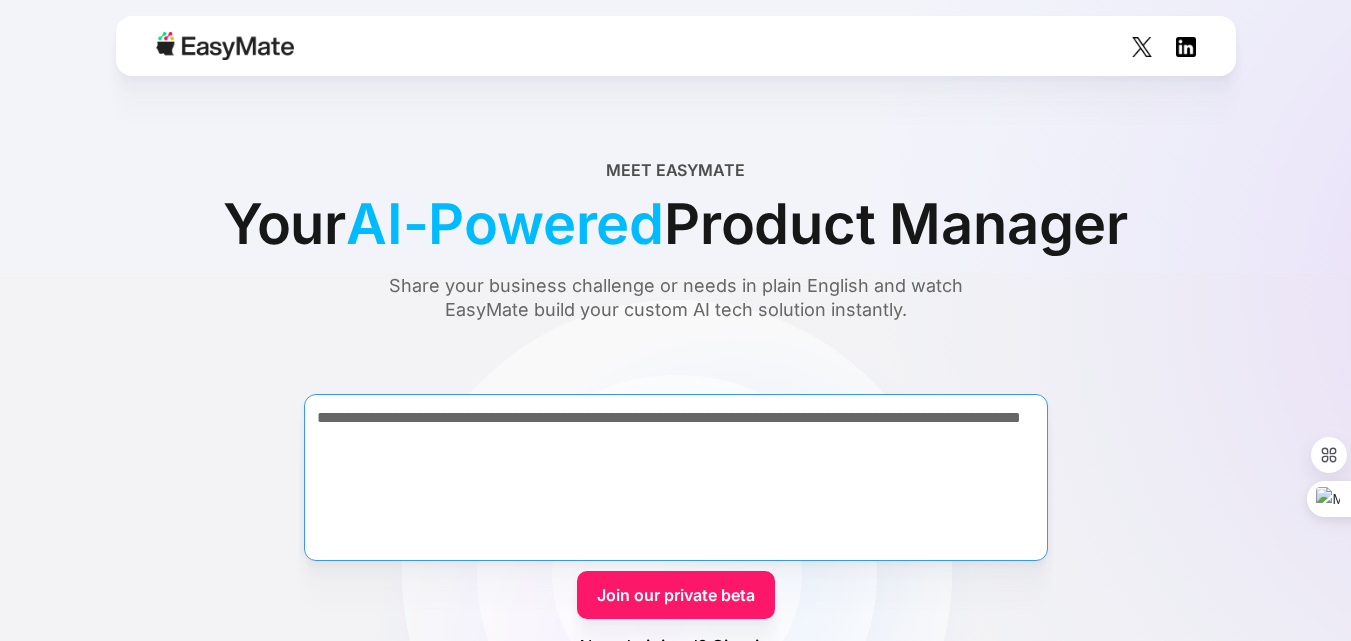 click on "**********" at bounding box center [676, 477] 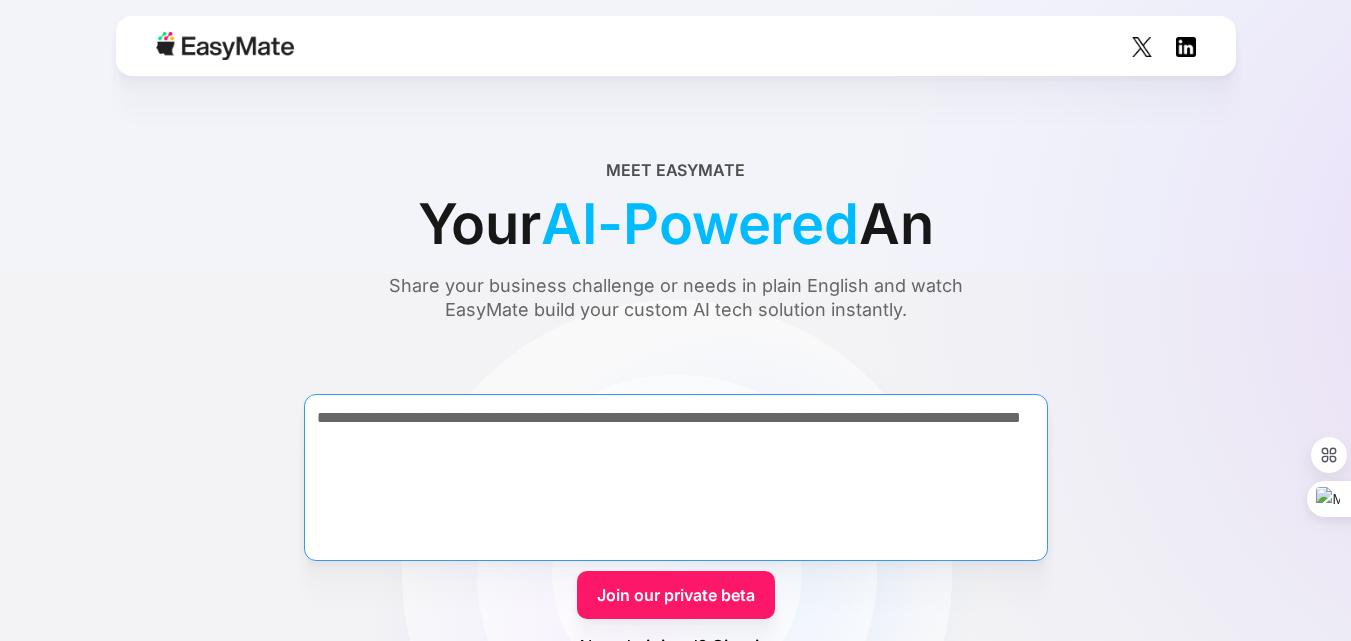 click on "**********" at bounding box center [676, 477] 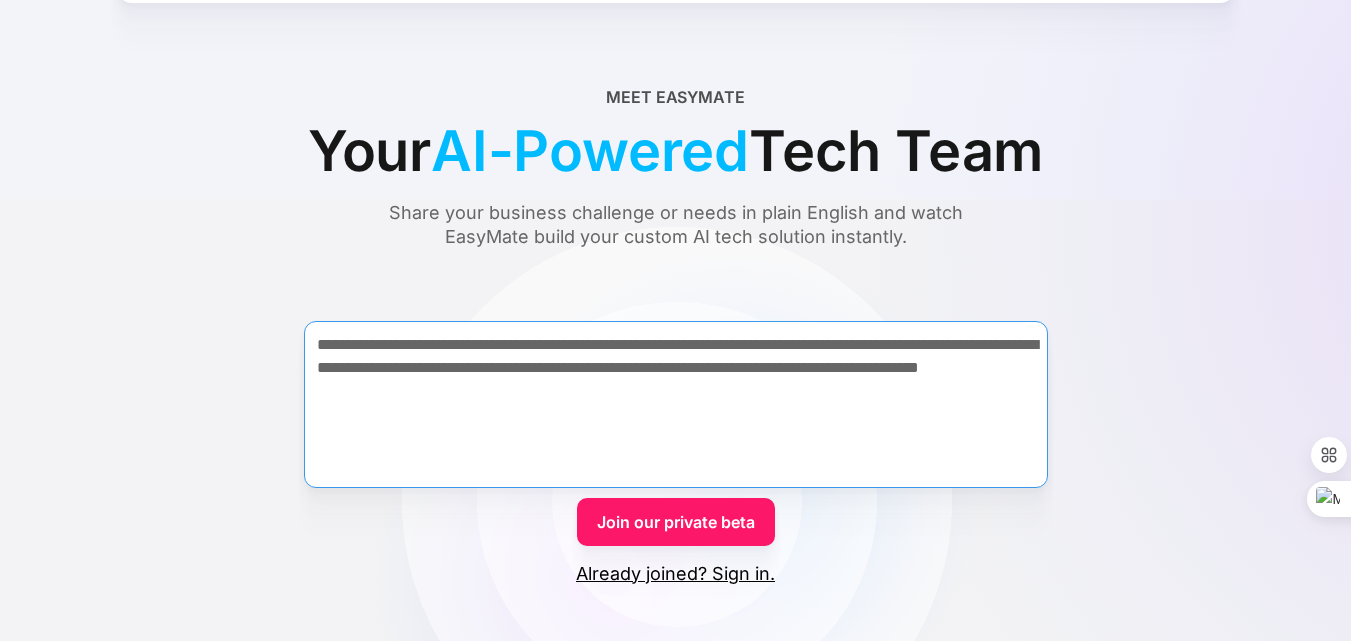 scroll, scrollTop: 100, scrollLeft: 0, axis: vertical 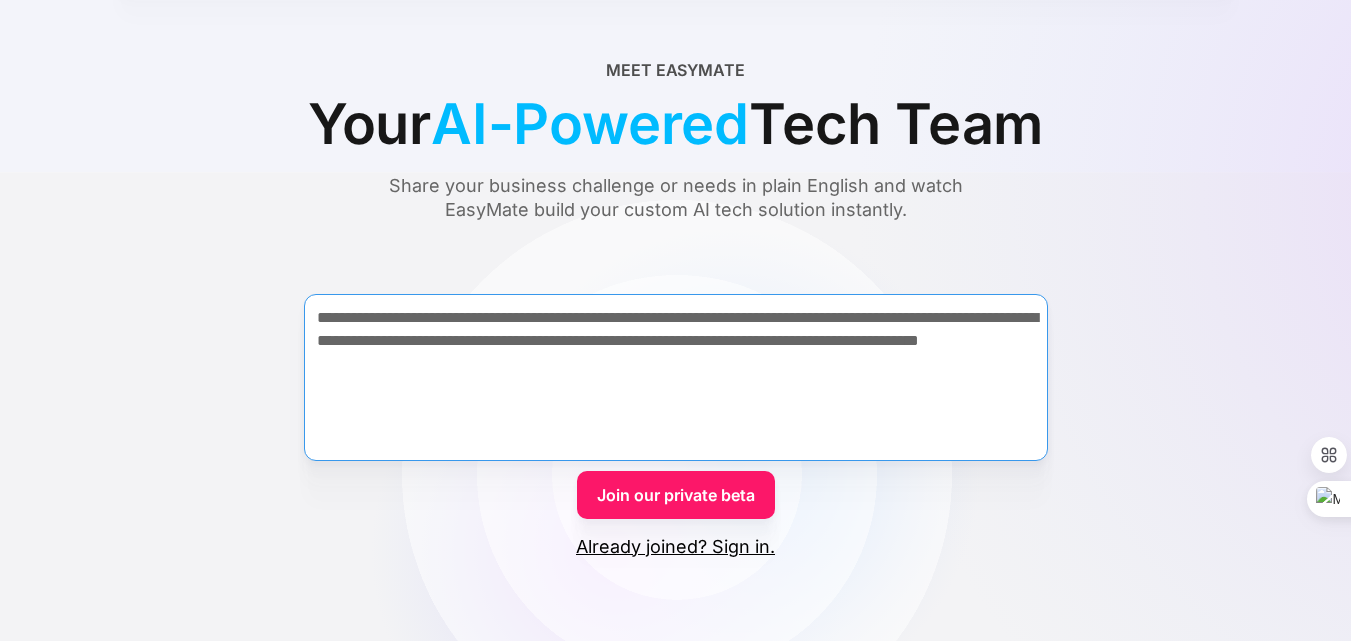 type on "**********" 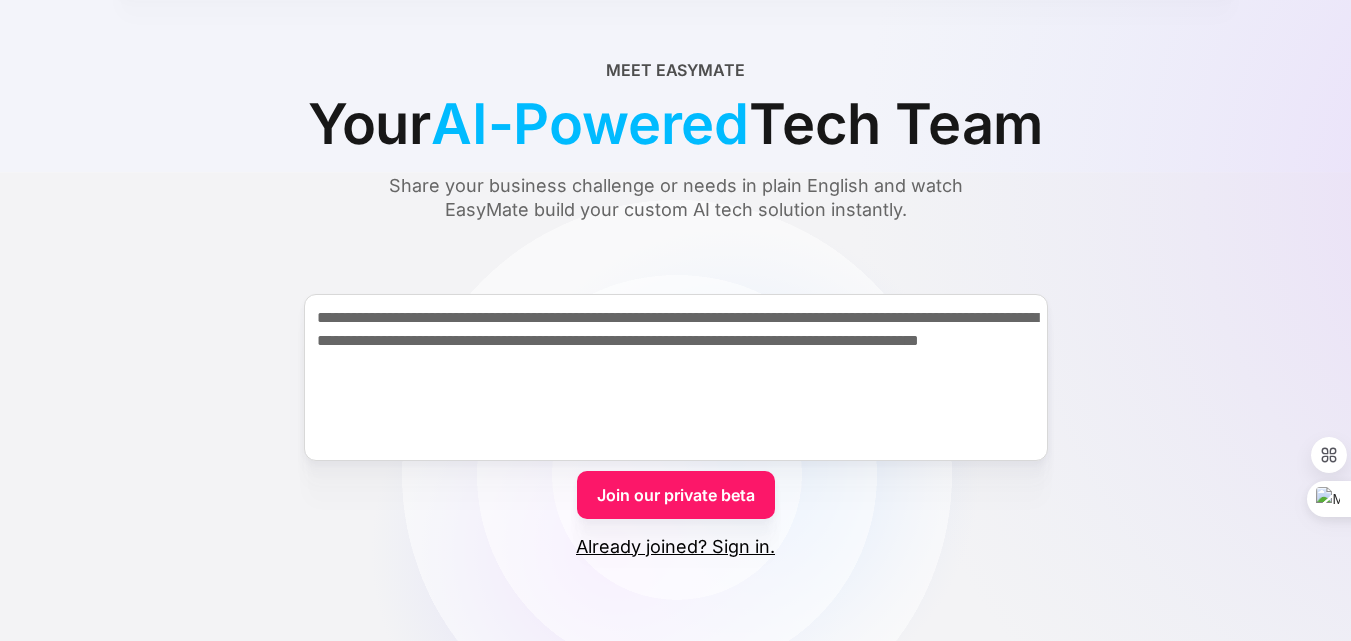 click on "Join our private beta" at bounding box center (676, 495) 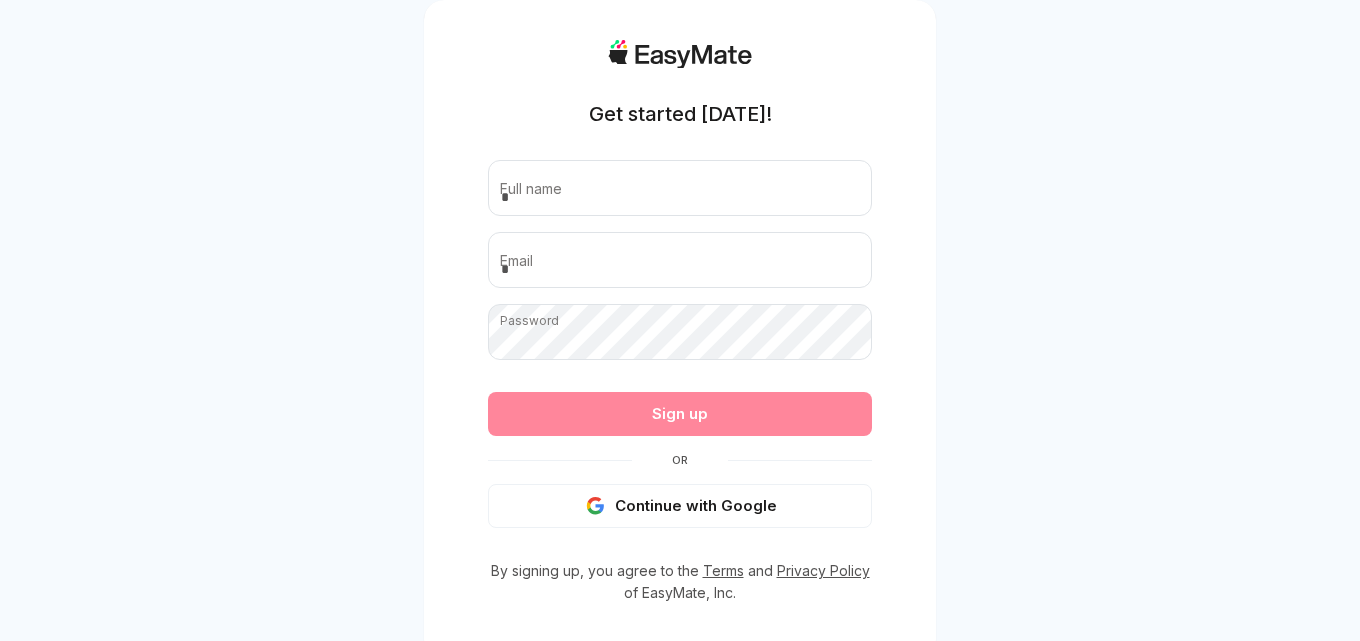 type on "**********" 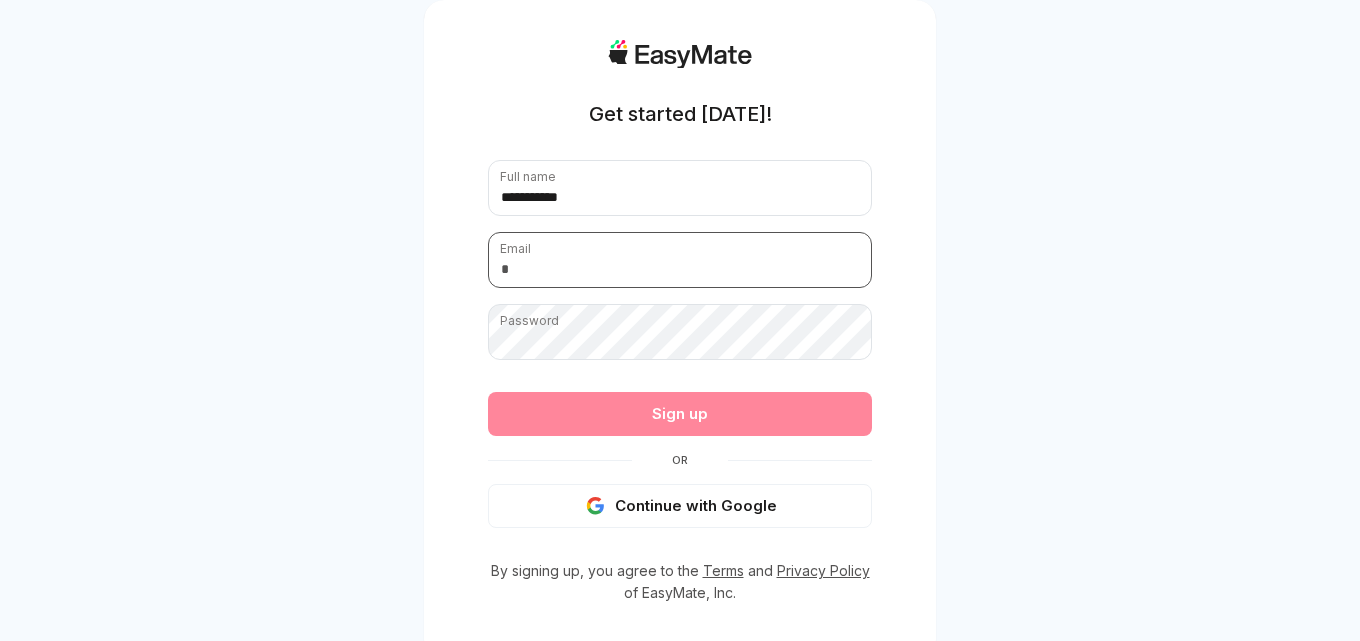 type on "**********" 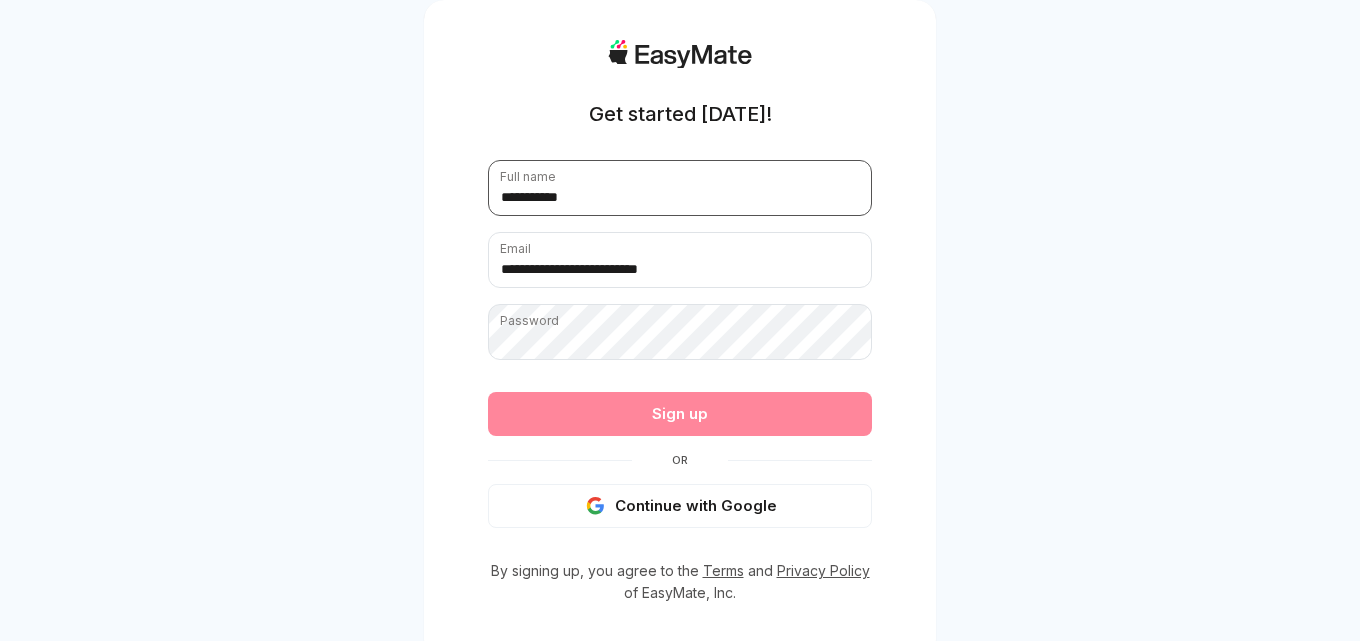 scroll, scrollTop: 0, scrollLeft: 0, axis: both 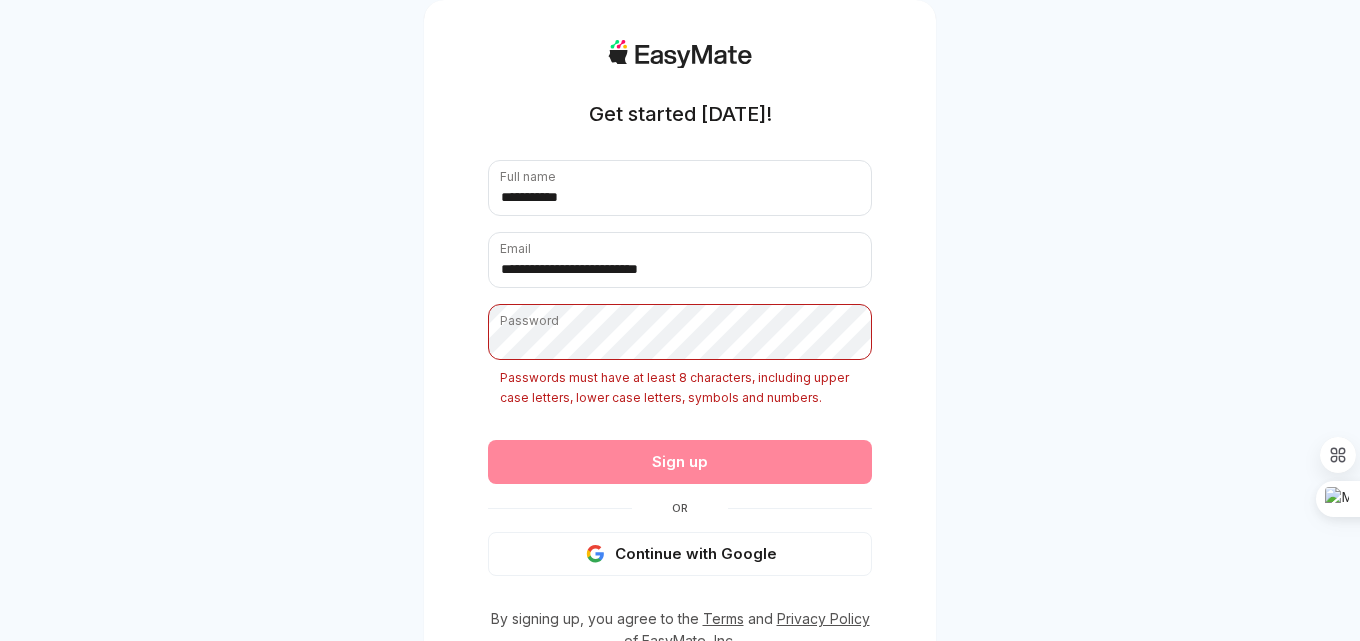 click on "Sign up" at bounding box center [680, 462] 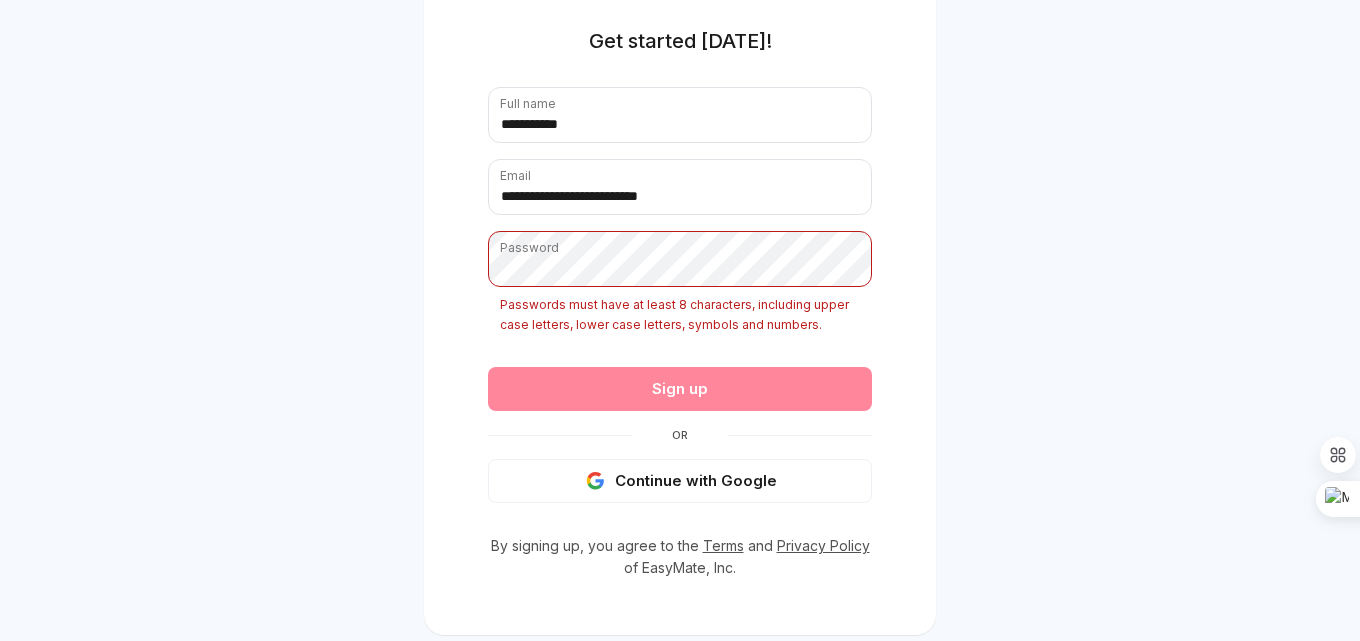 scroll, scrollTop: 100, scrollLeft: 0, axis: vertical 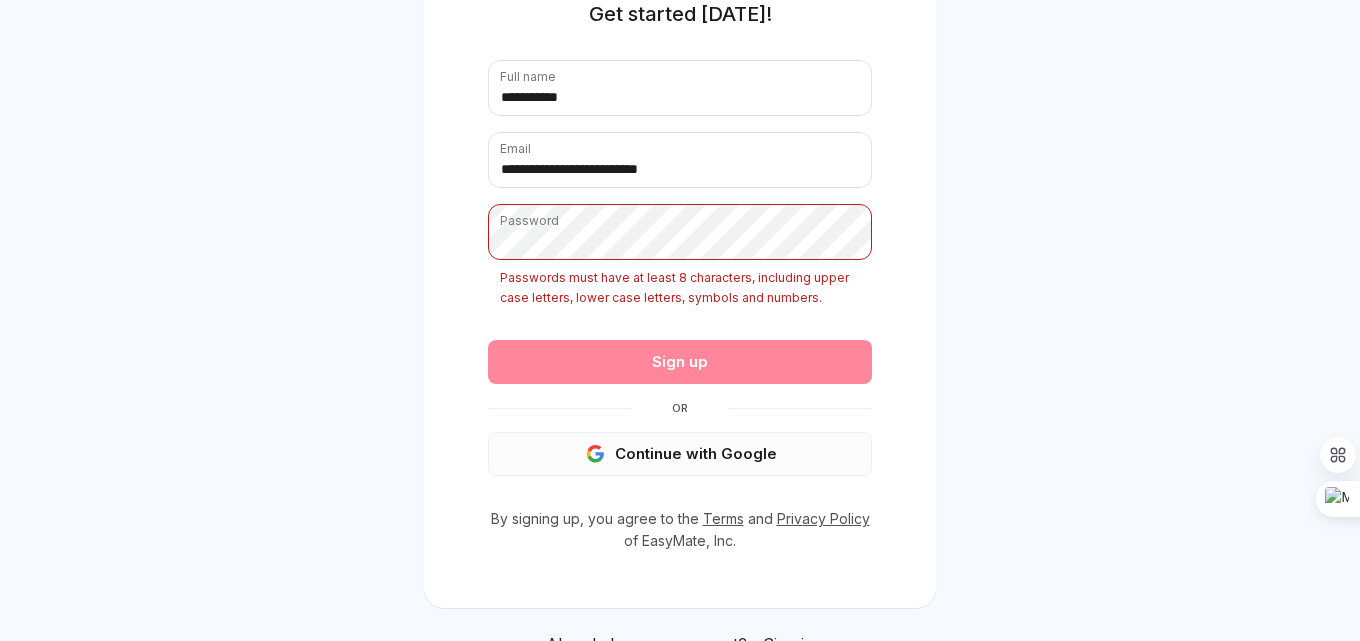 click on "Continue with Google" at bounding box center [680, 454] 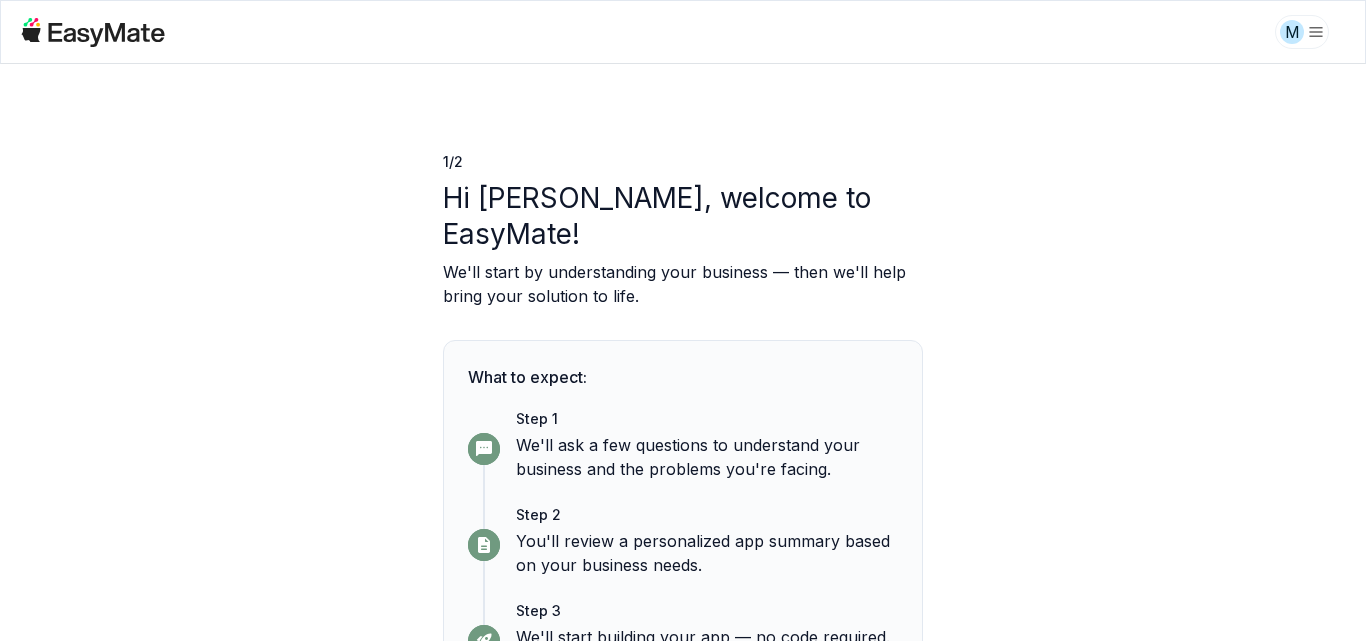 scroll, scrollTop: 0, scrollLeft: 0, axis: both 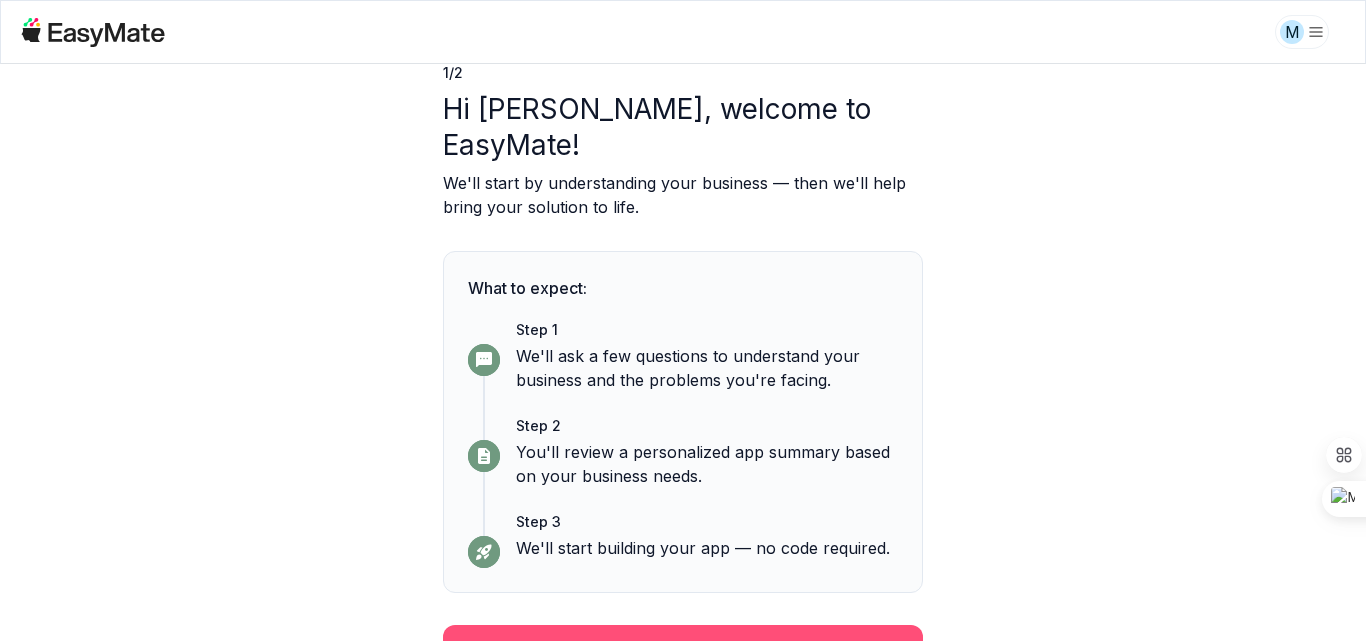 click on "Continue" at bounding box center [683, 651] 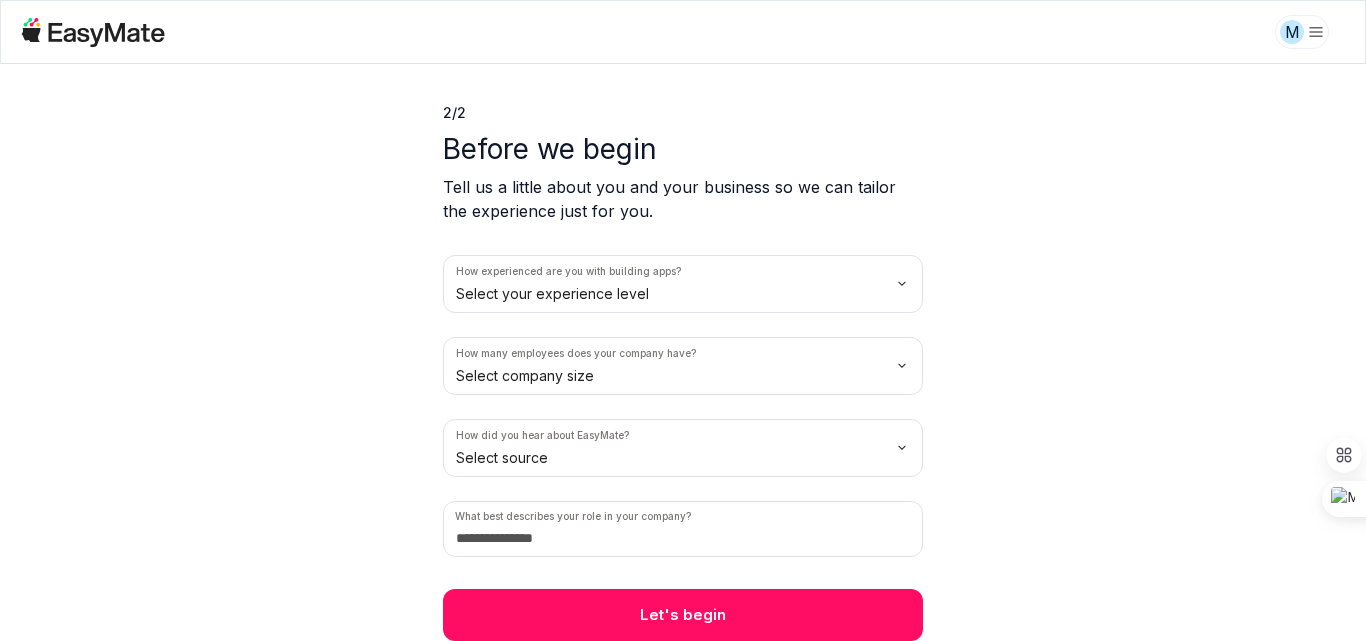 scroll, scrollTop: 49, scrollLeft: 0, axis: vertical 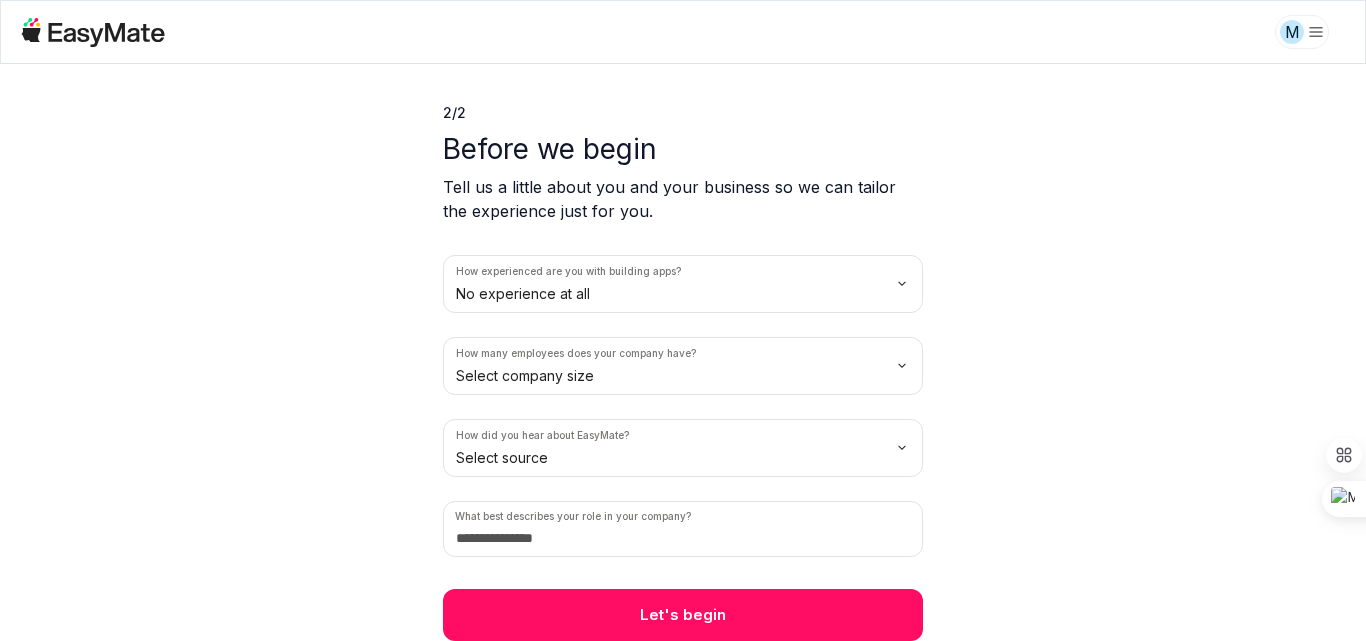 click on "M 2 / 2 Before we begin Tell us a little about you and your business so we can tailor the experience just for you. How experienced are you with building apps? No experience at all How many employees does your company have? Select company size How did you hear about EasyMate? Select source What best describes your role in your company? Let's begin" at bounding box center (683, 320) 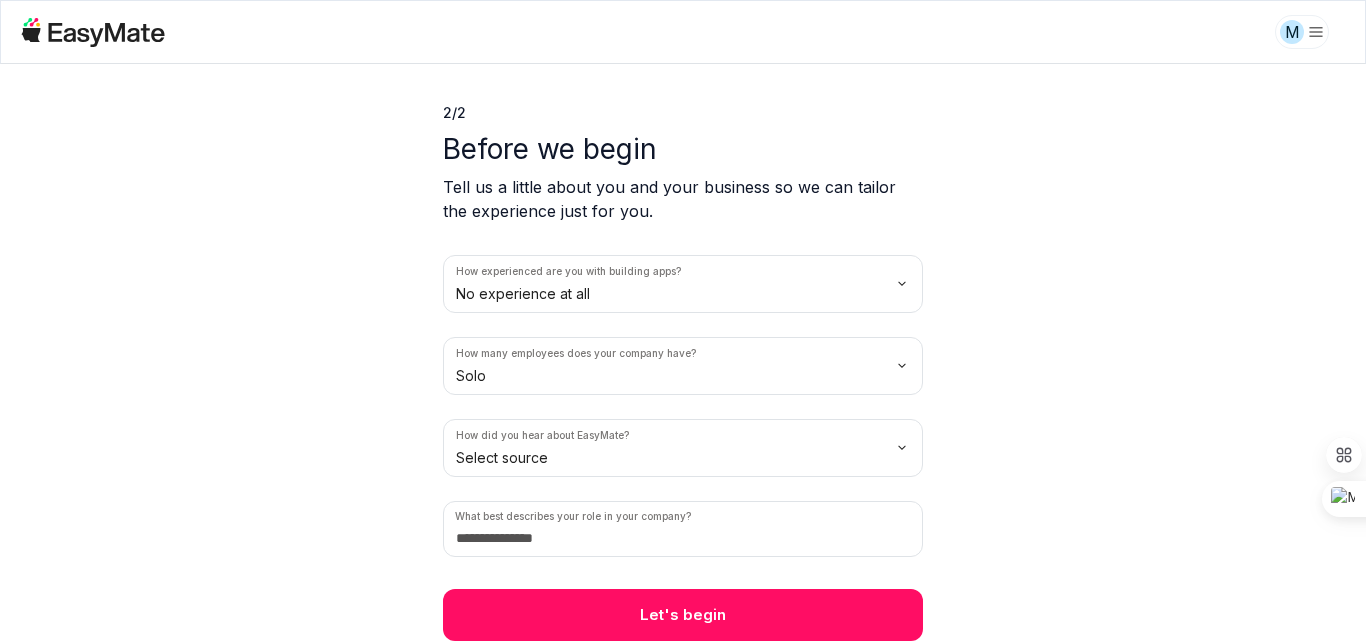 click on "M 2 / 2 Before we begin Tell us a little about you and your business so we can tailor the experience just for you. How experienced are you with building apps? No experience at all How many employees does your company have? Solo How did you hear about EasyMate? Select source What best describes your role in your company? Let's begin" at bounding box center [683, 320] 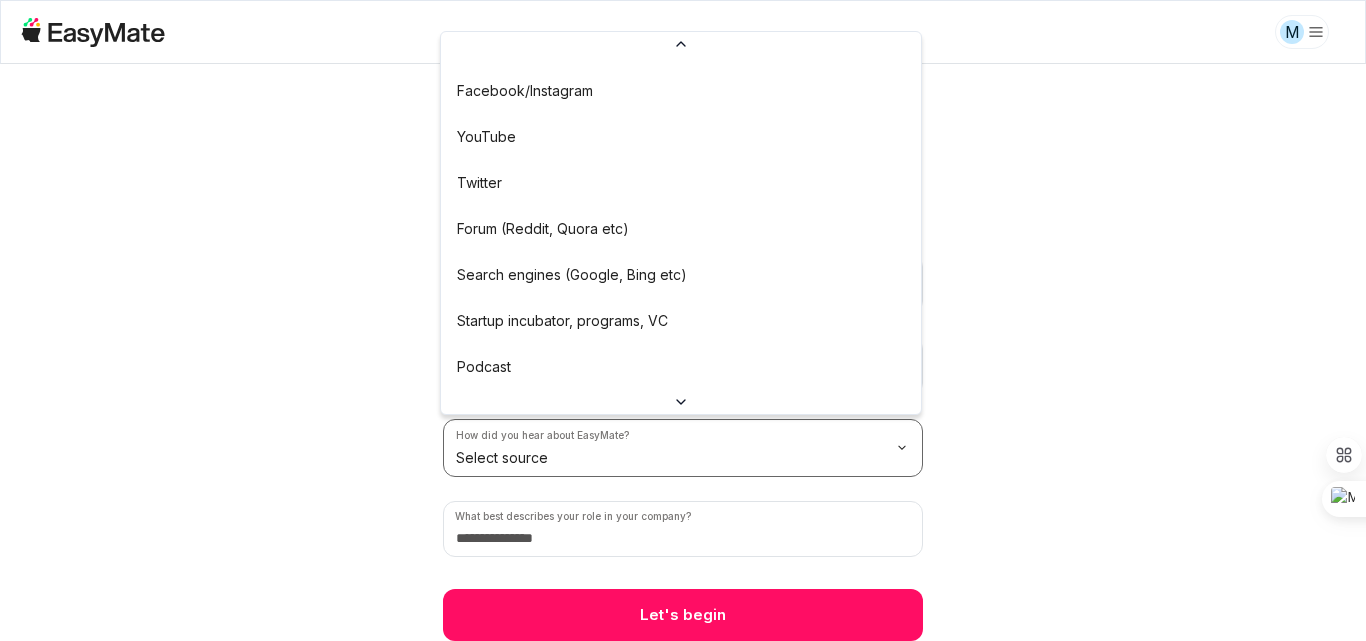 scroll, scrollTop: 130, scrollLeft: 0, axis: vertical 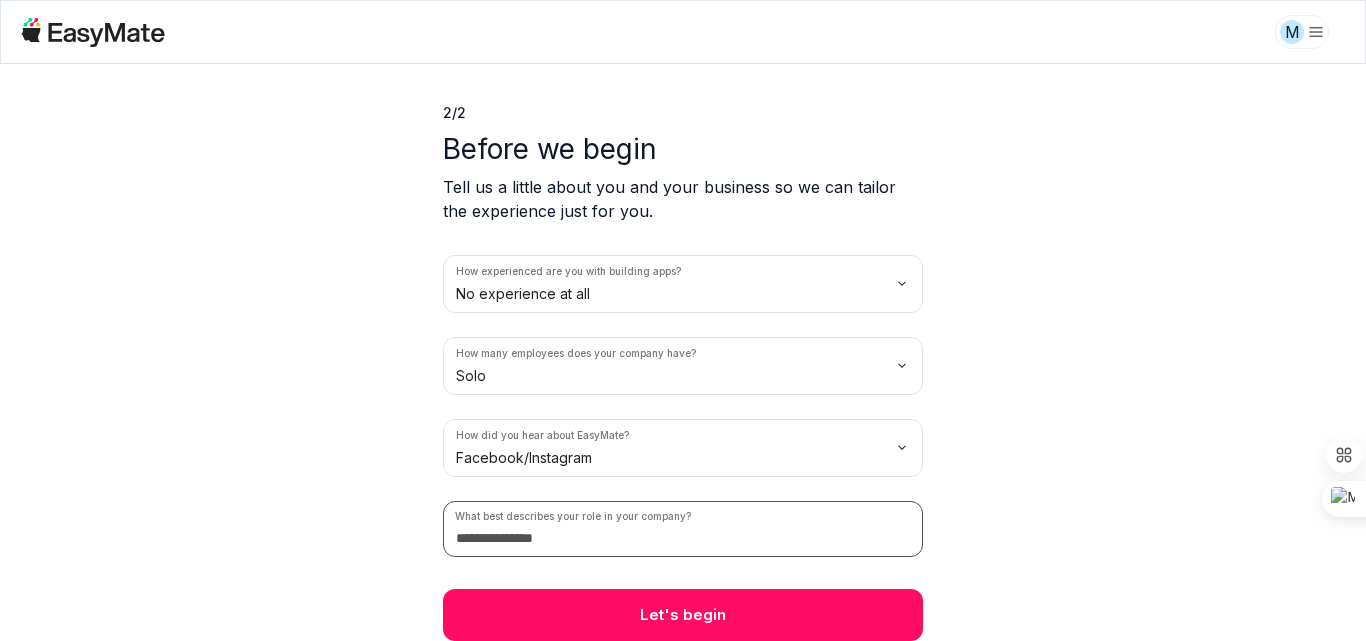 click at bounding box center (683, 529) 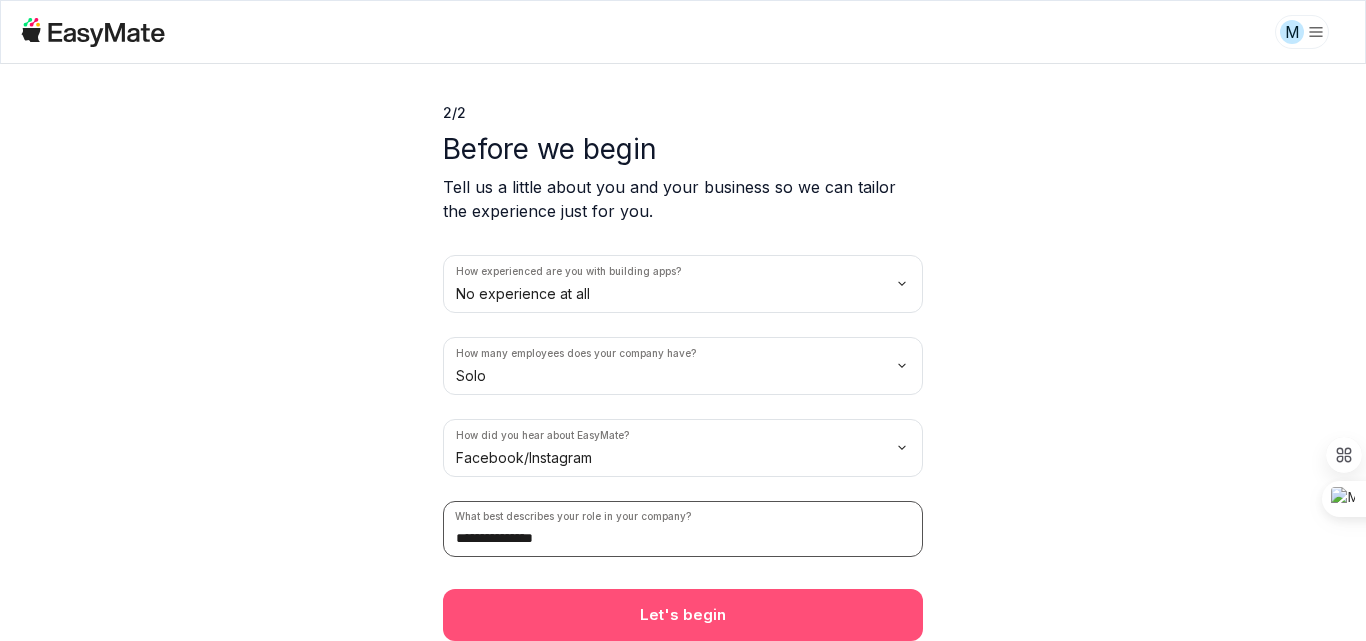 type on "**********" 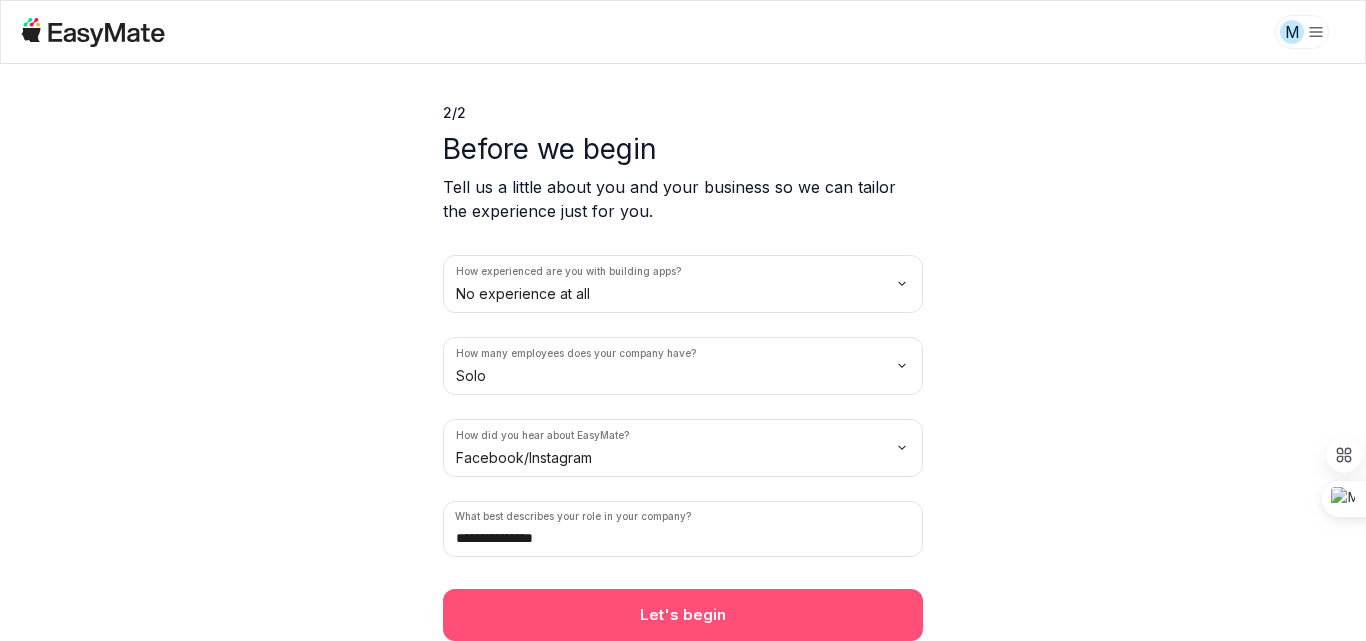 click on "Let's begin" at bounding box center [683, 615] 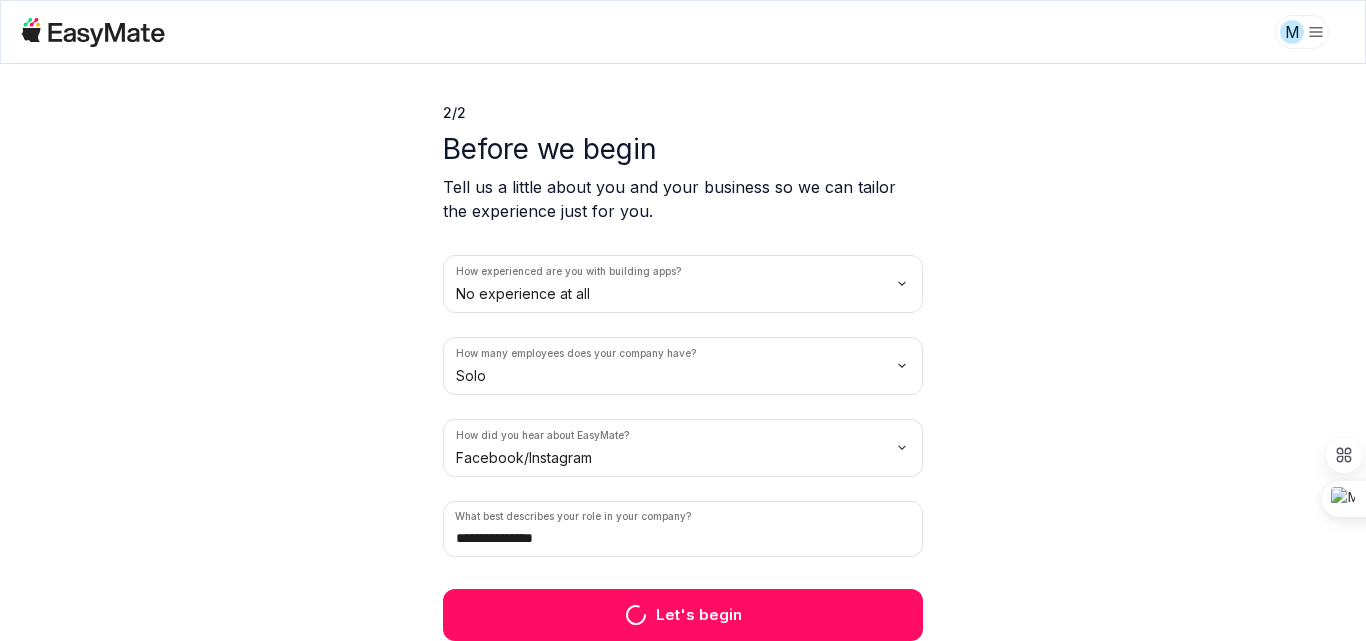 scroll, scrollTop: 3, scrollLeft: 0, axis: vertical 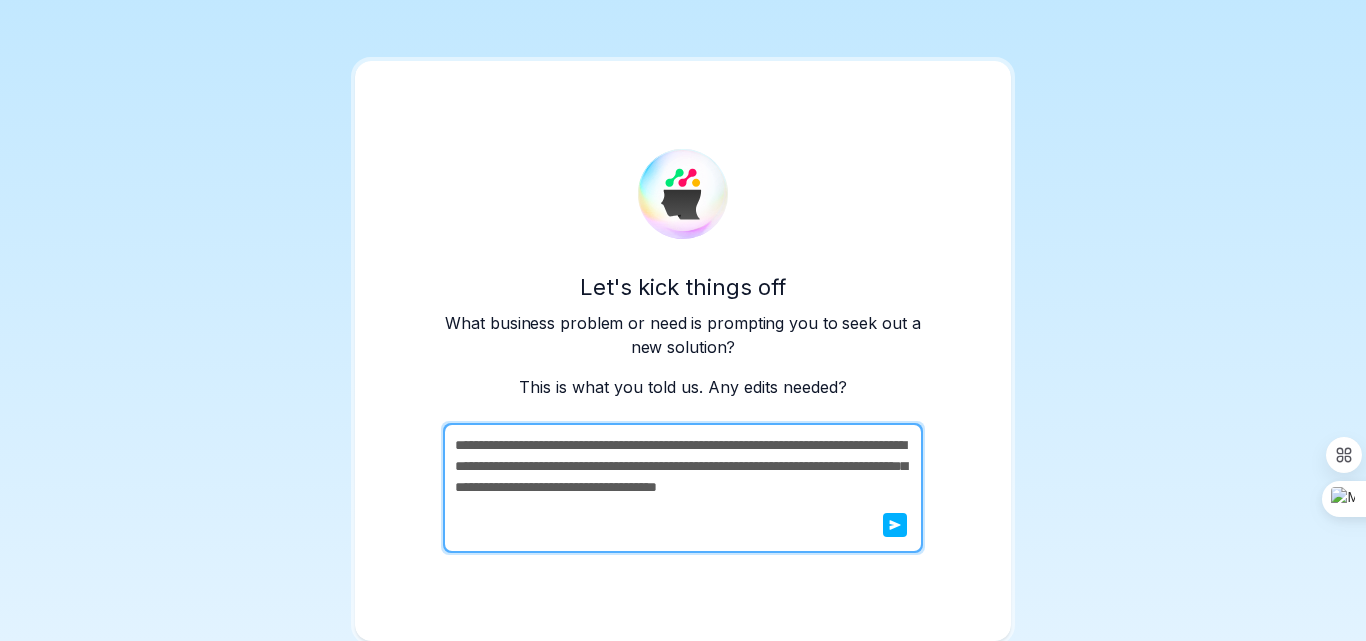 click 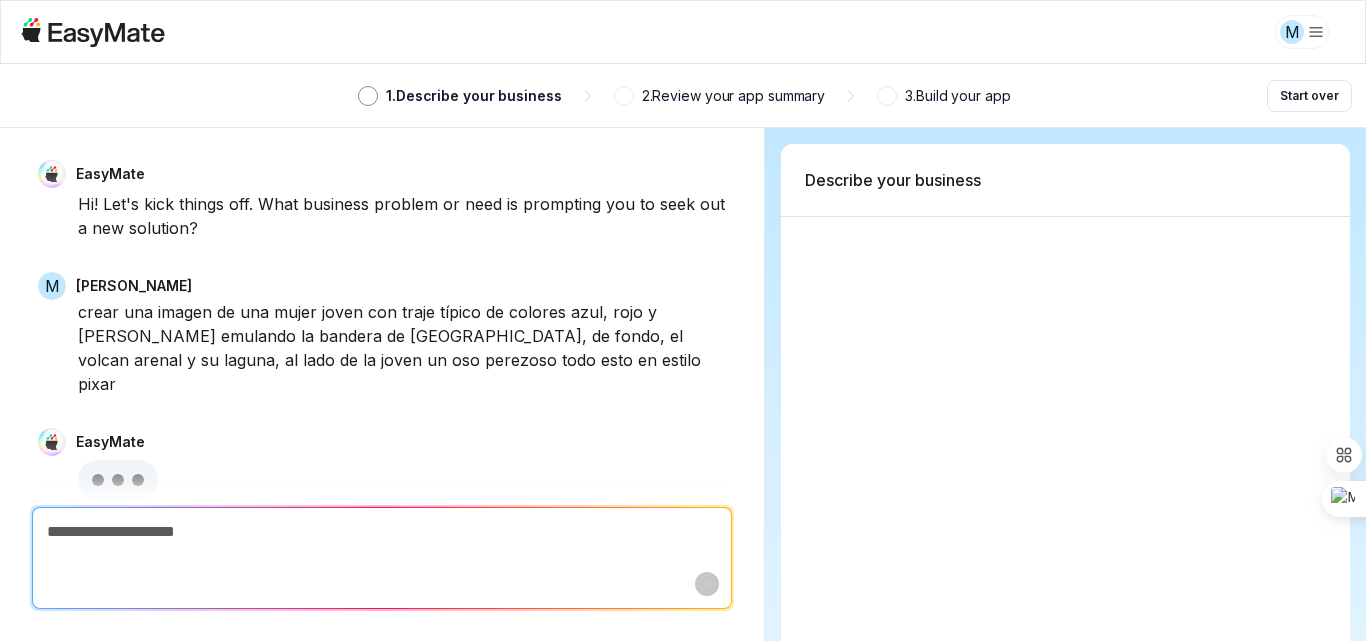 scroll, scrollTop: 0, scrollLeft: 0, axis: both 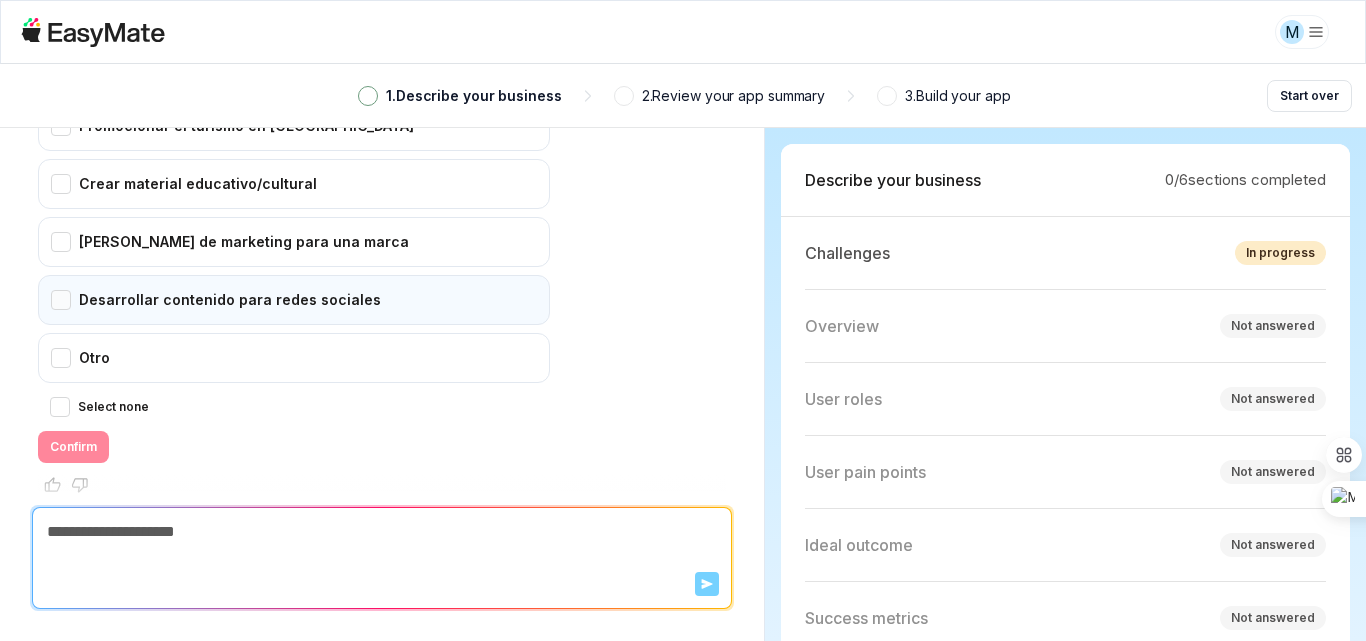 click on "Desarrollar contenido para redes sociales" at bounding box center (294, 300) 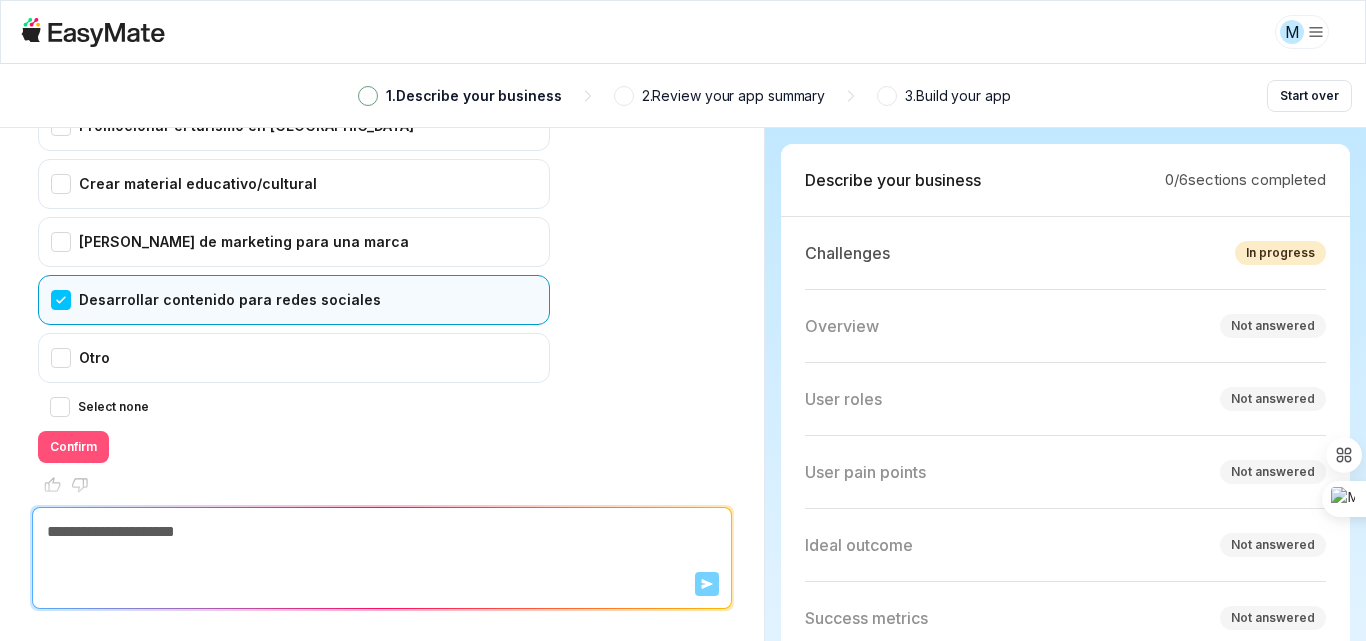 click on "Confirm" at bounding box center (73, 447) 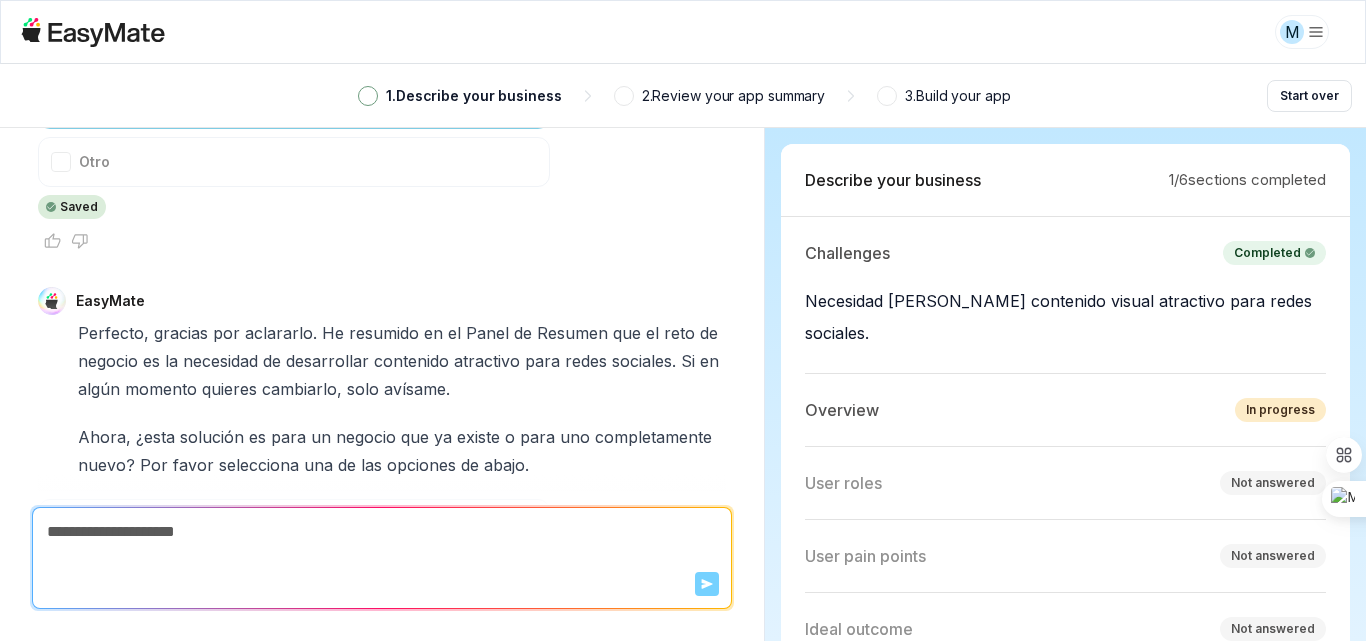 scroll, scrollTop: 963, scrollLeft: 0, axis: vertical 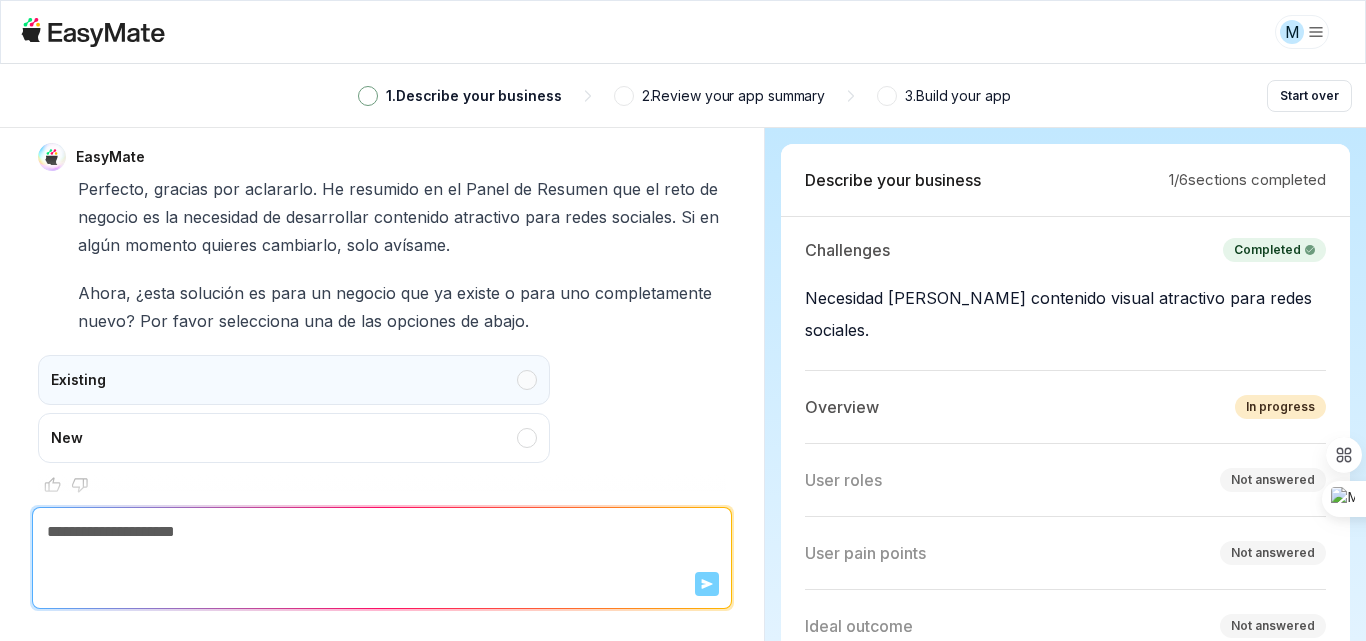 click on "Existing" at bounding box center [294, 380] 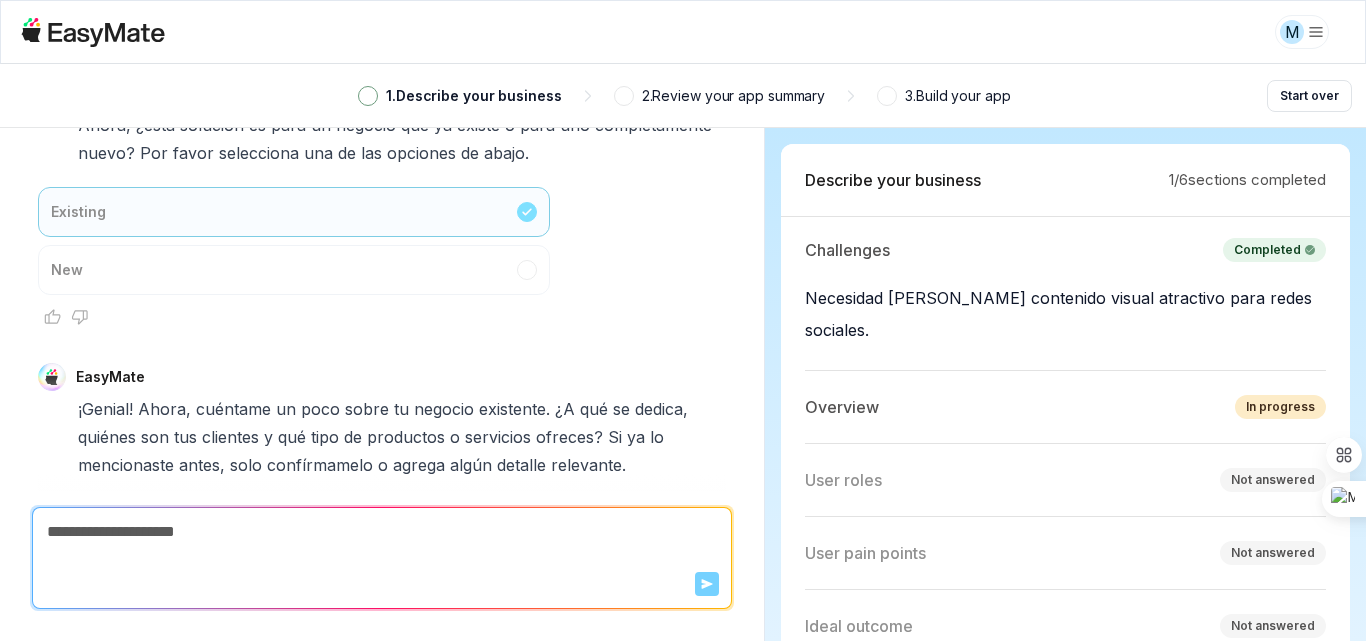 scroll, scrollTop: 1167, scrollLeft: 0, axis: vertical 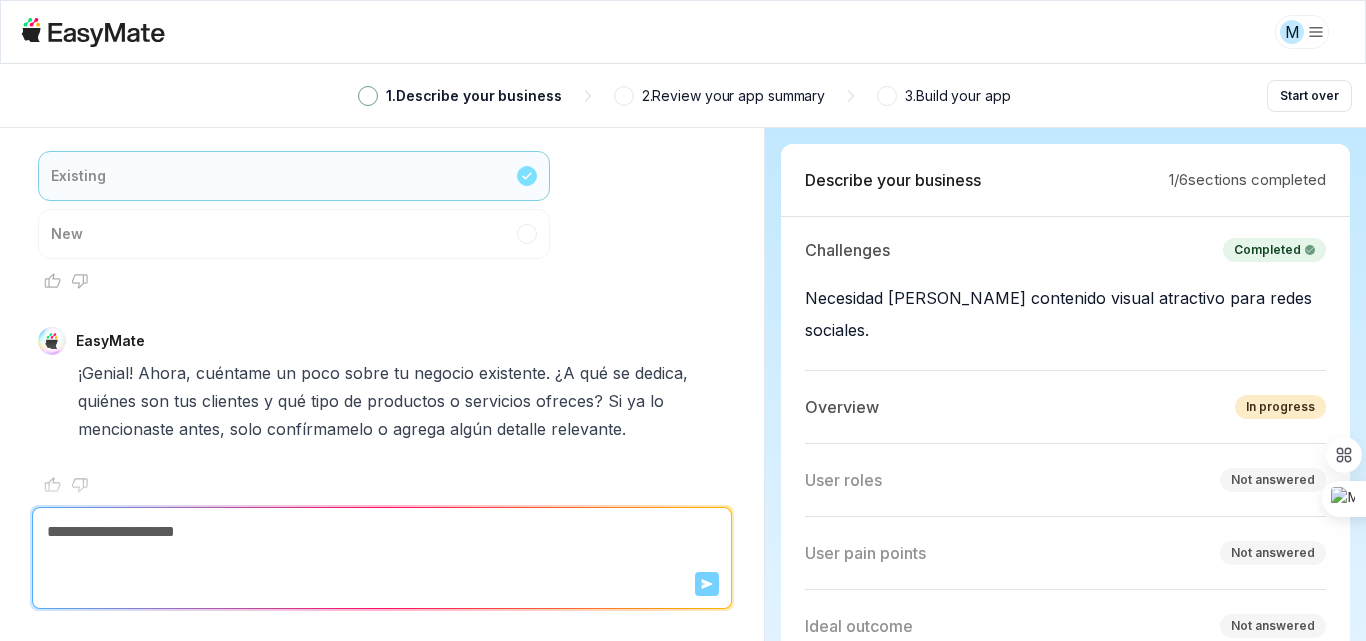 type on "*" 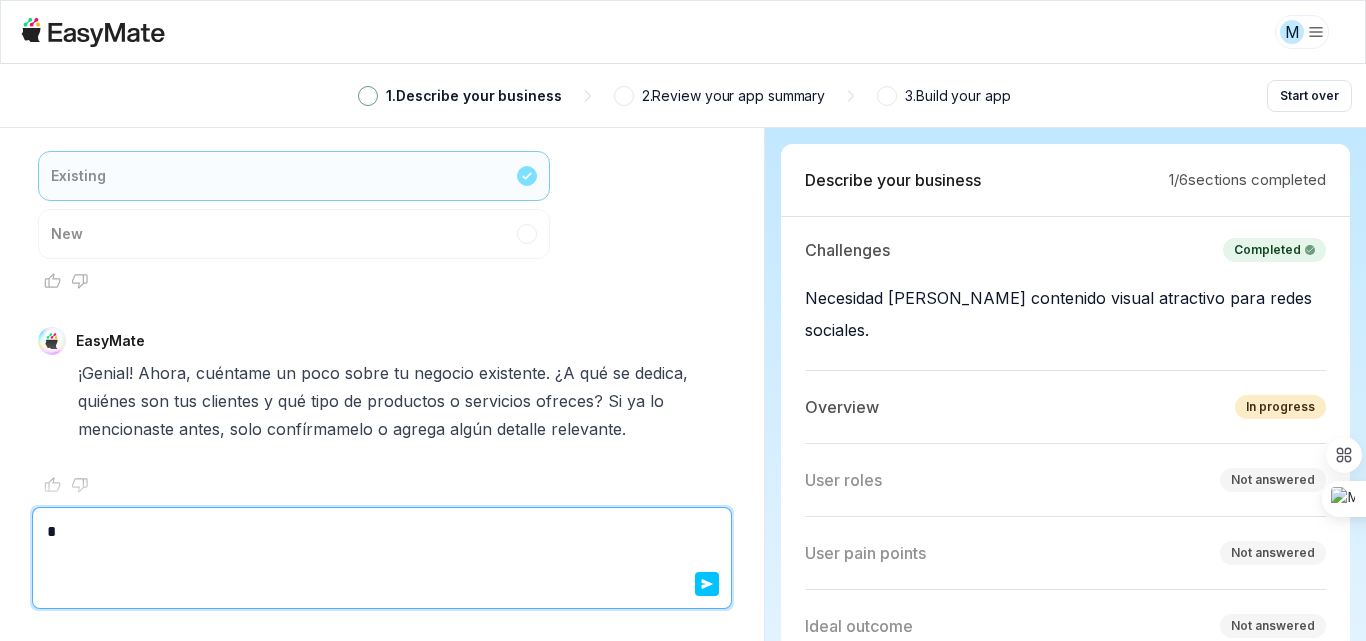type on "*" 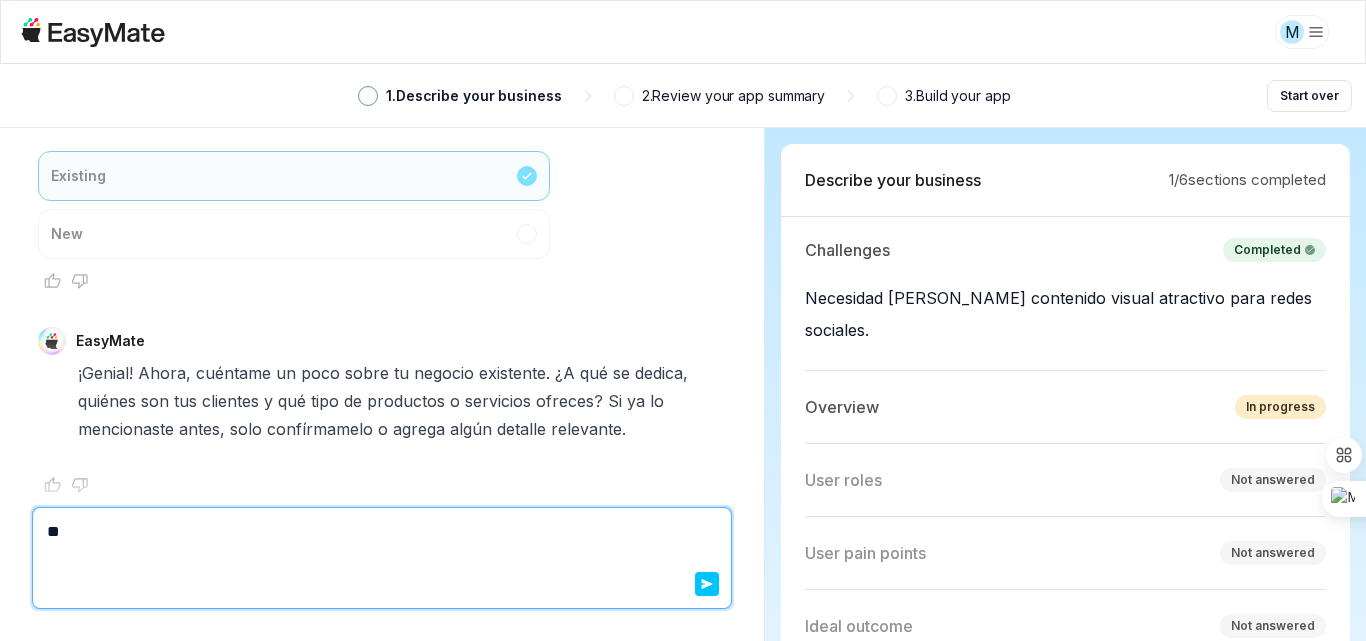 type on "*" 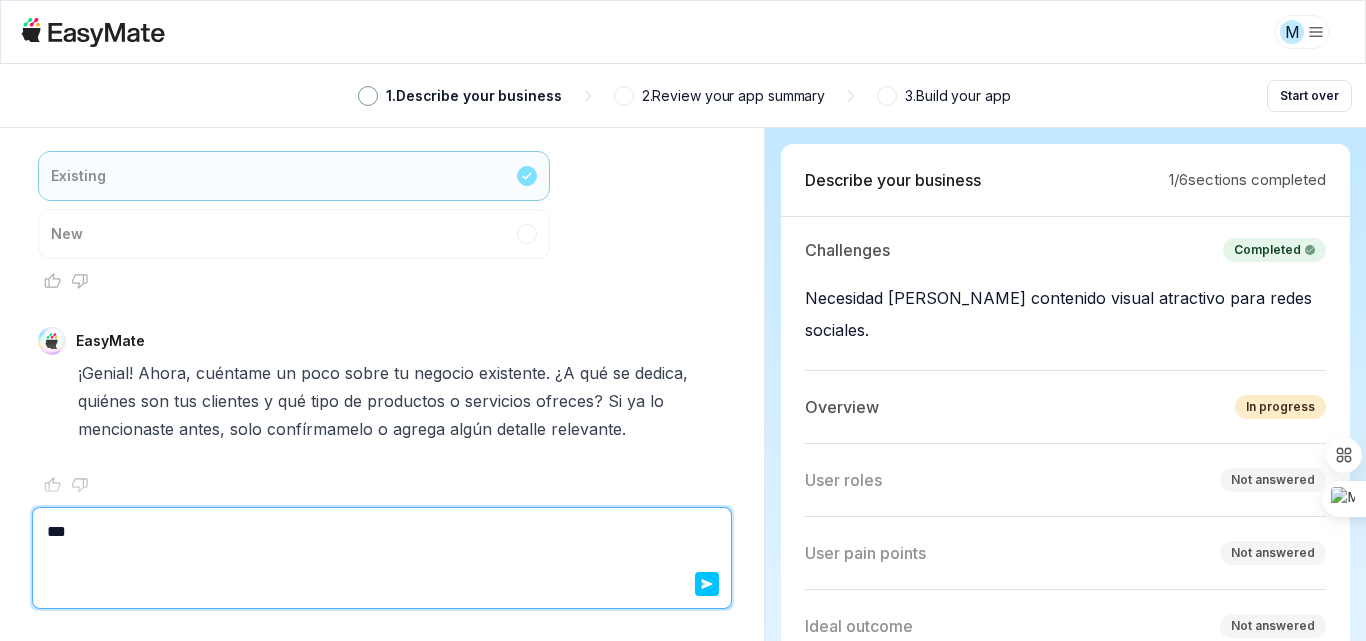 type on "*" 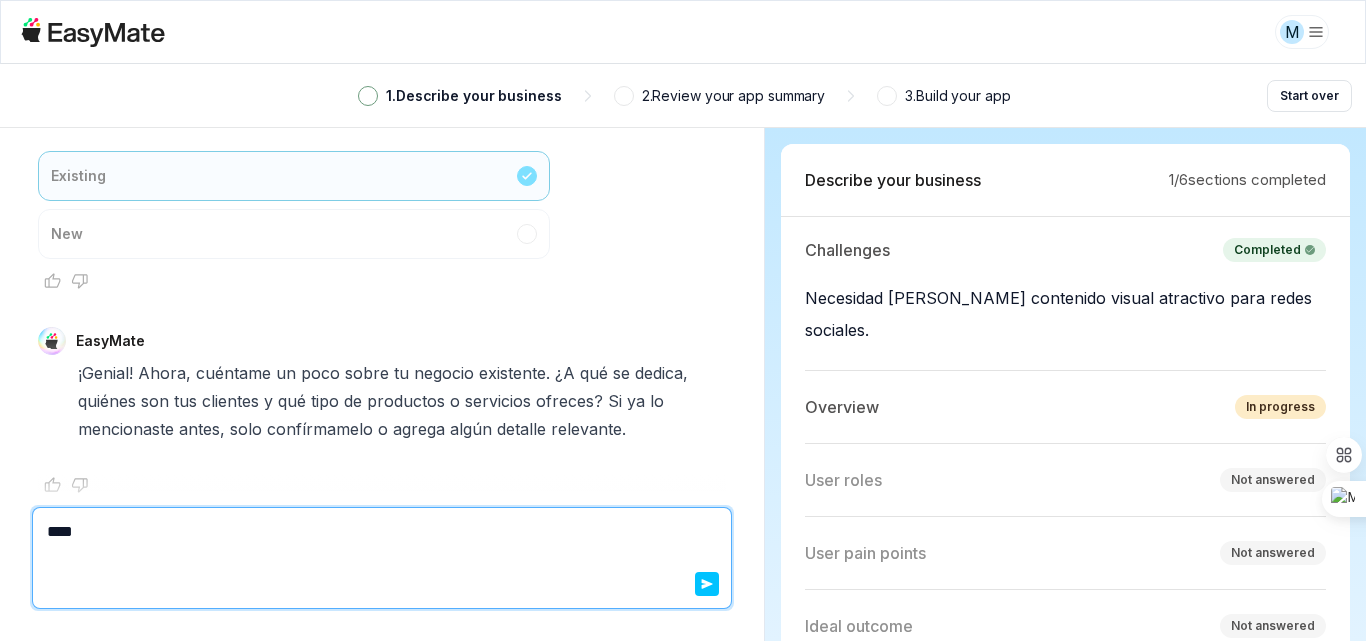 type on "*" 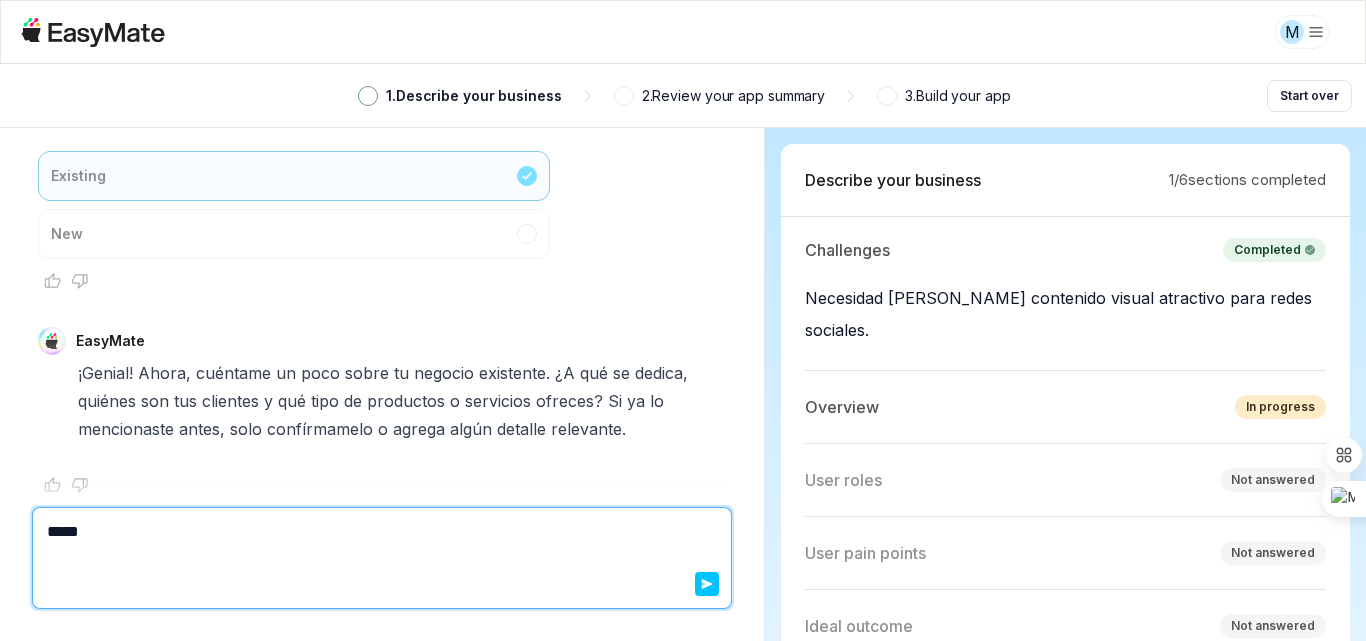 type on "*" 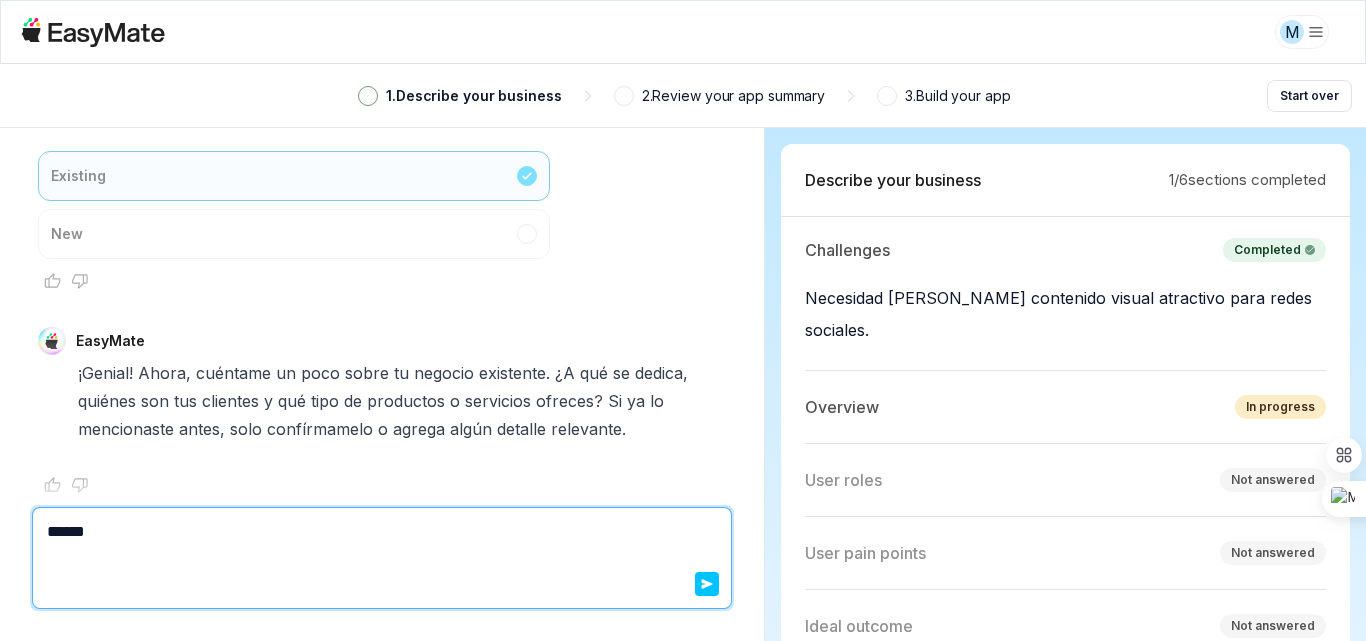 type on "*" 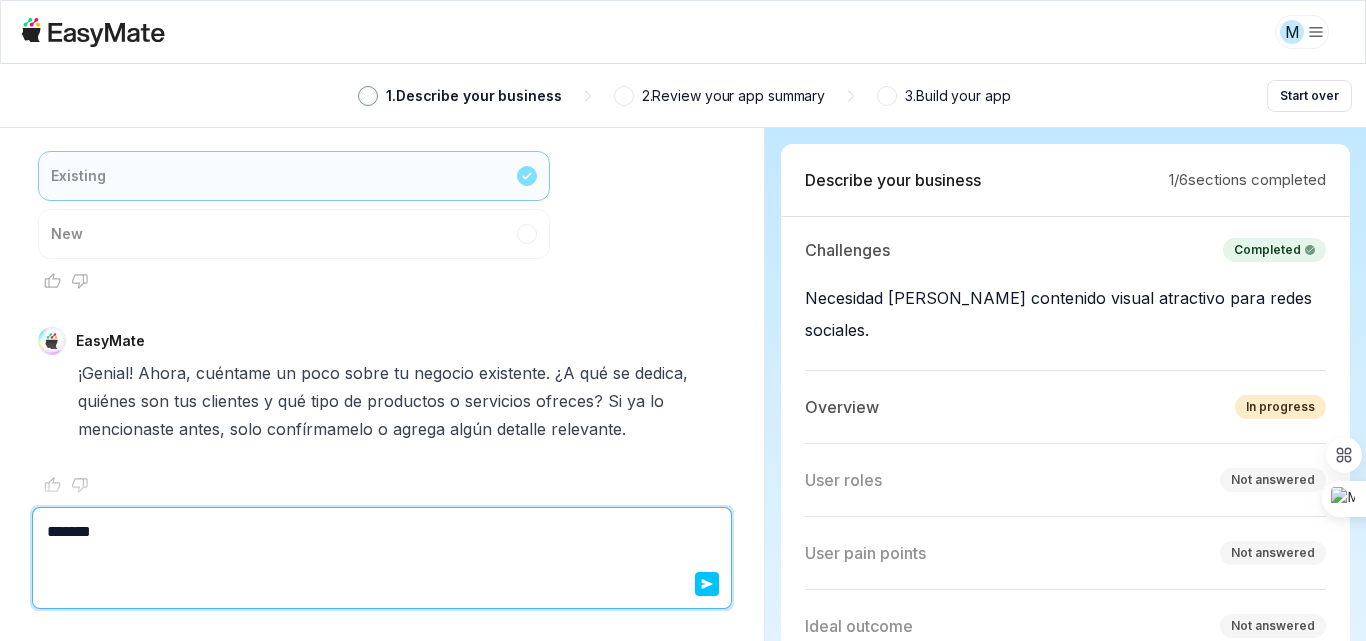 type on "*" 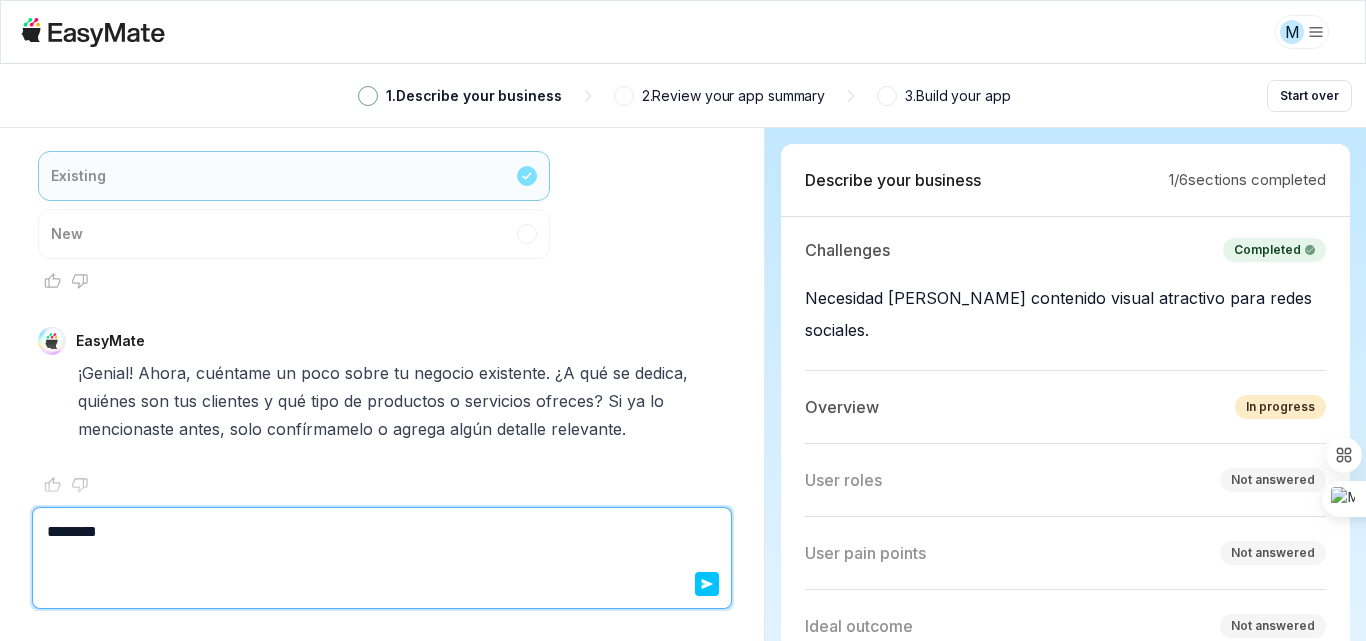 type on "*" 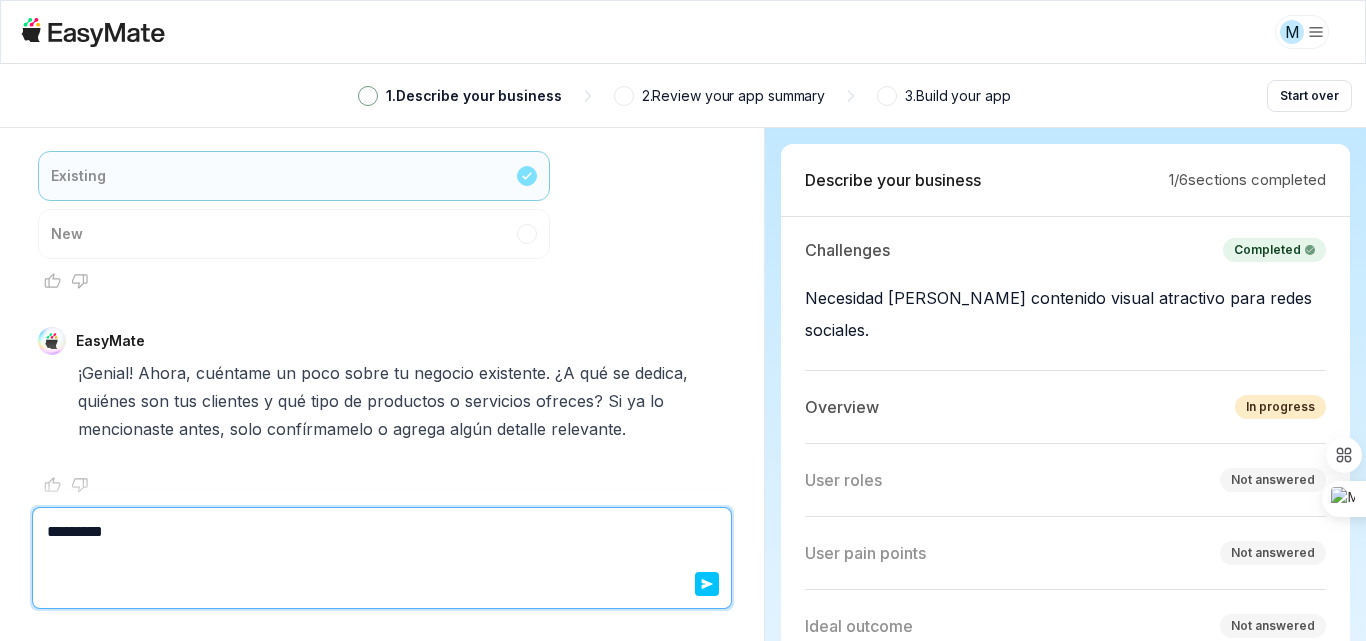 type on "*" 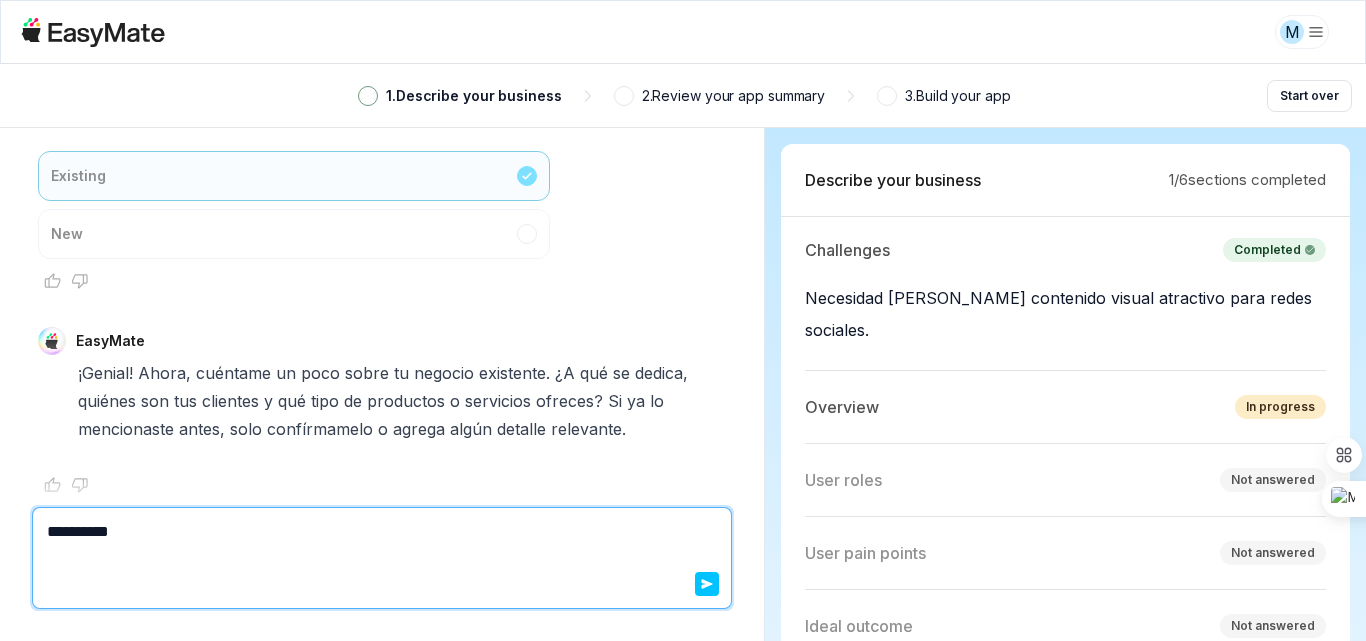 type on "*" 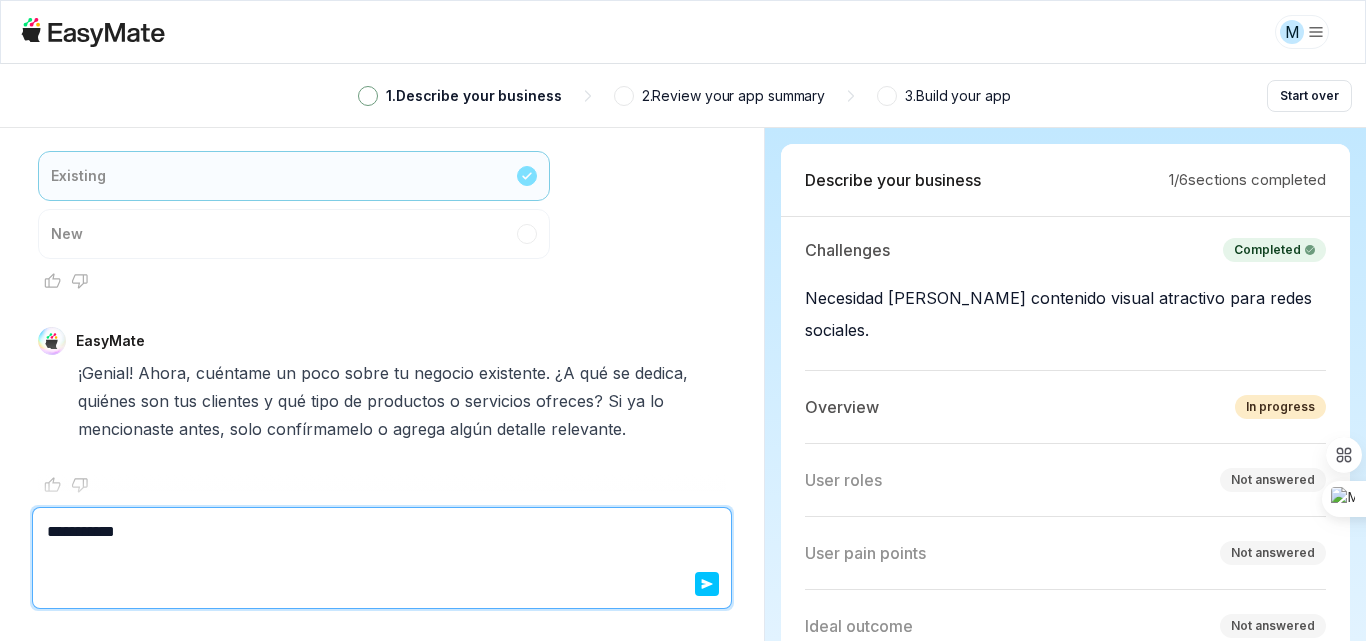 type on "*" 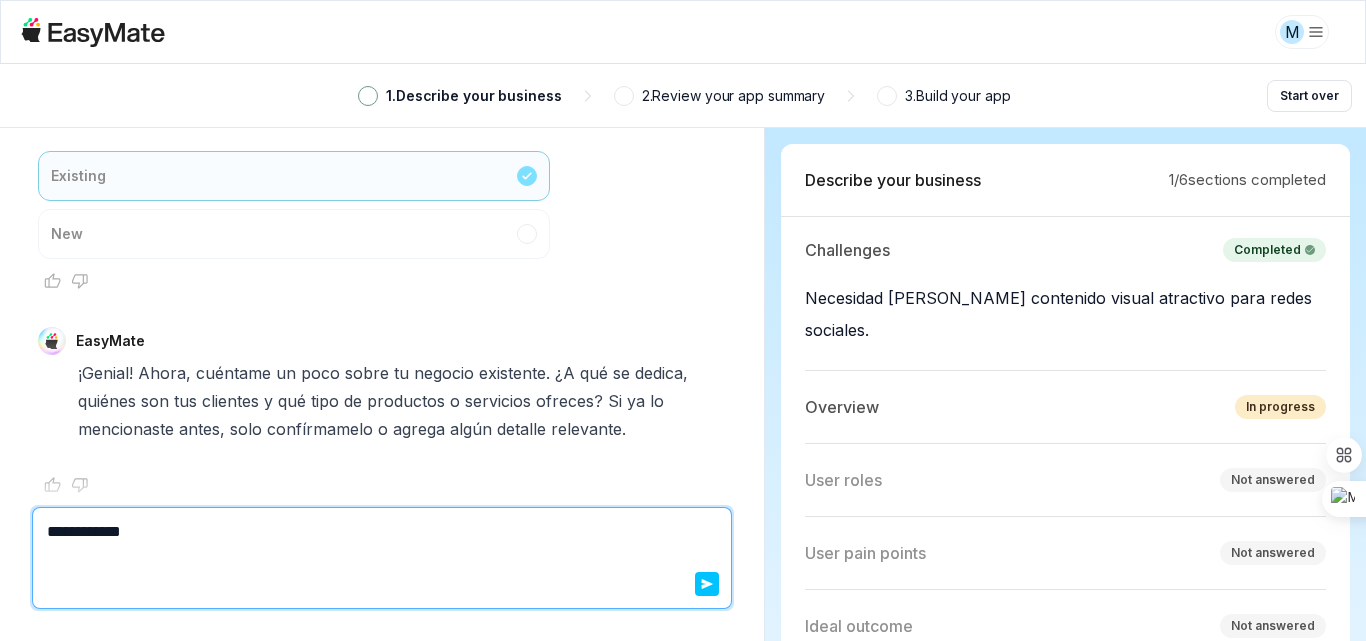type on "*" 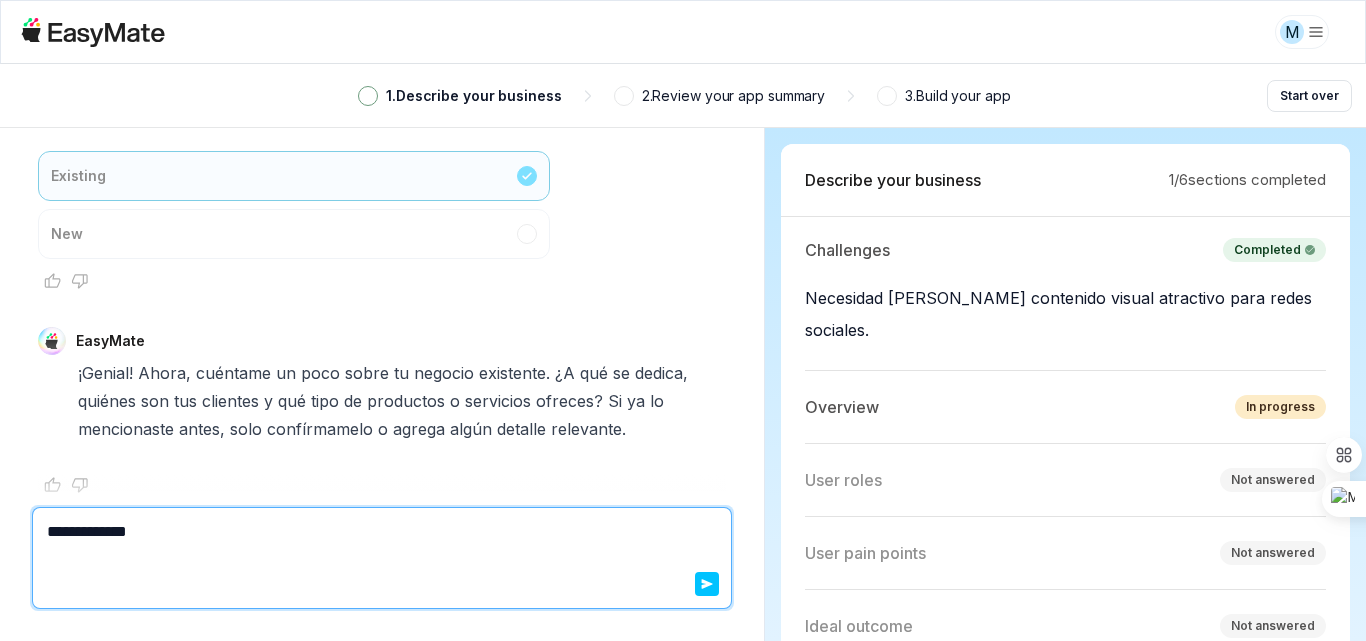 type on "*" 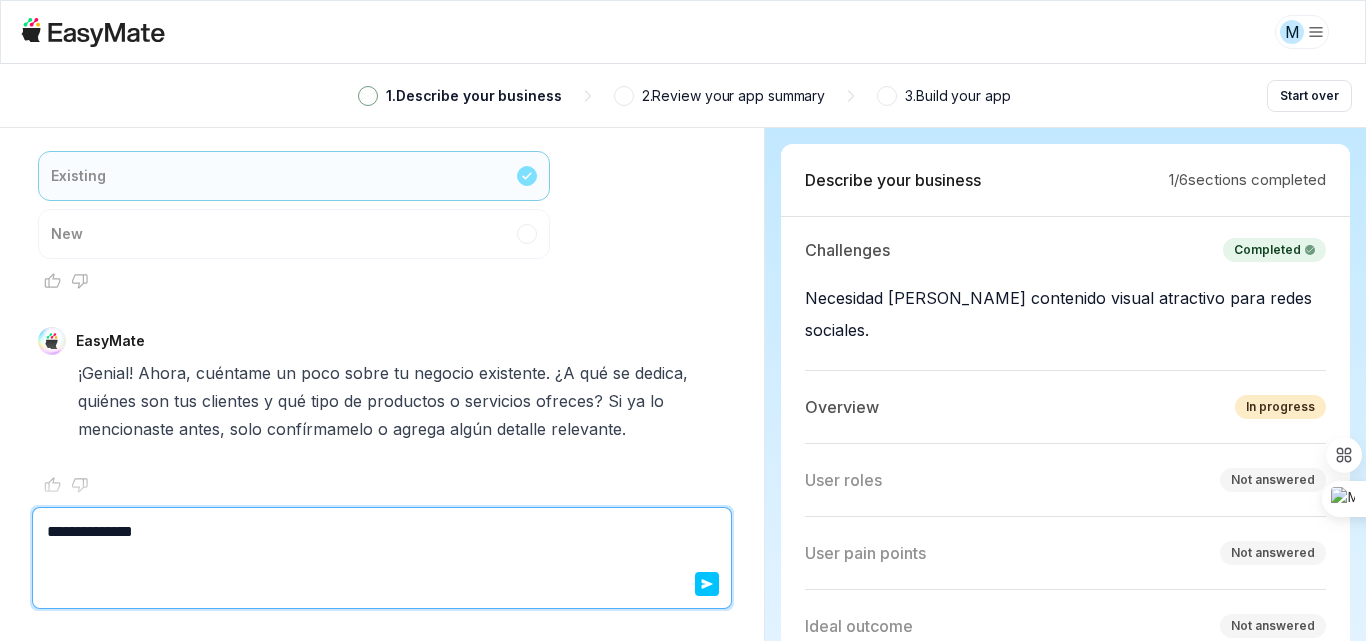 type on "*" 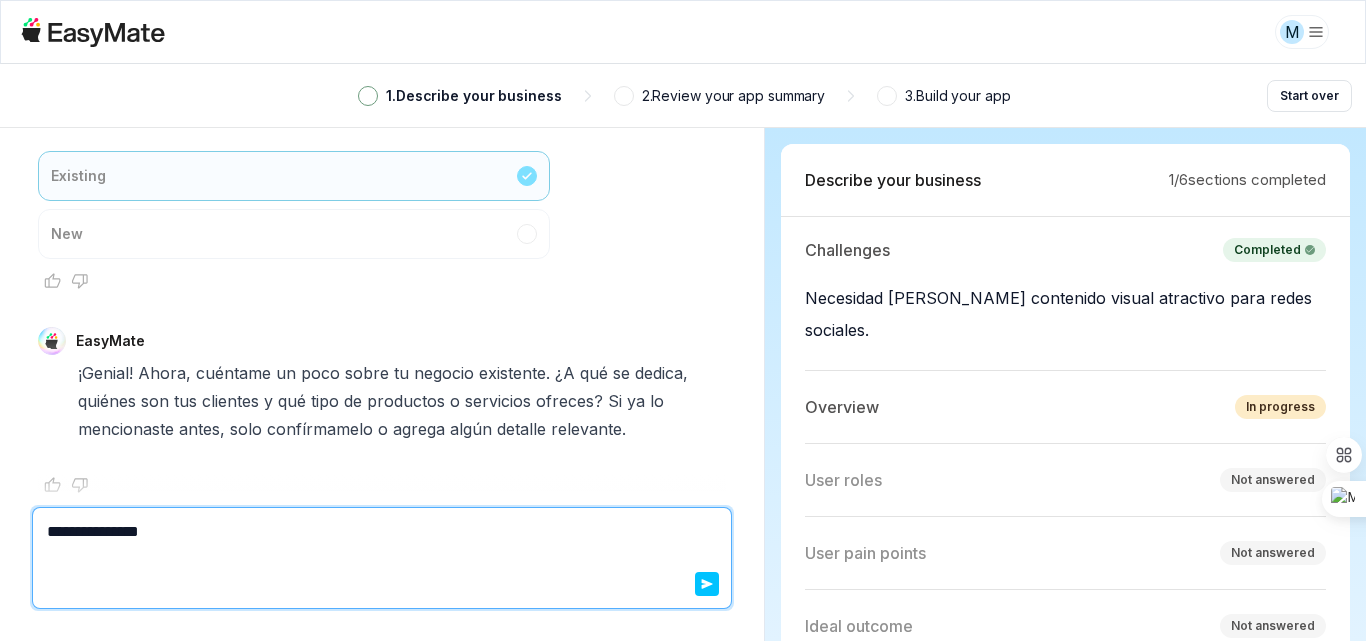 type on "*" 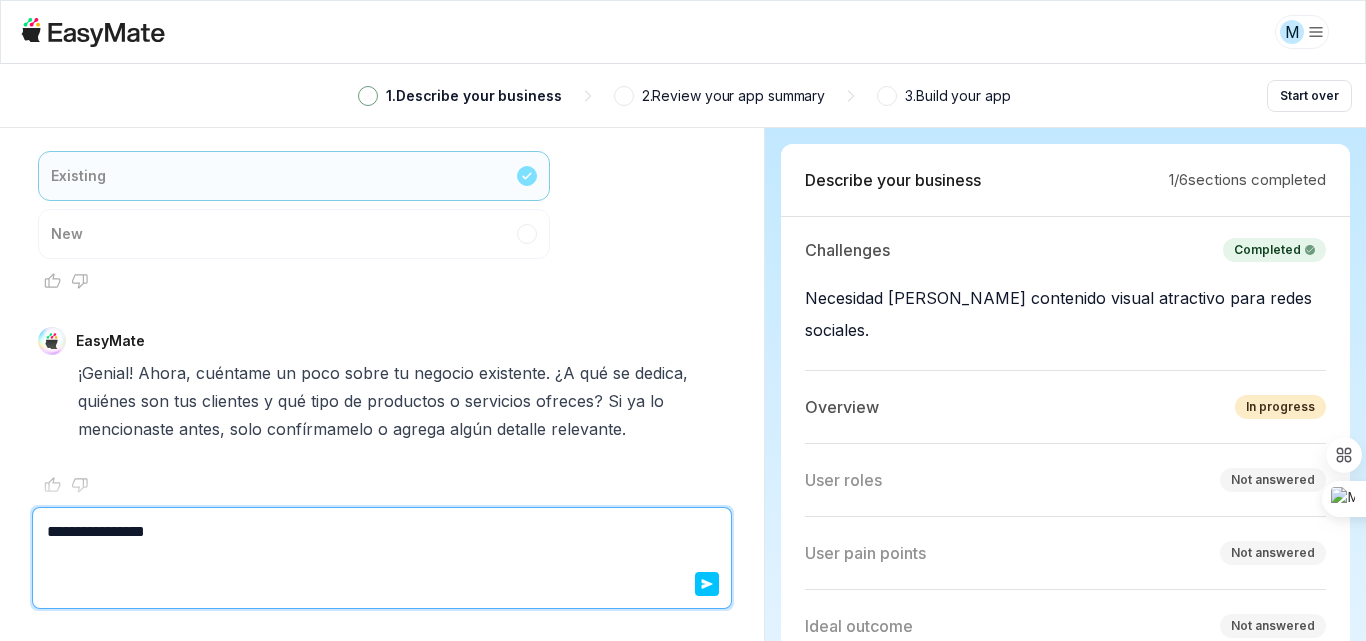 type on "*" 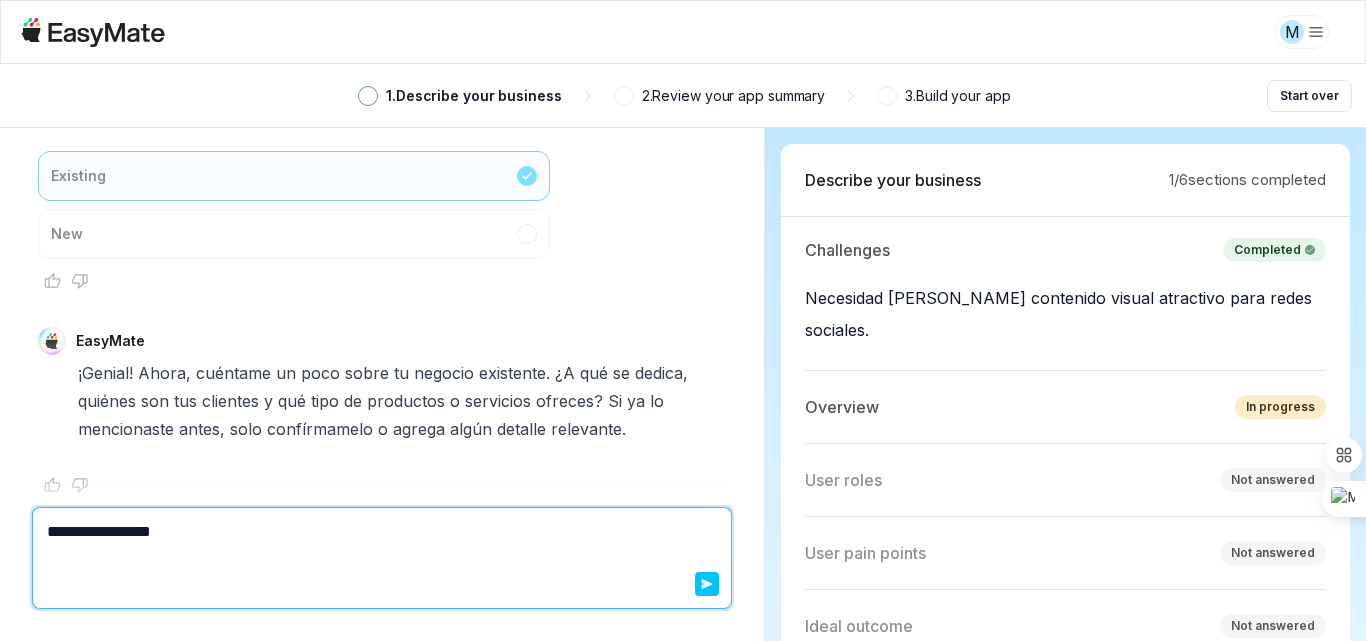 type on "*" 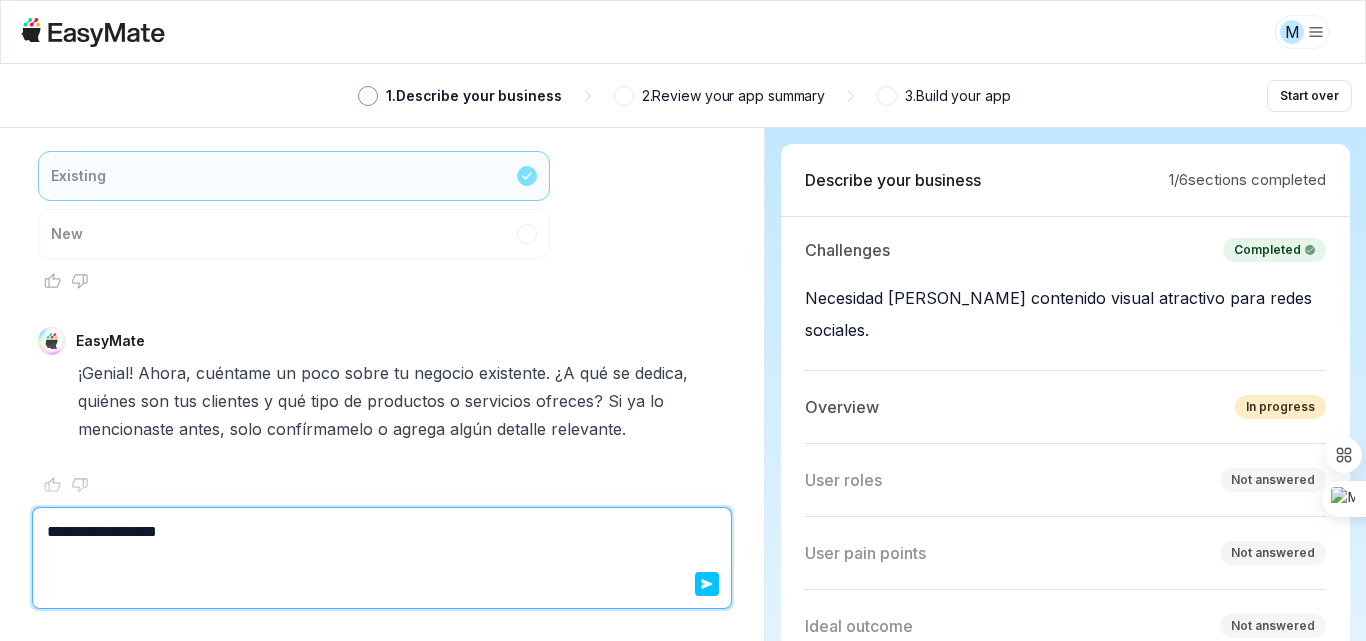 type on "*" 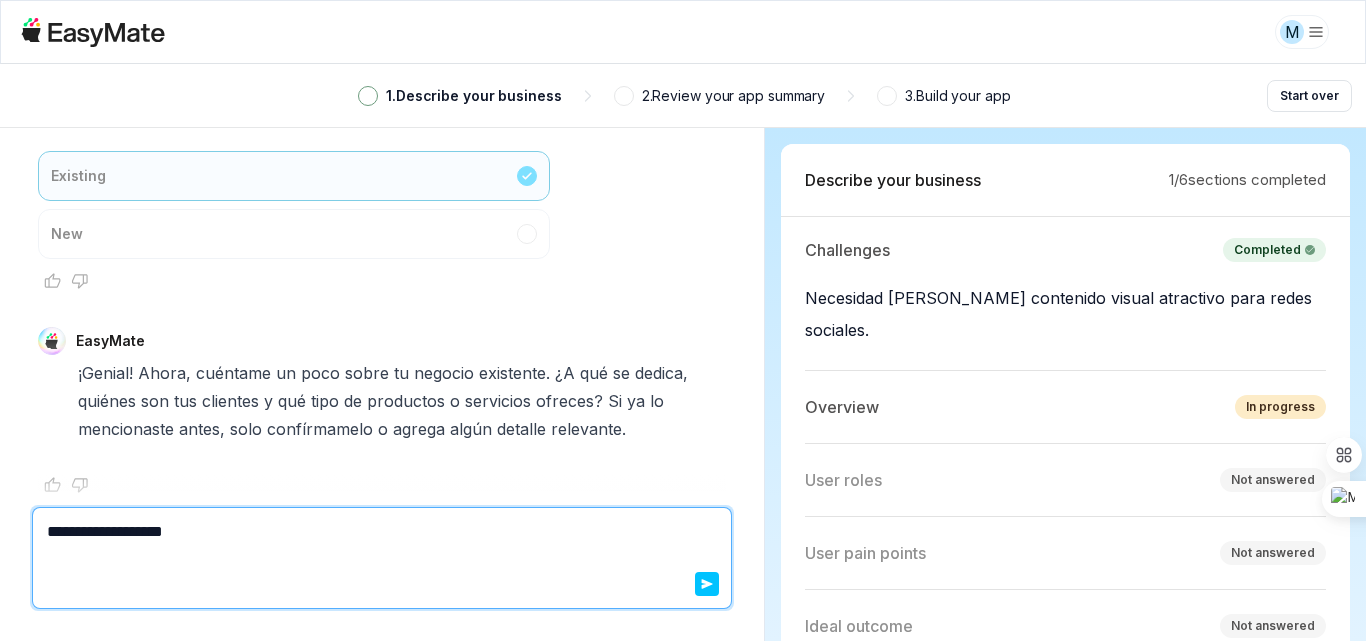 type on "*" 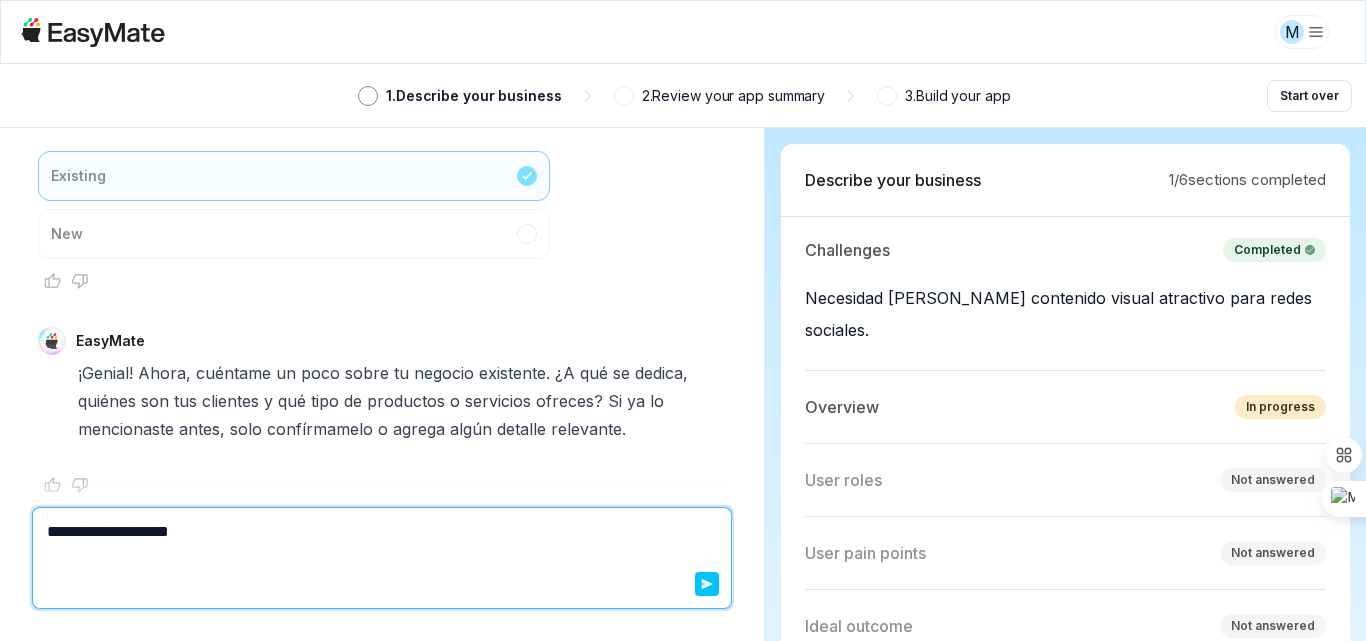 type on "*" 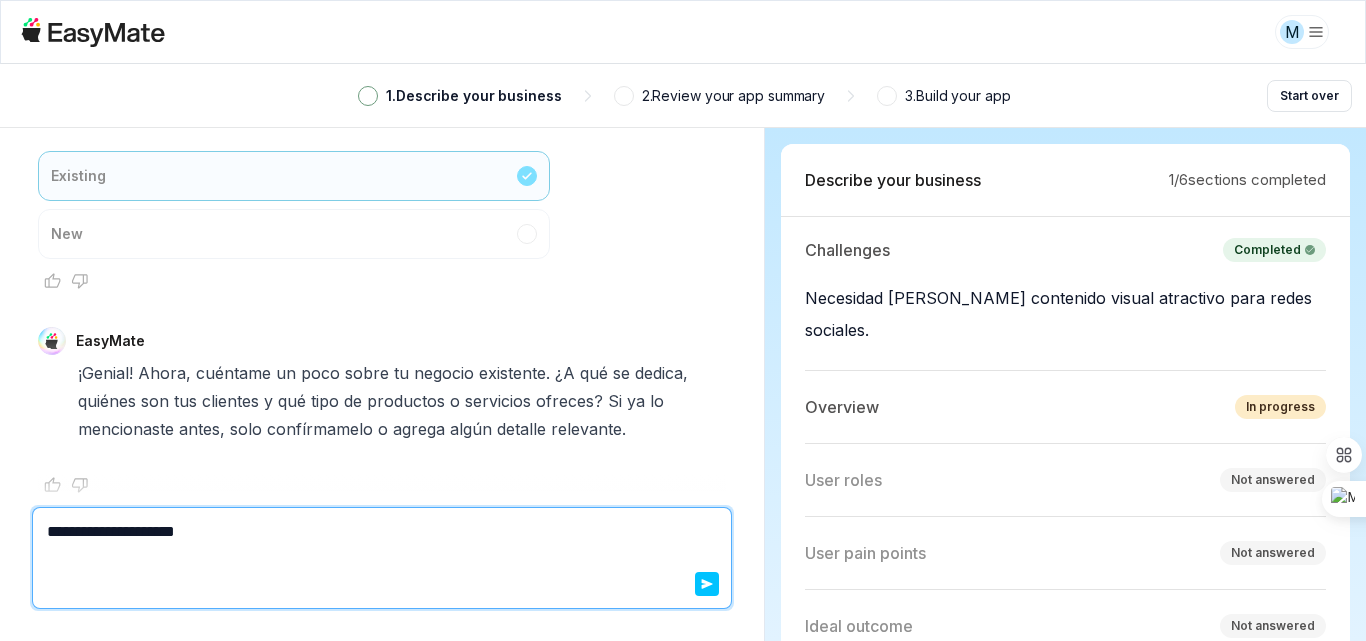 type on "*" 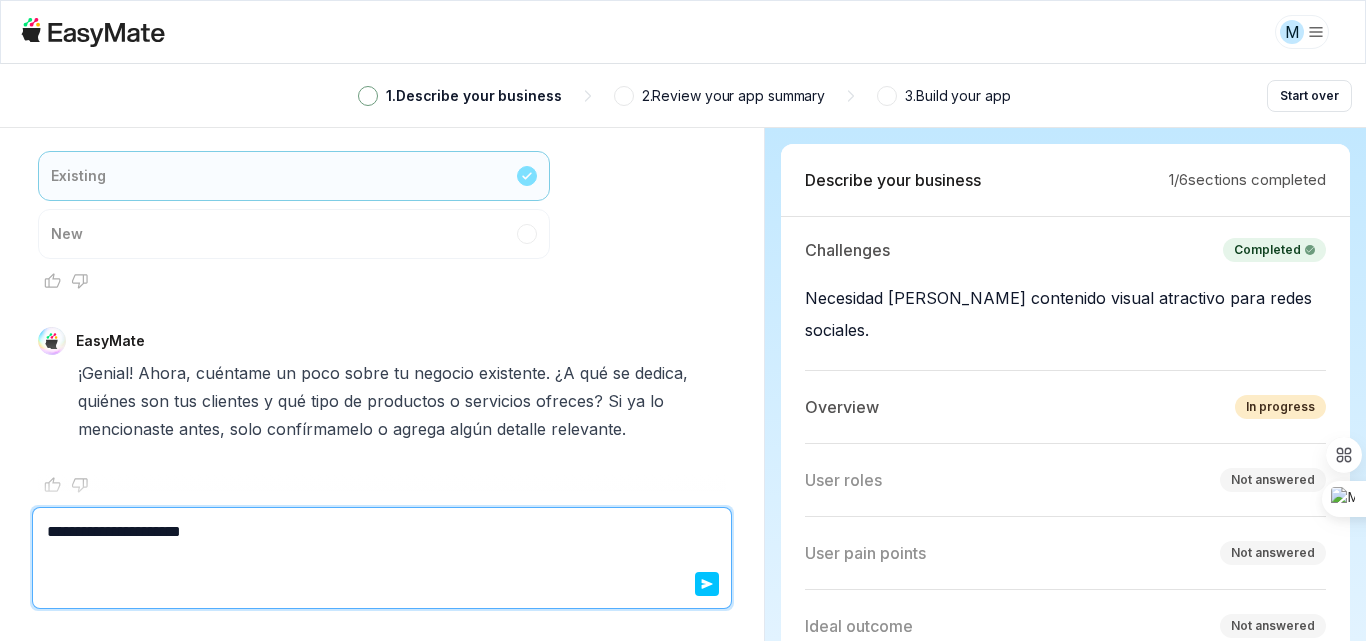 type on "*" 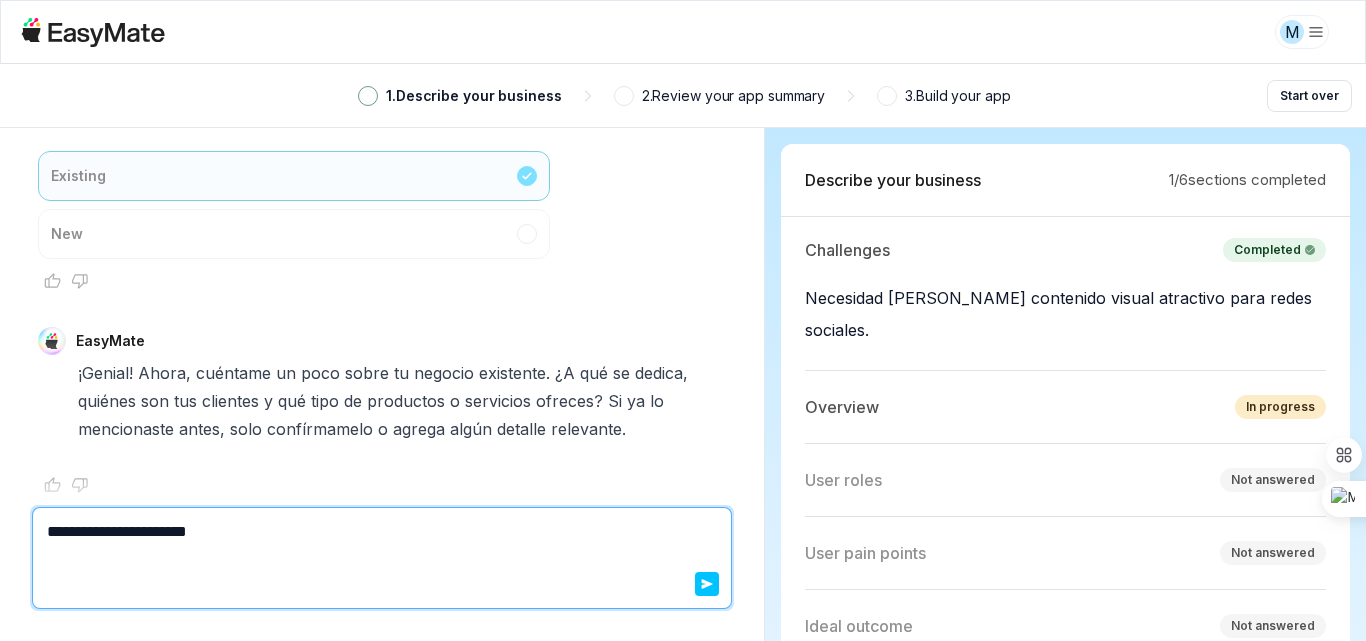 type on "*" 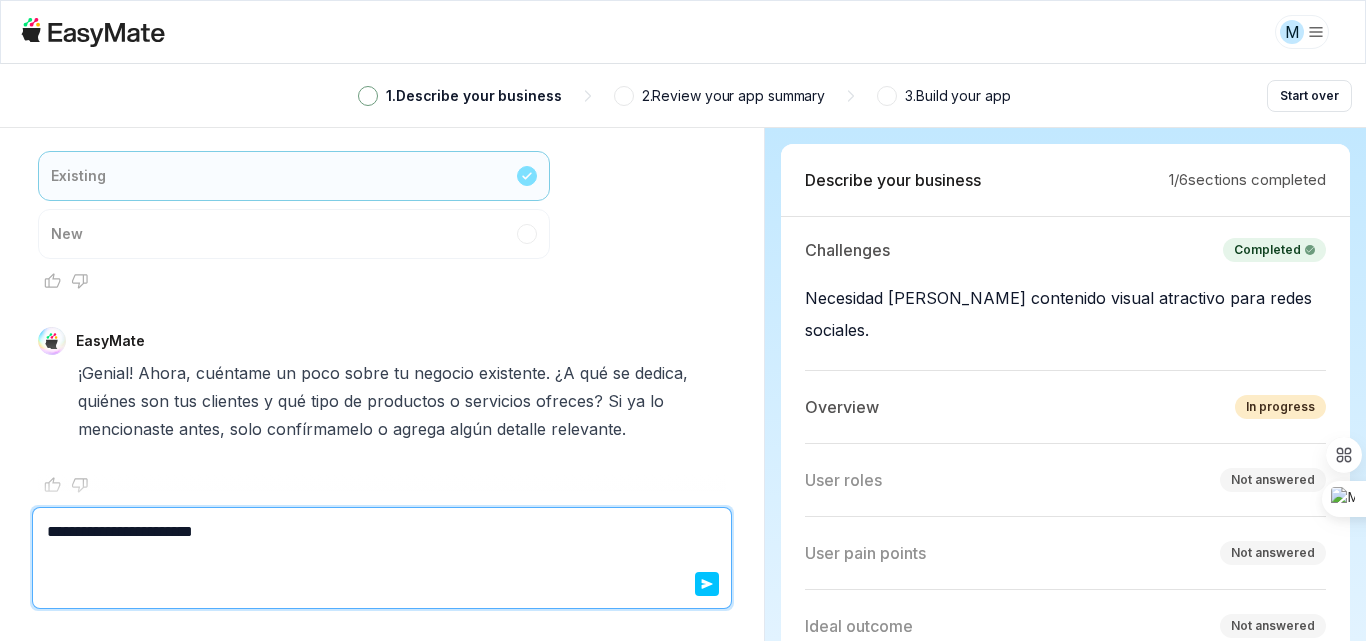 type on "*" 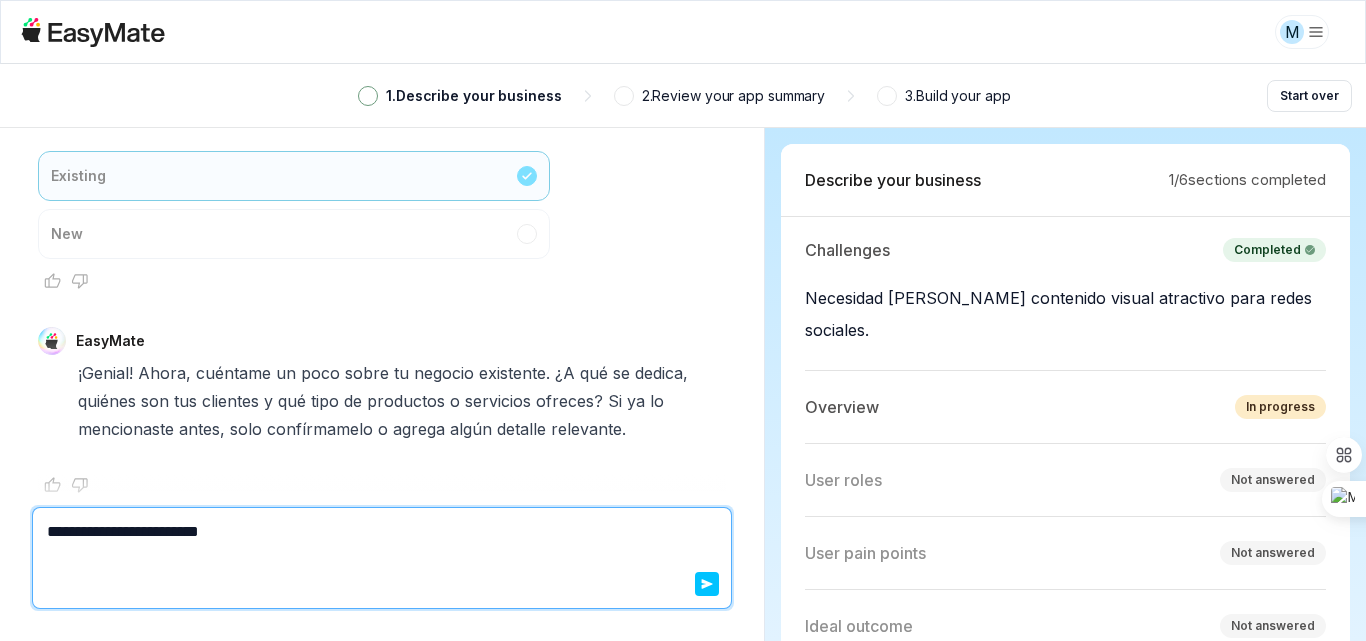 type on "*" 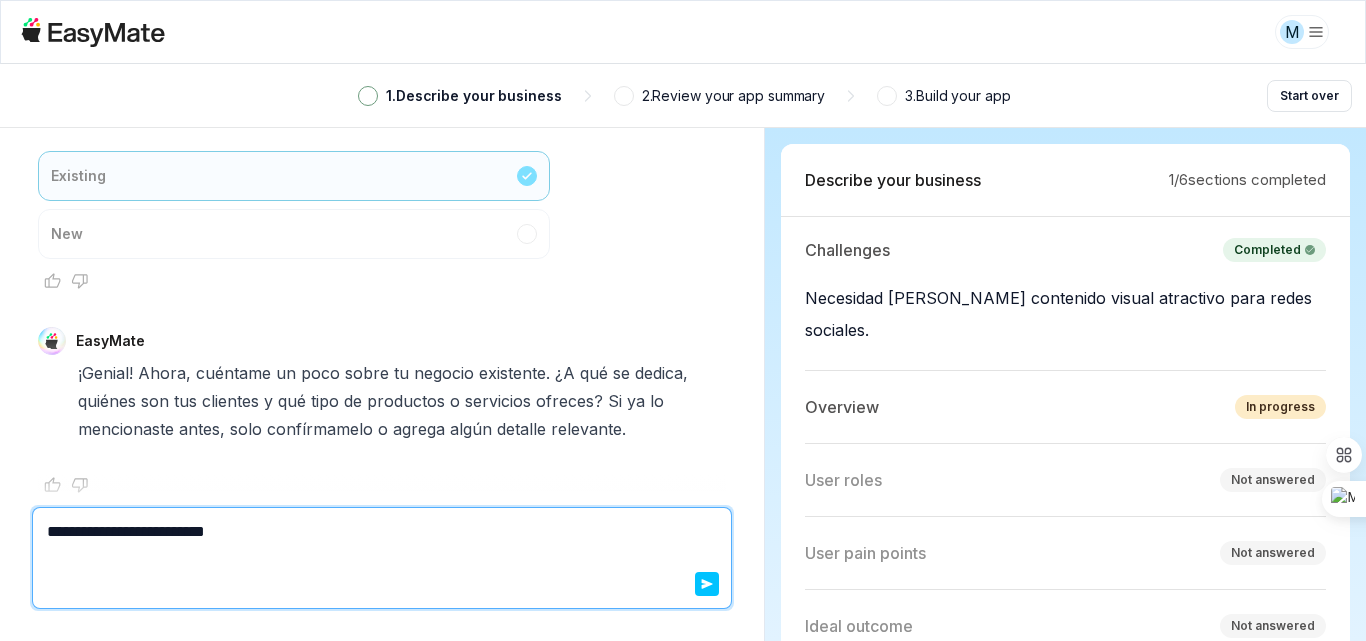 type on "*" 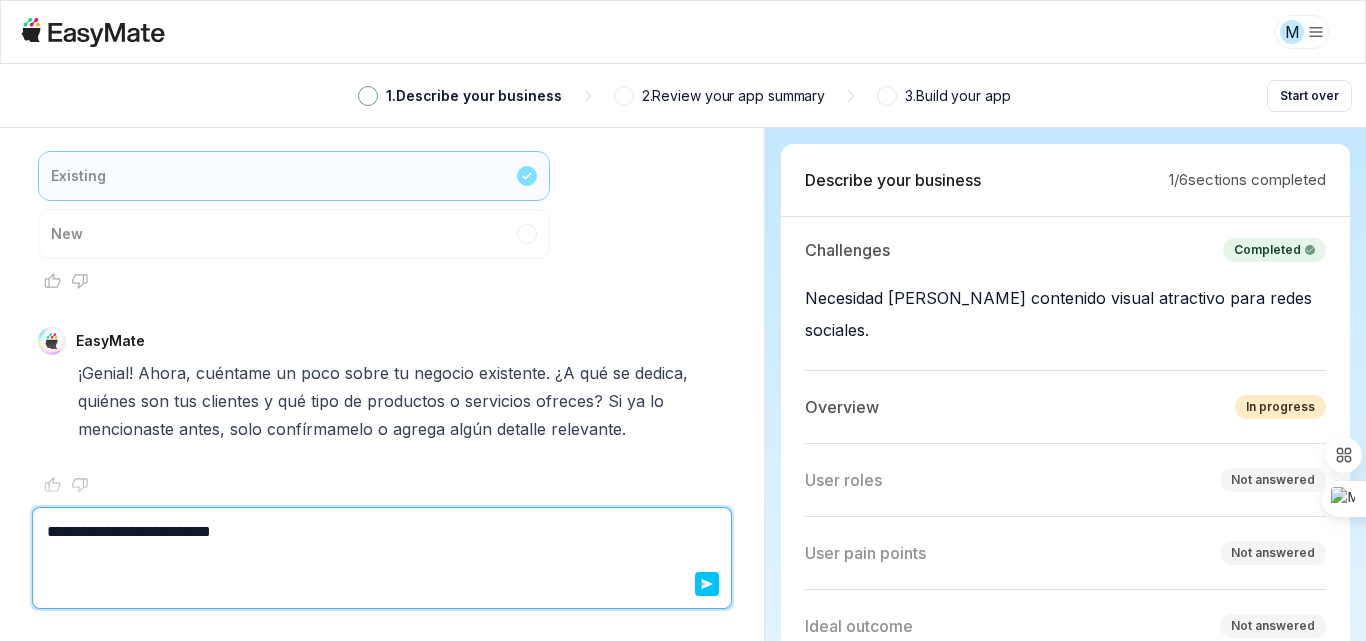 type on "*" 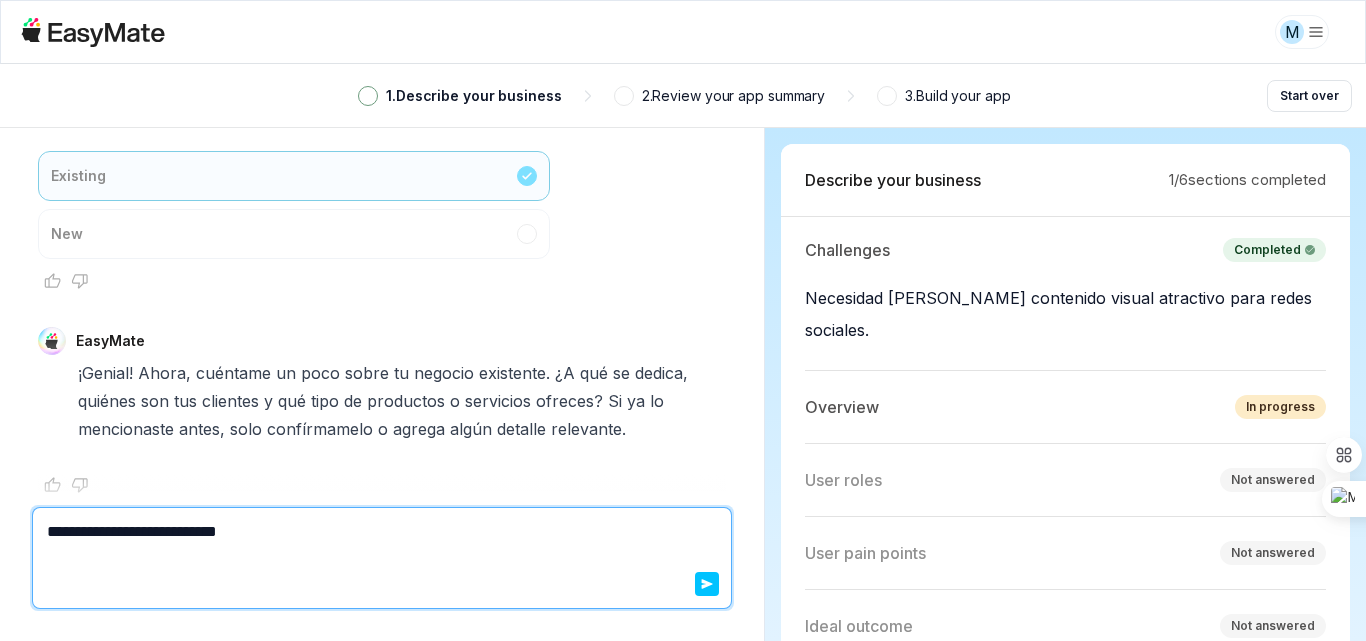 type on "*" 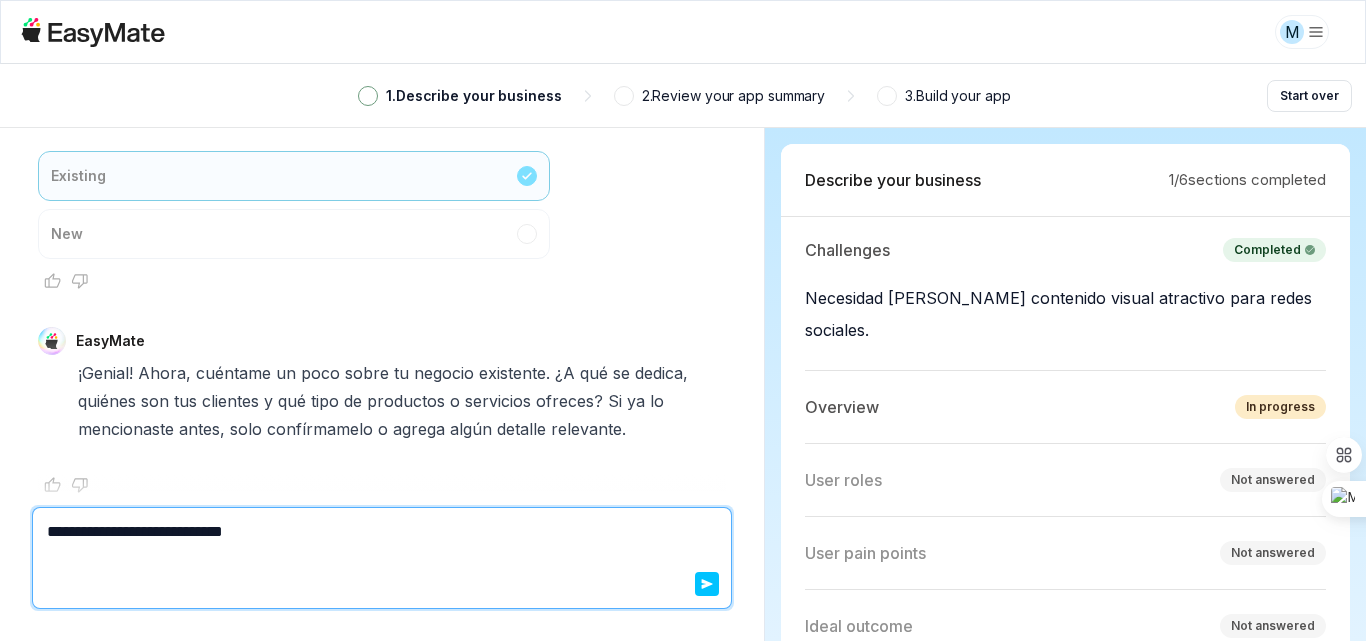 type on "*" 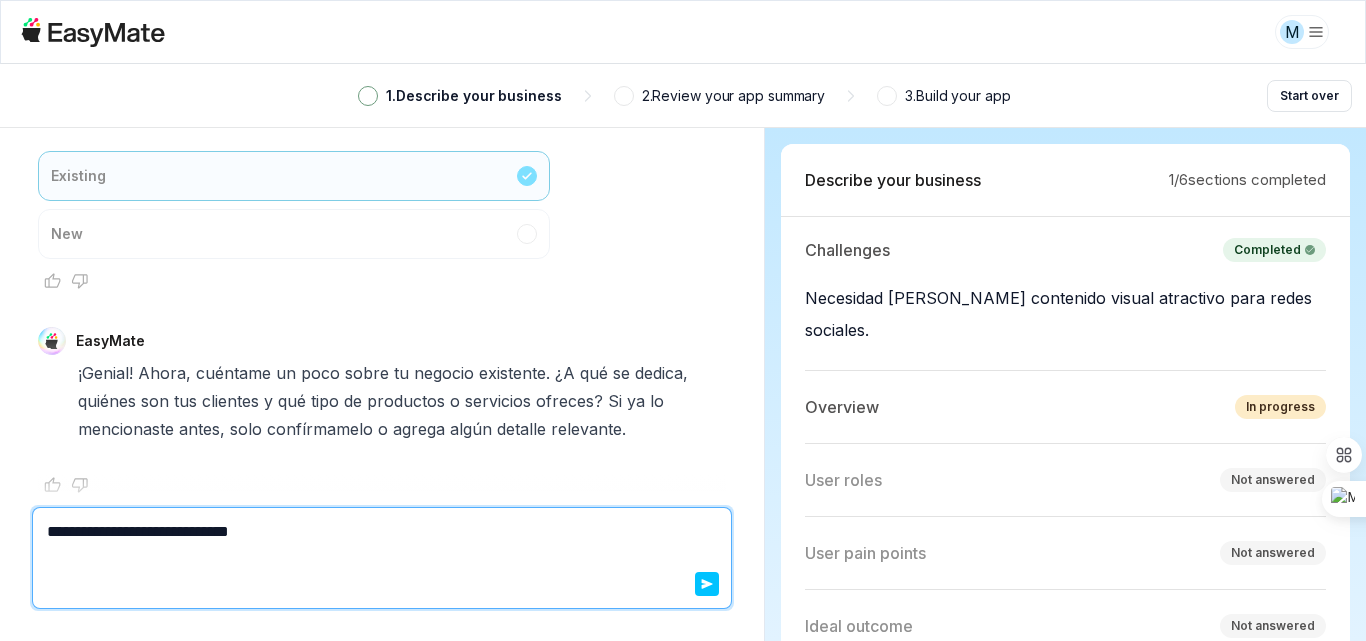 type on "*" 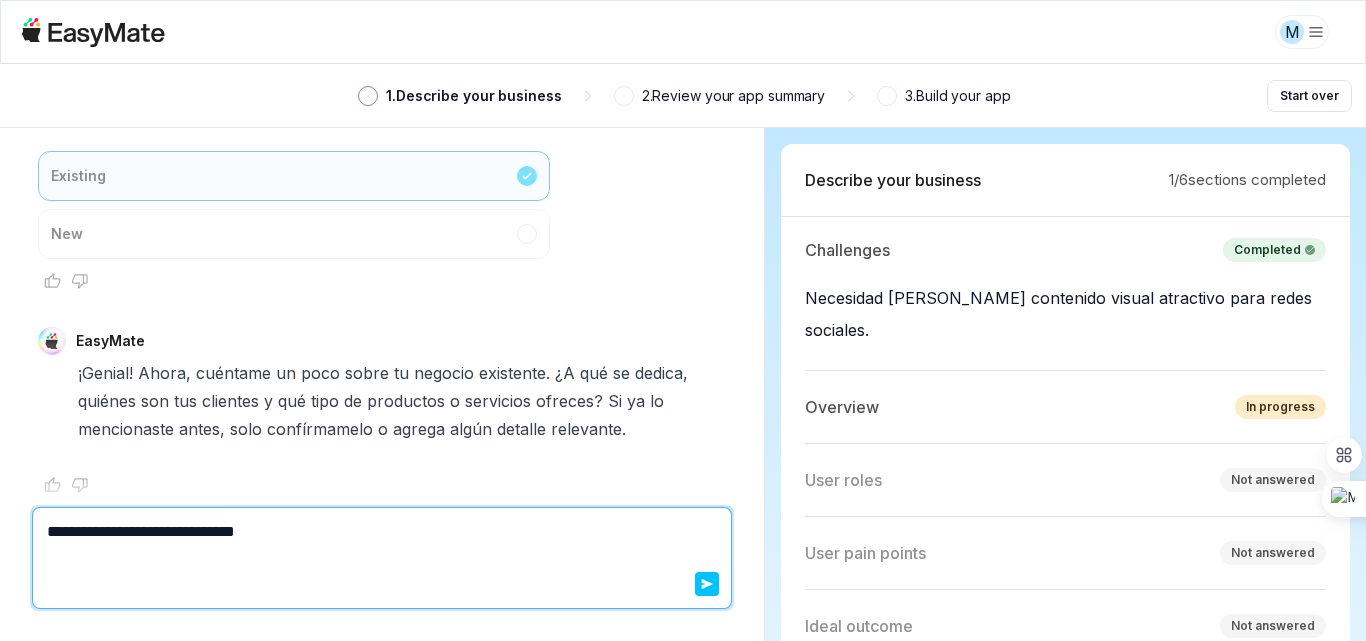 type on "*" 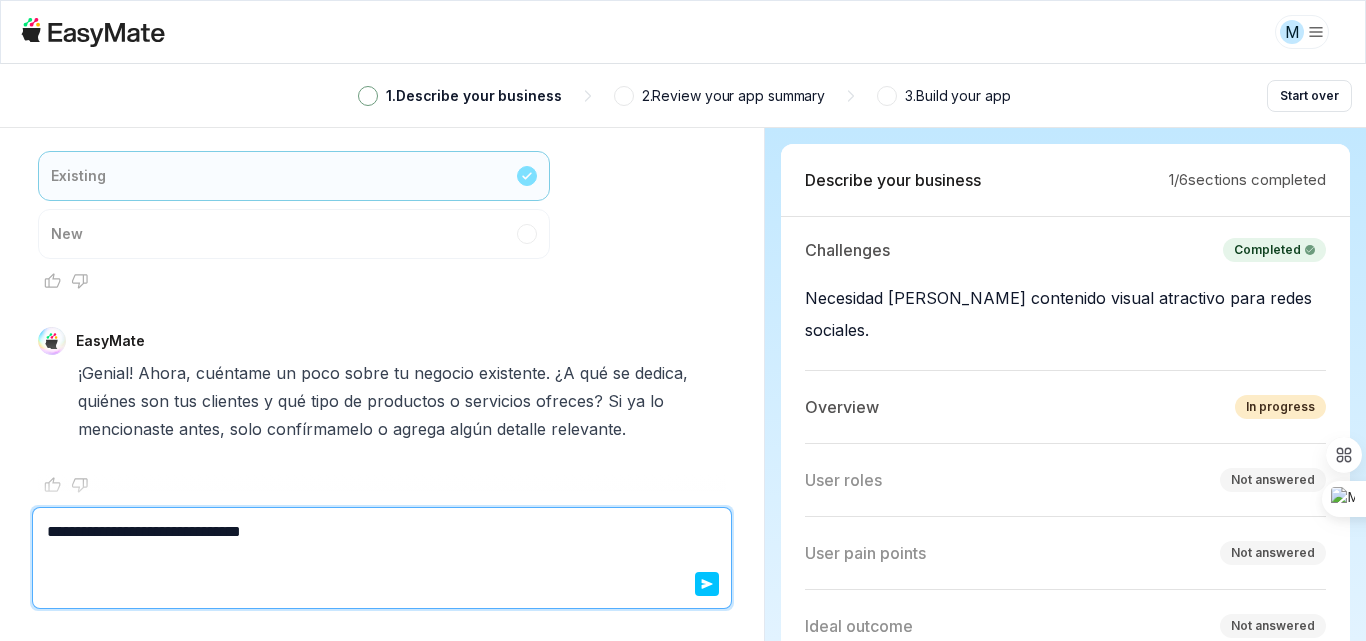 type on "*" 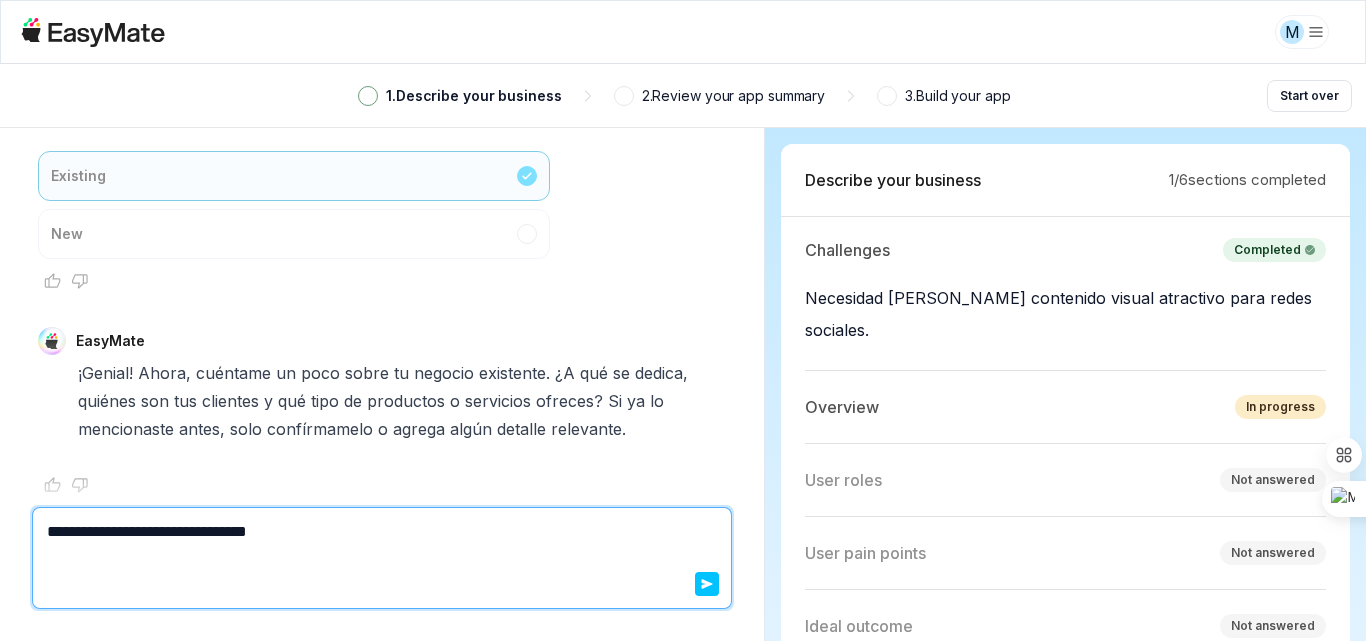 type on "*" 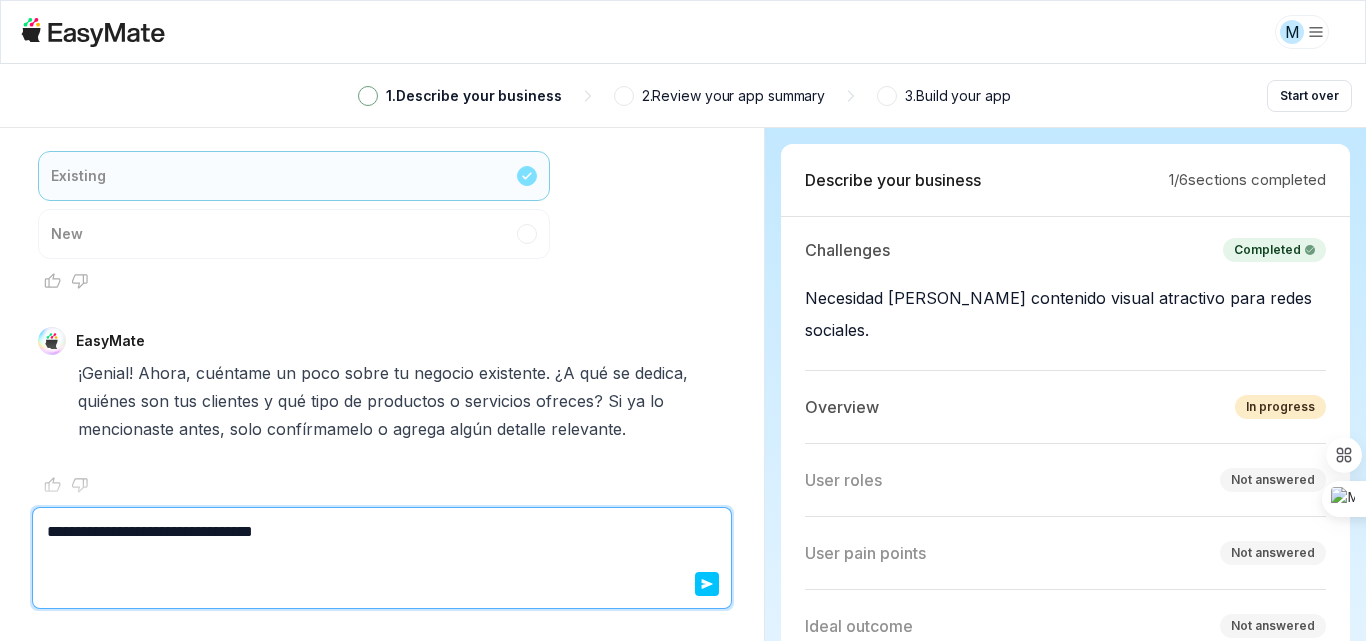 type on "*" 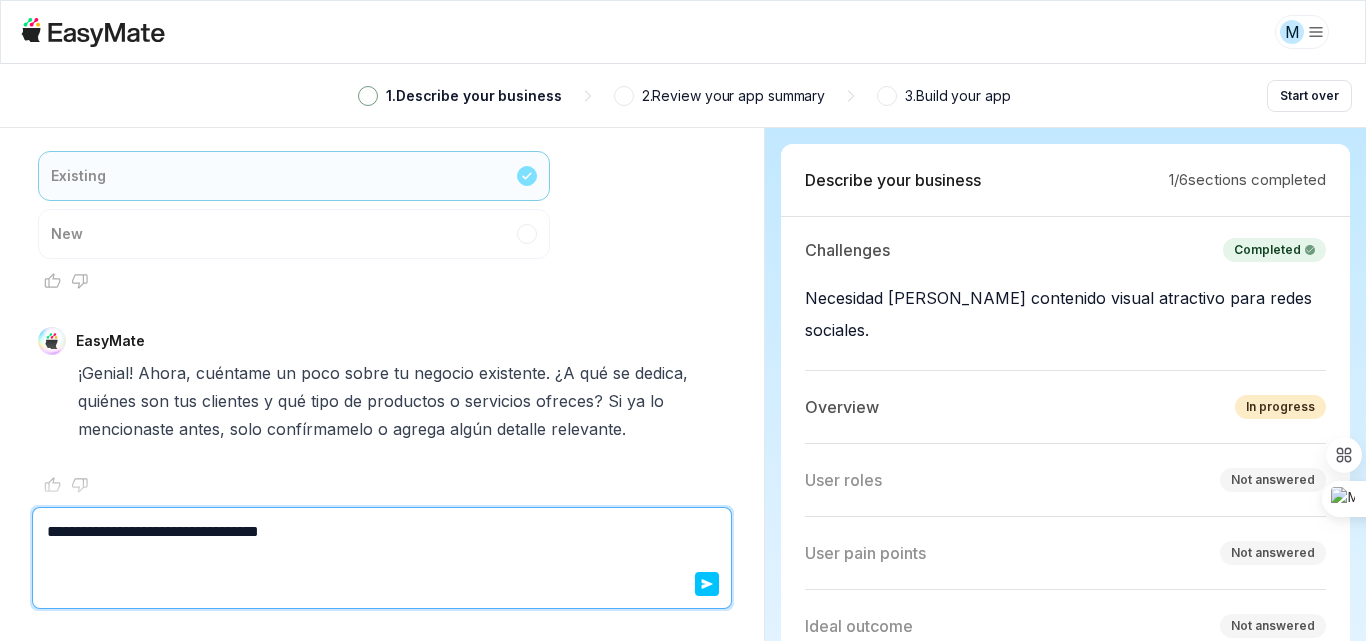 type on "*" 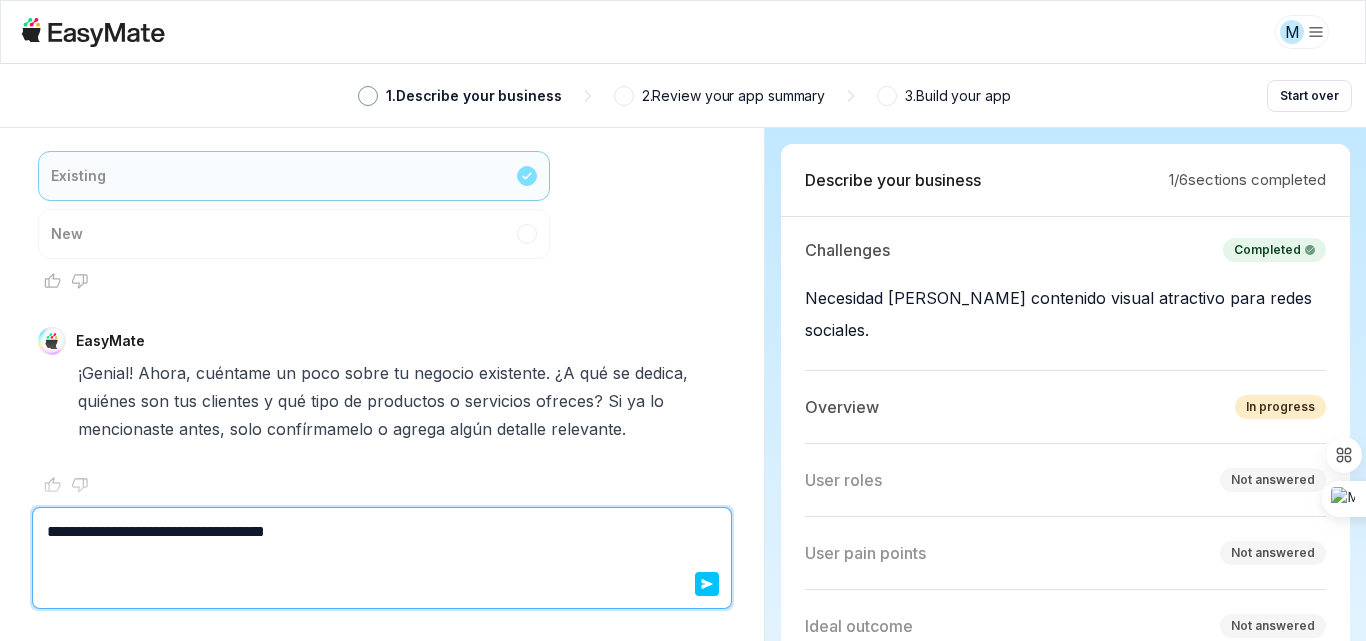 type on "*" 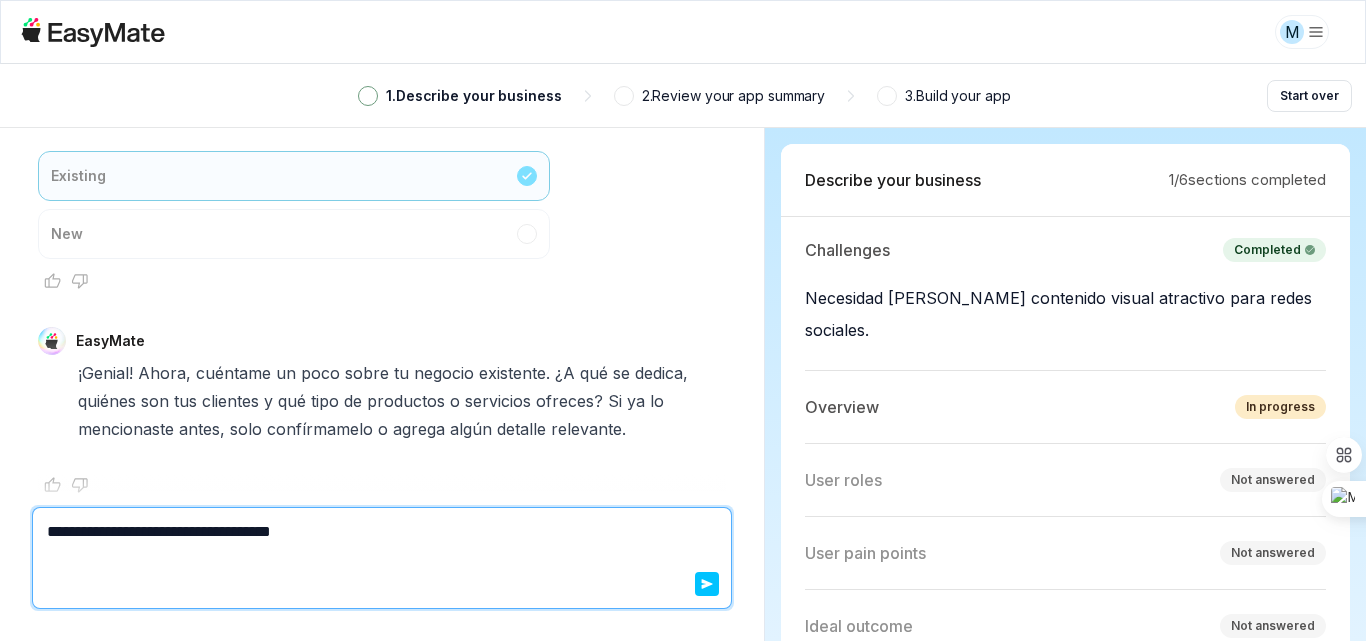 type on "*" 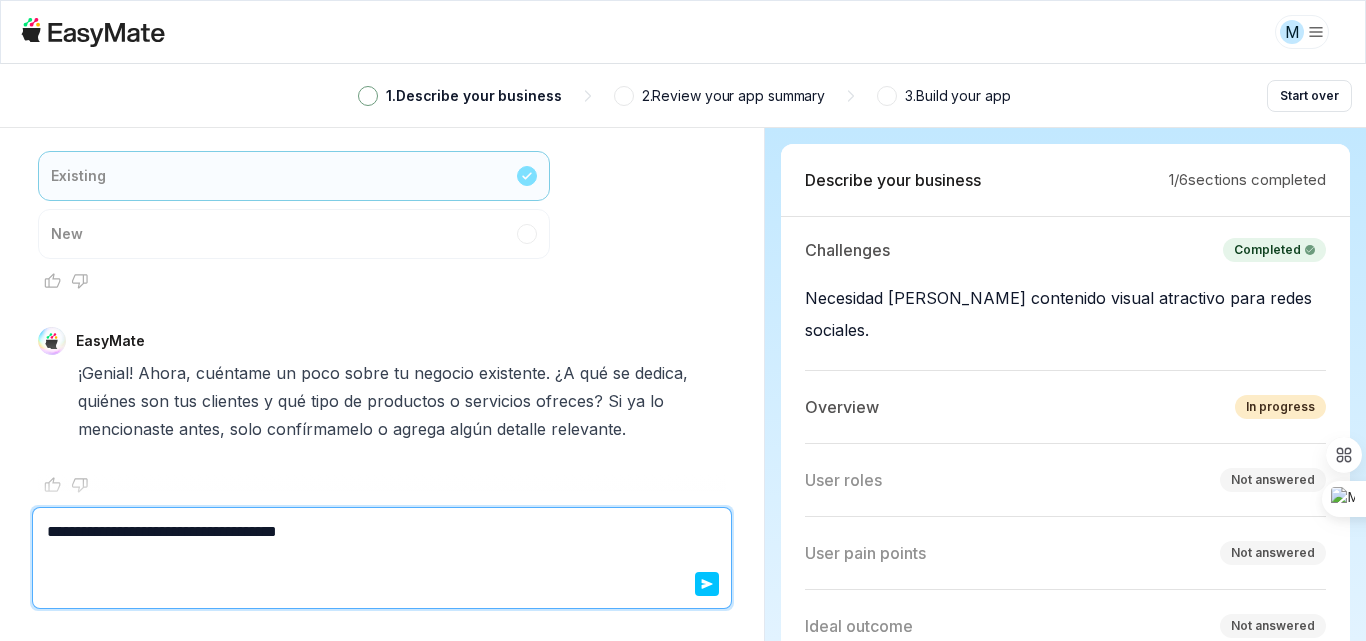 type on "*" 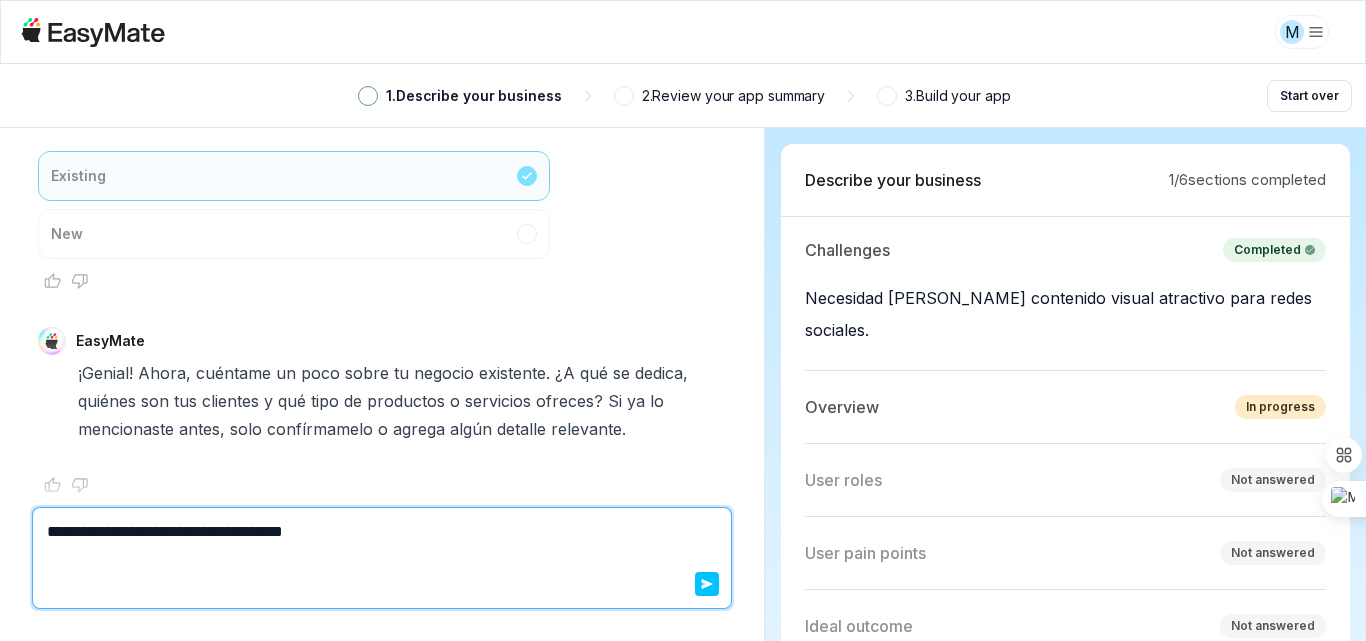 type on "*" 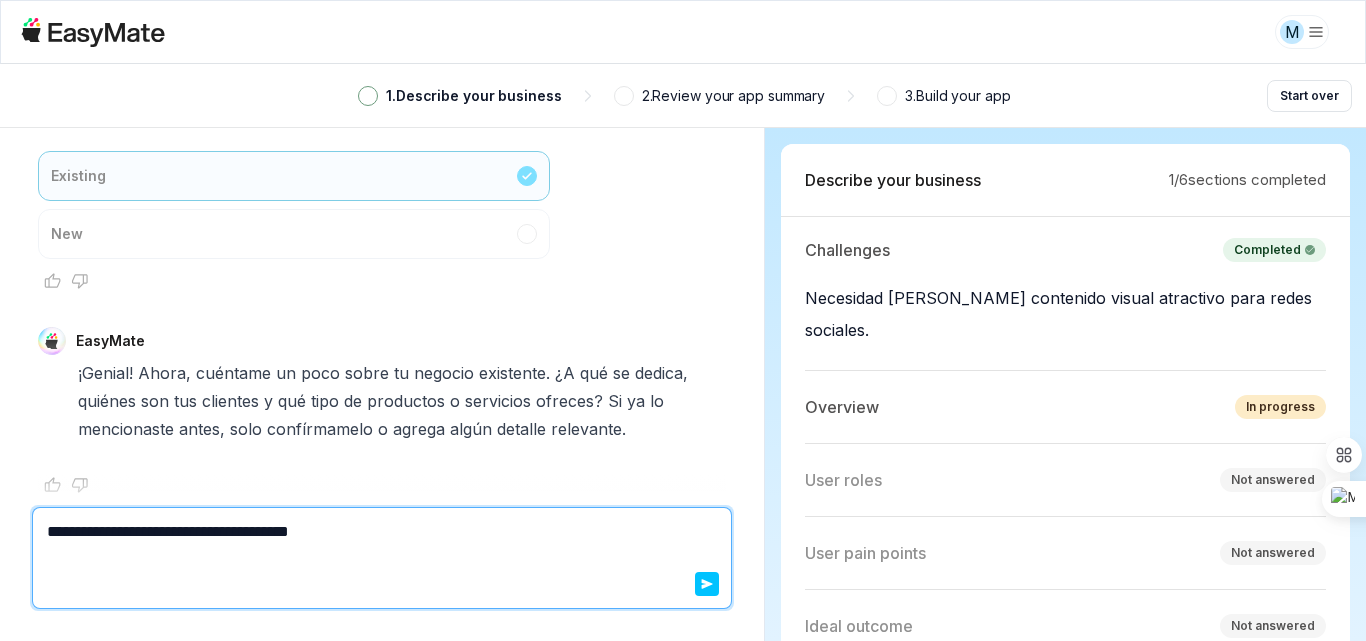 type on "*" 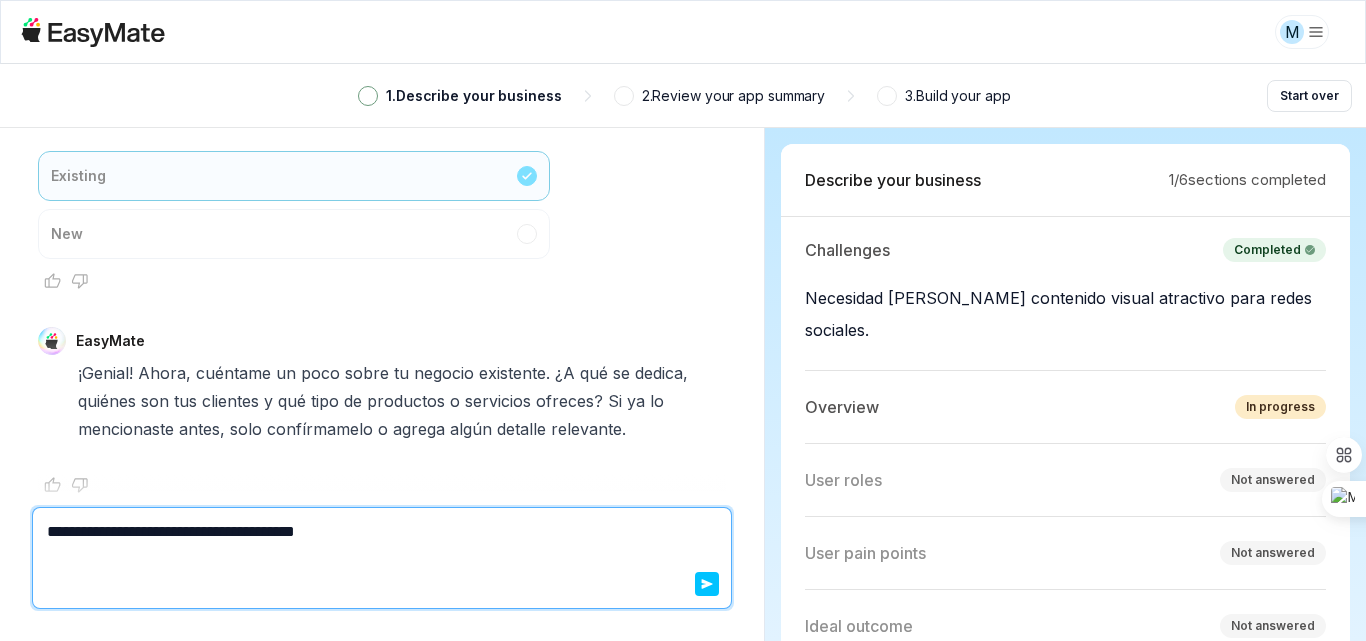 type on "*" 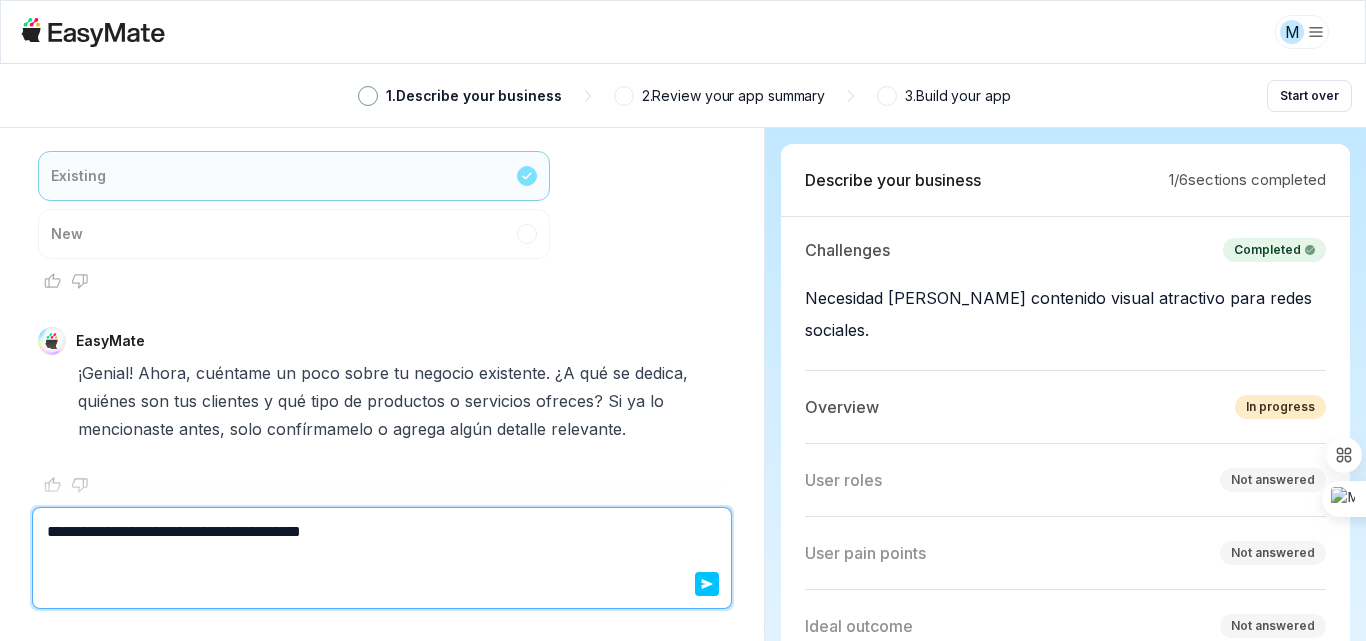 type on "*" 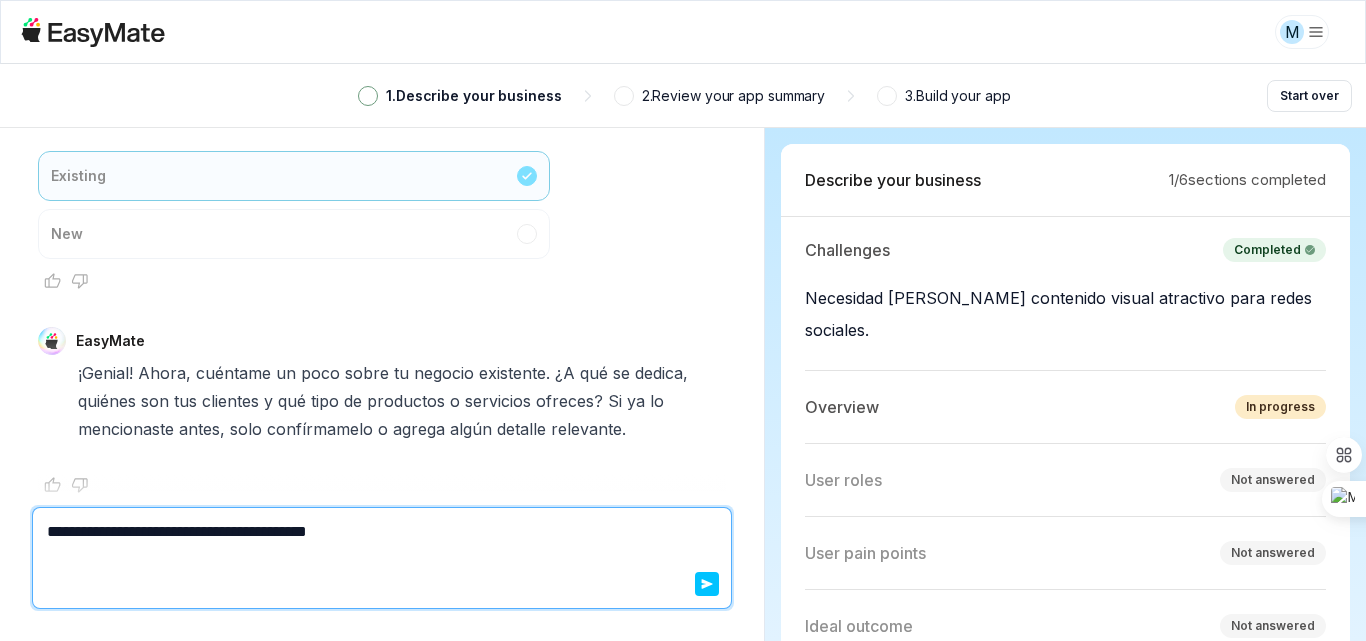 type on "*" 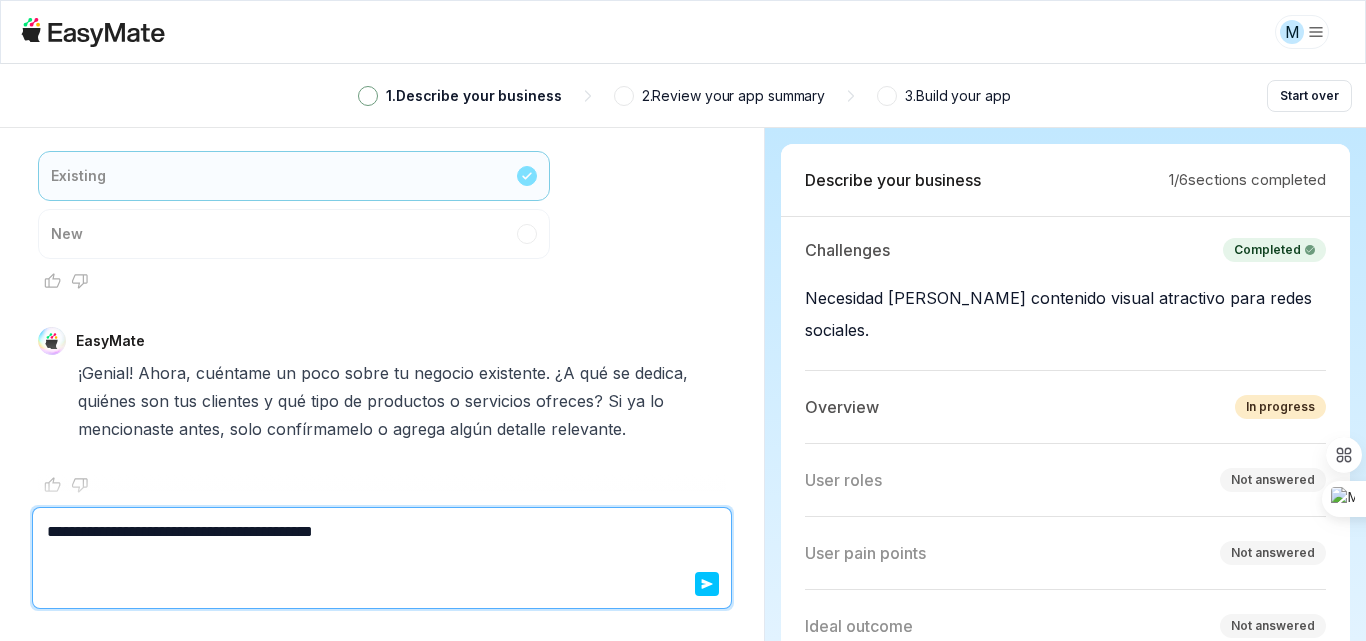type on "*" 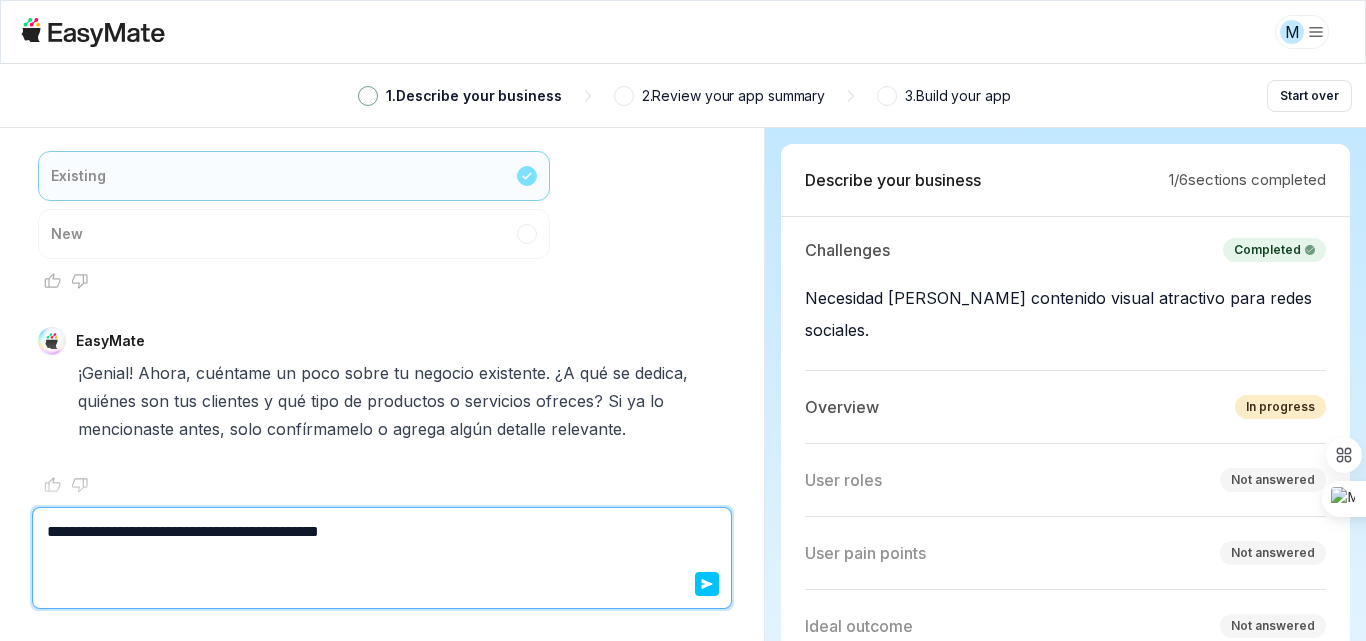 type on "*" 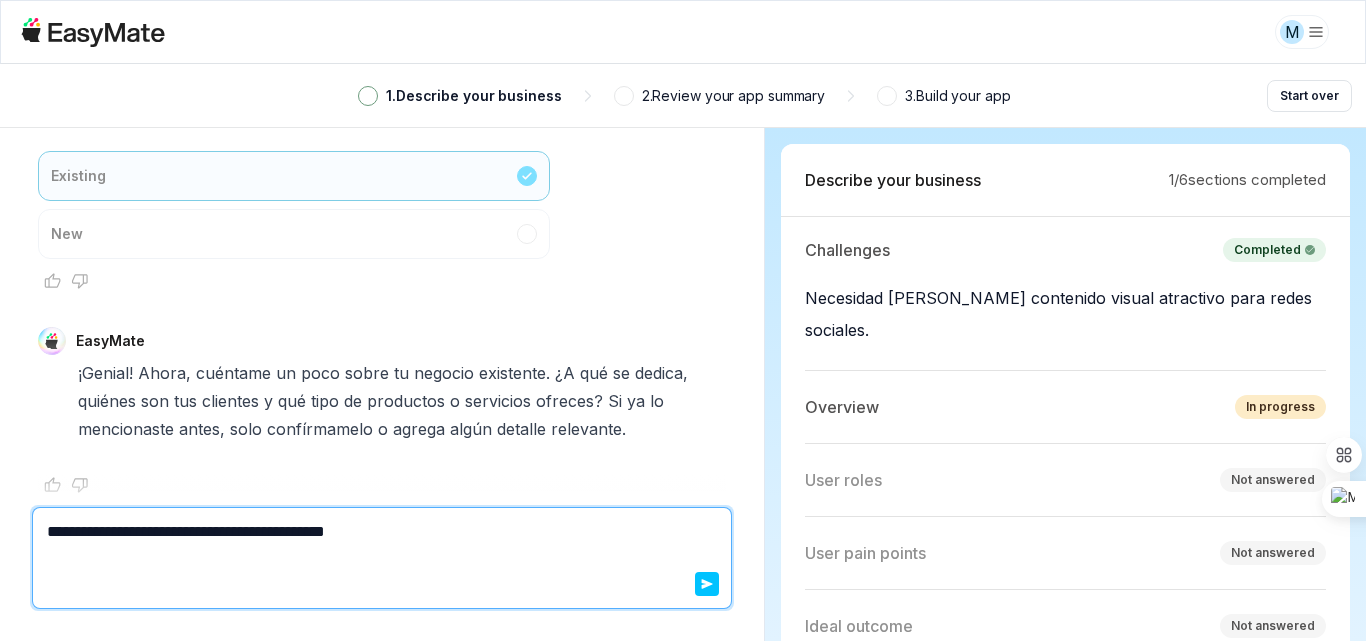type on "*" 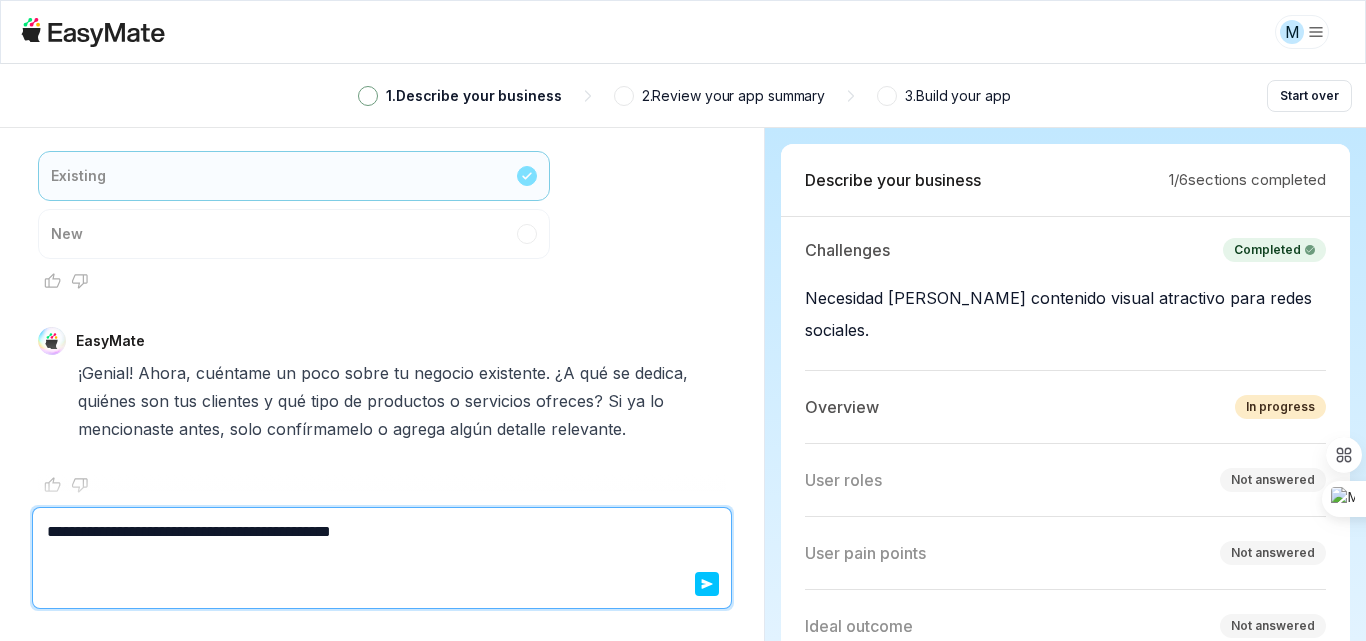 type on "*" 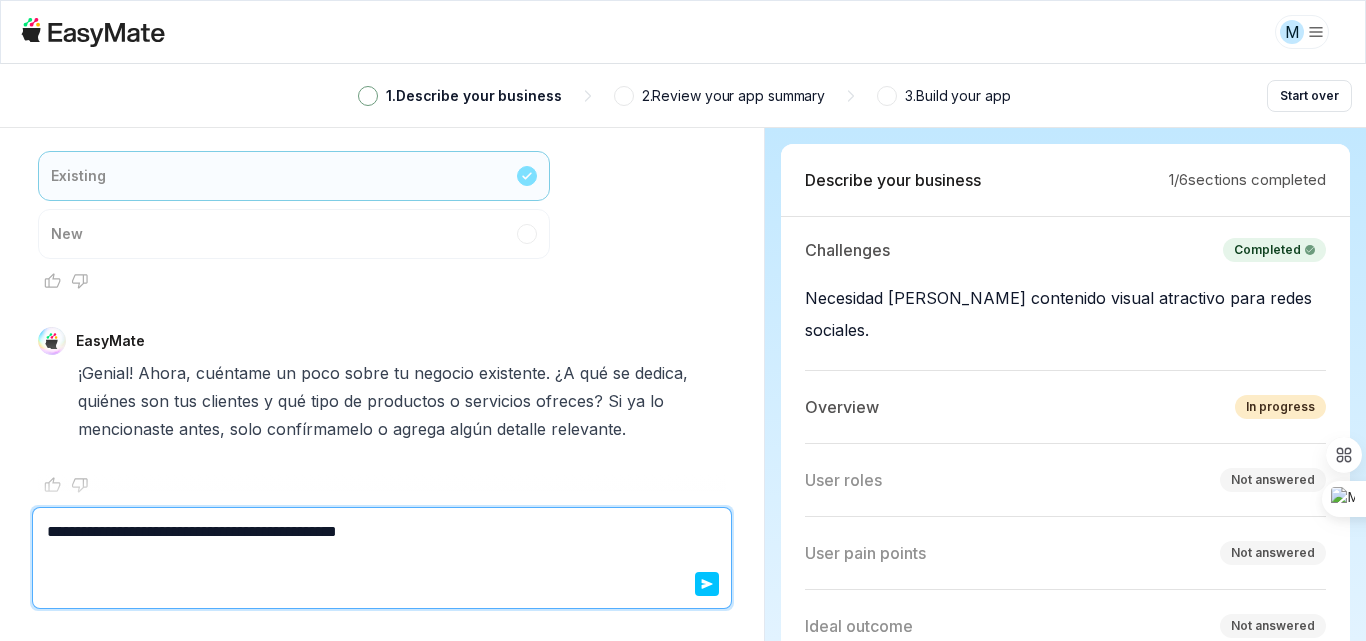 type on "*" 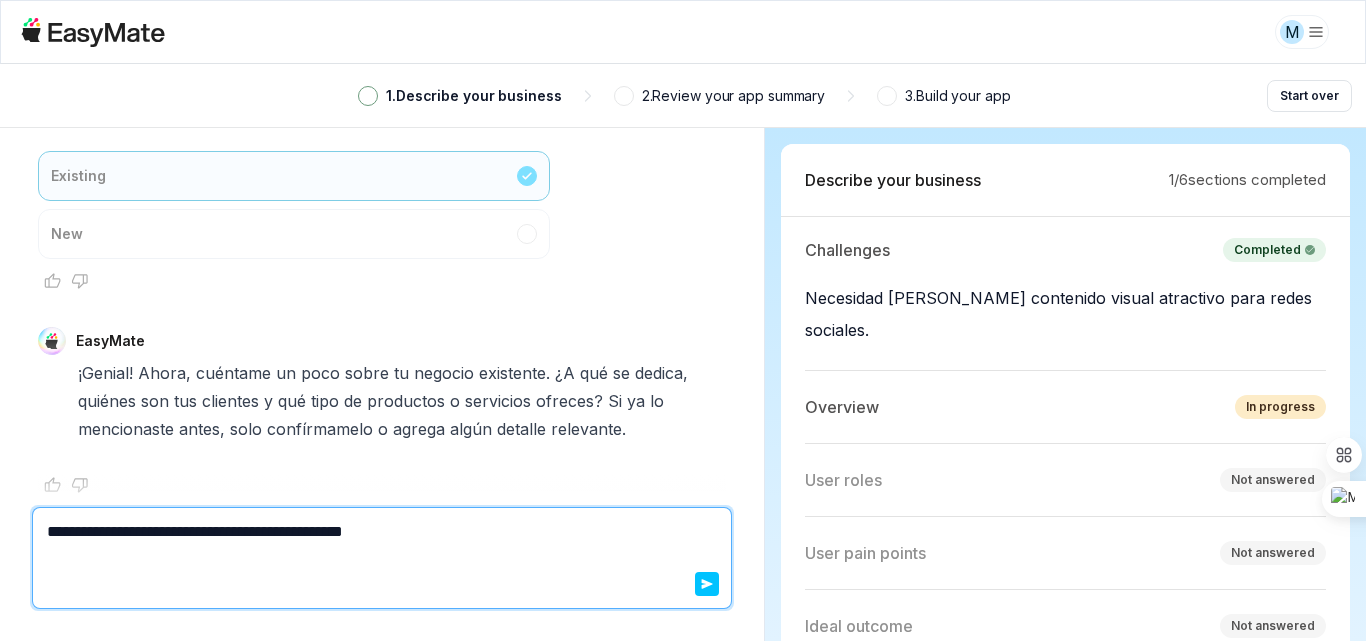 type on "*" 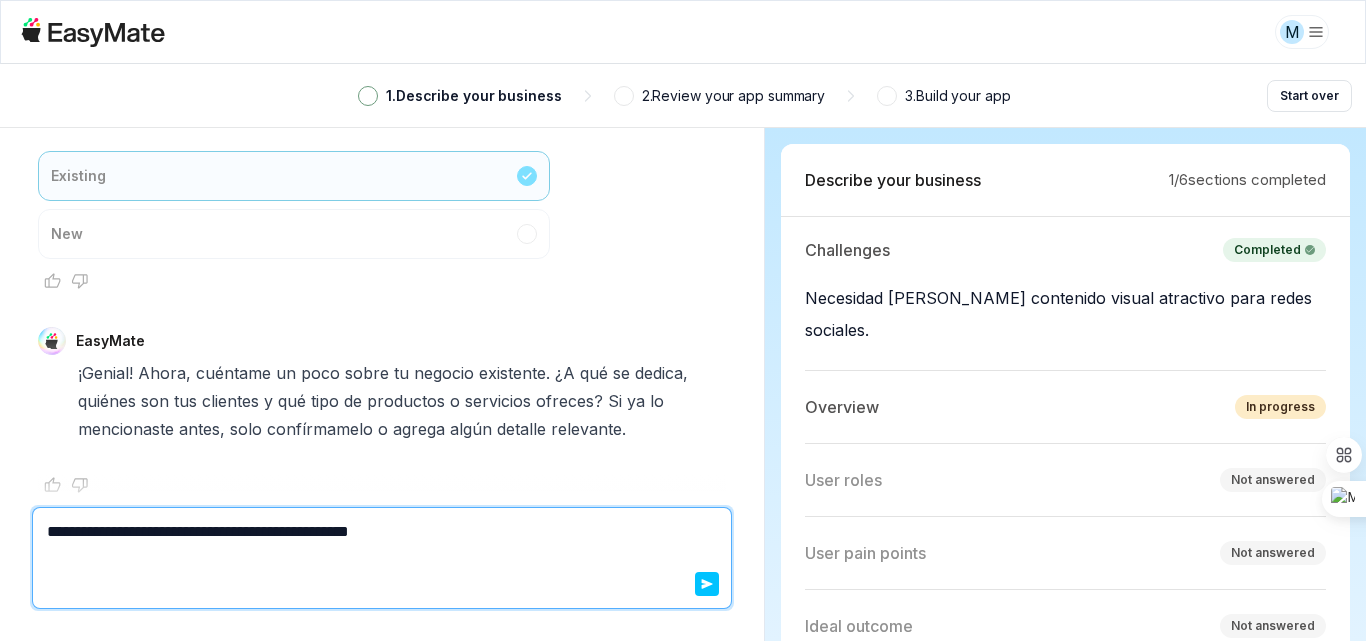 type on "*" 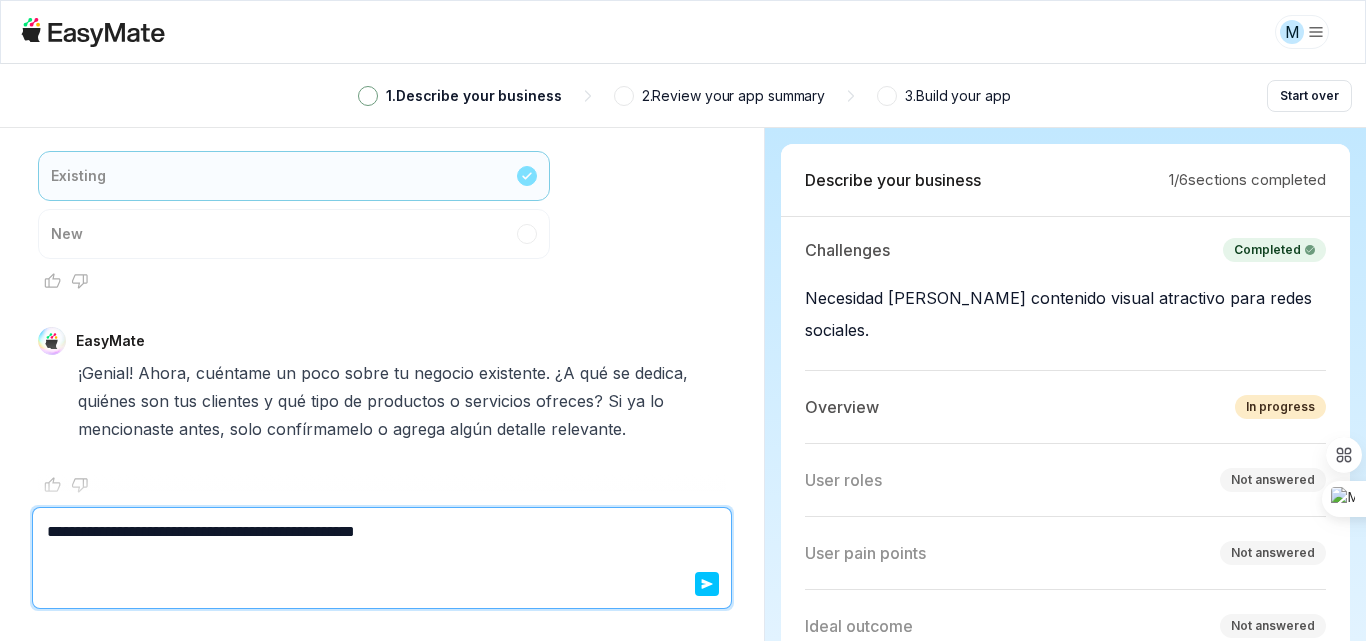 type on "*" 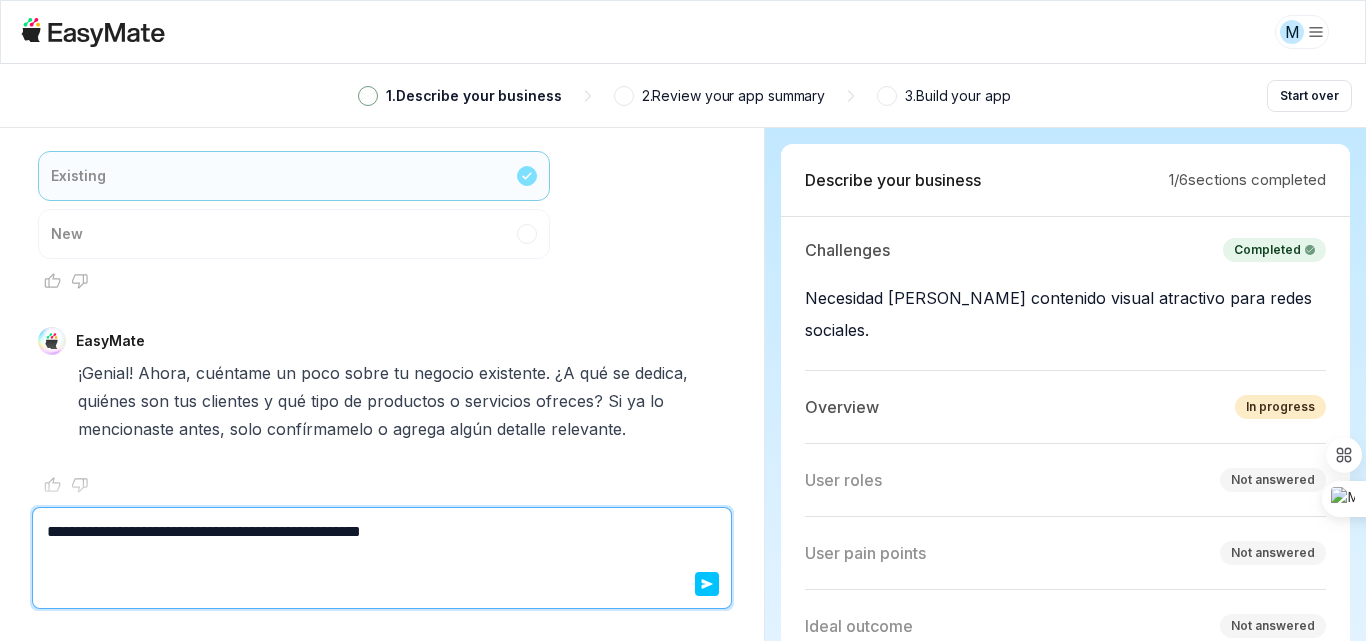 type on "*" 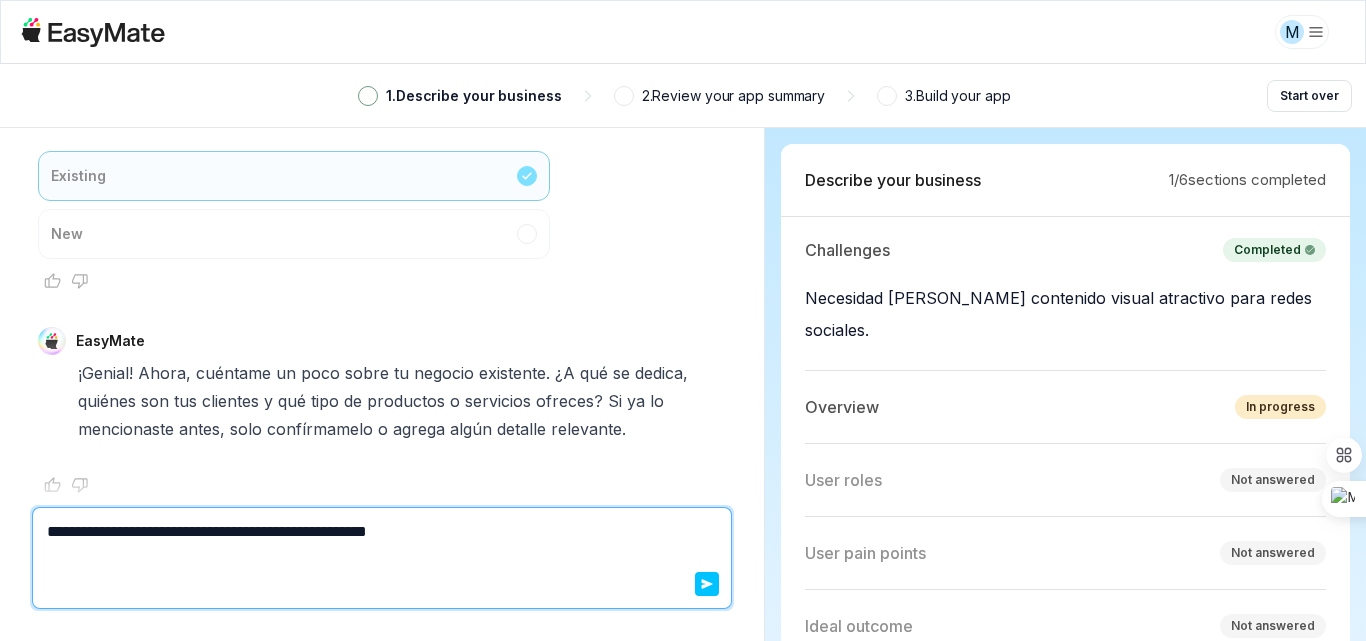 type on "*" 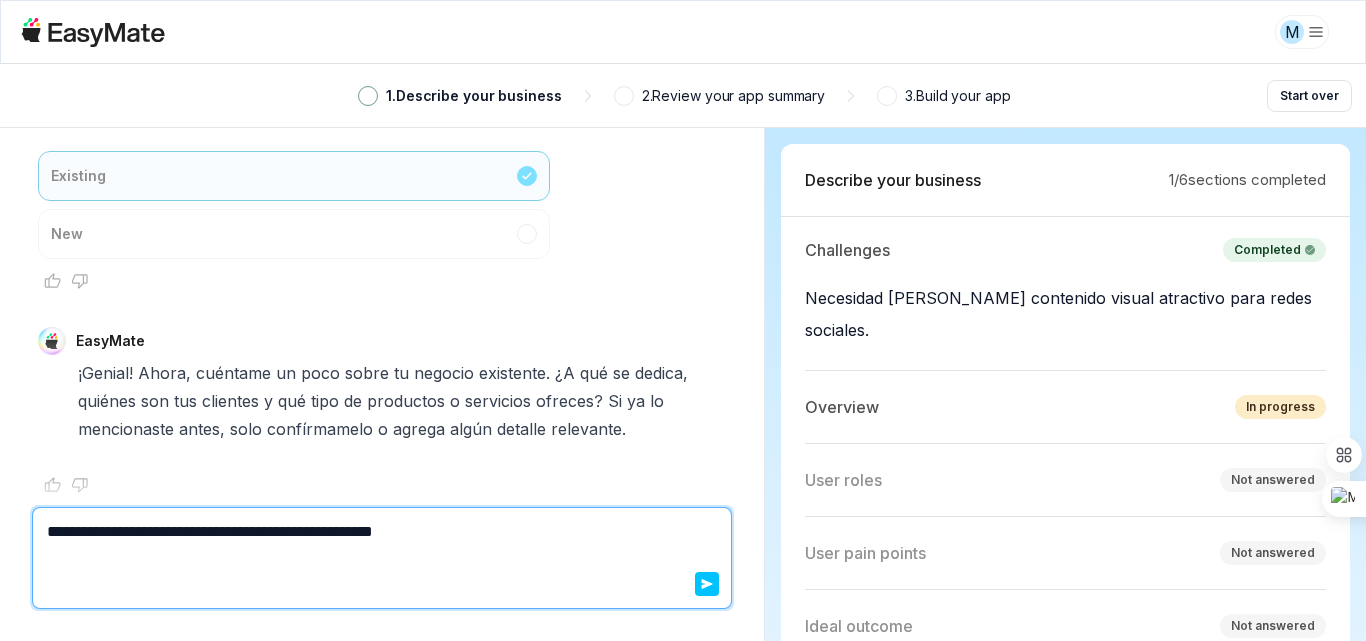 type on "*" 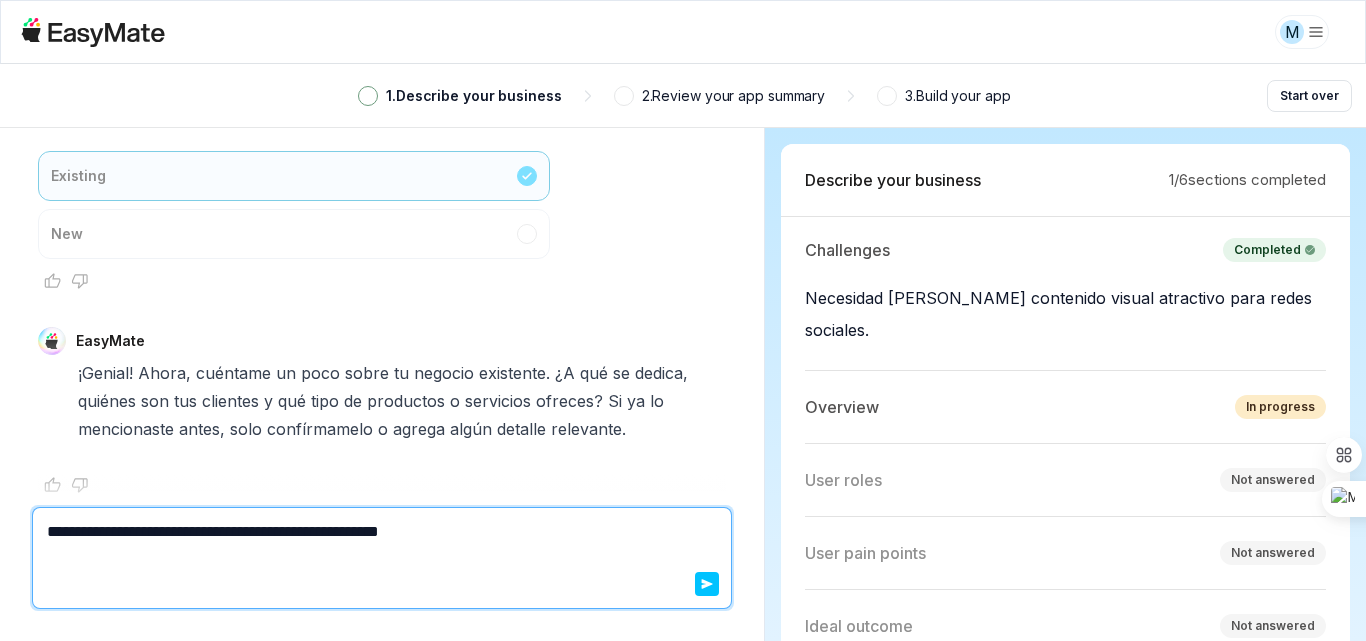 type on "*" 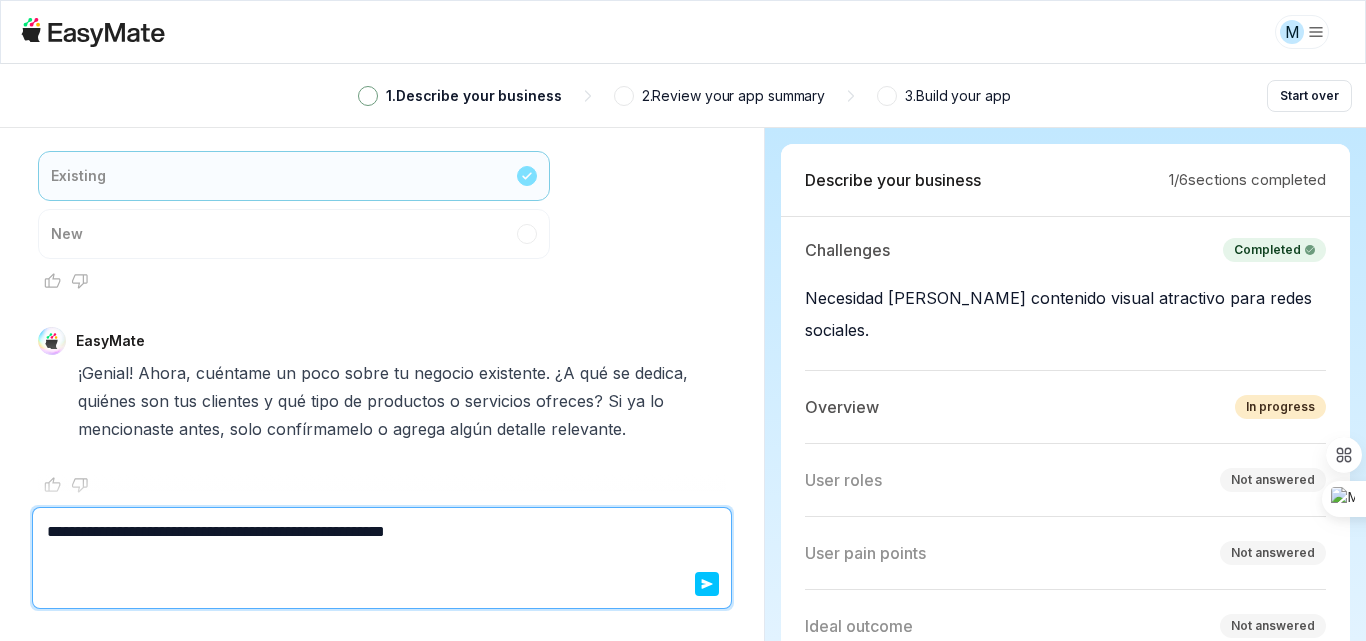 type on "*" 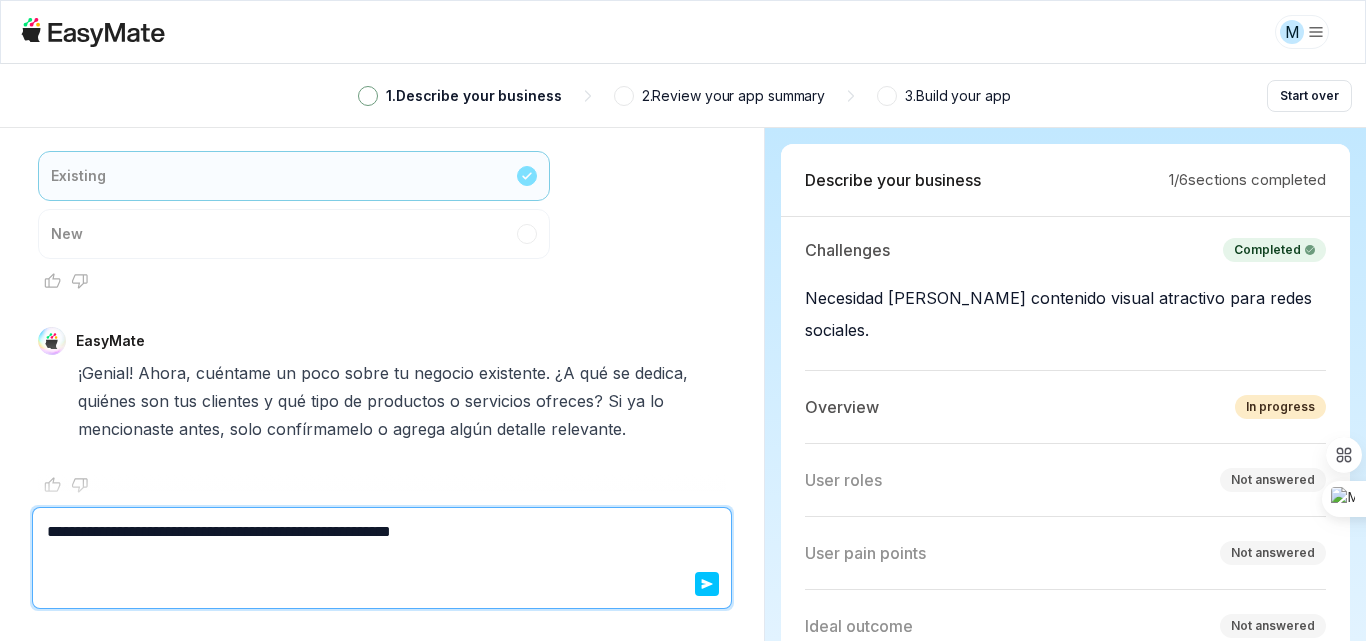 type on "*" 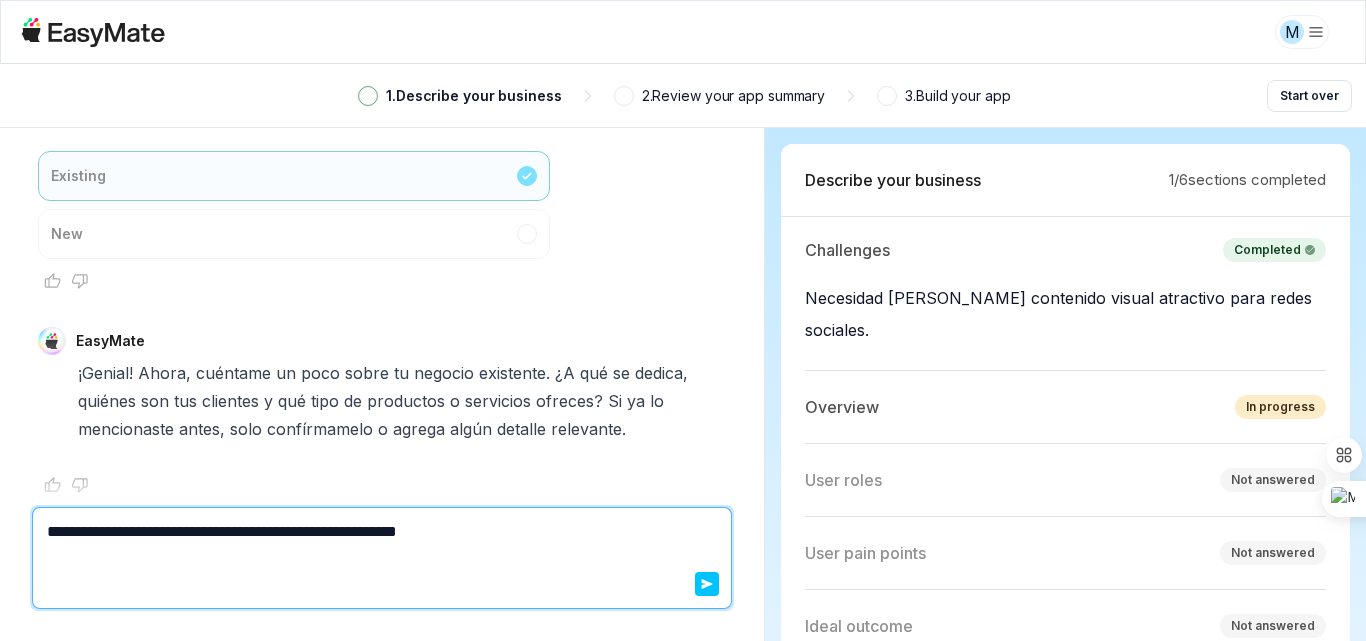 type on "*" 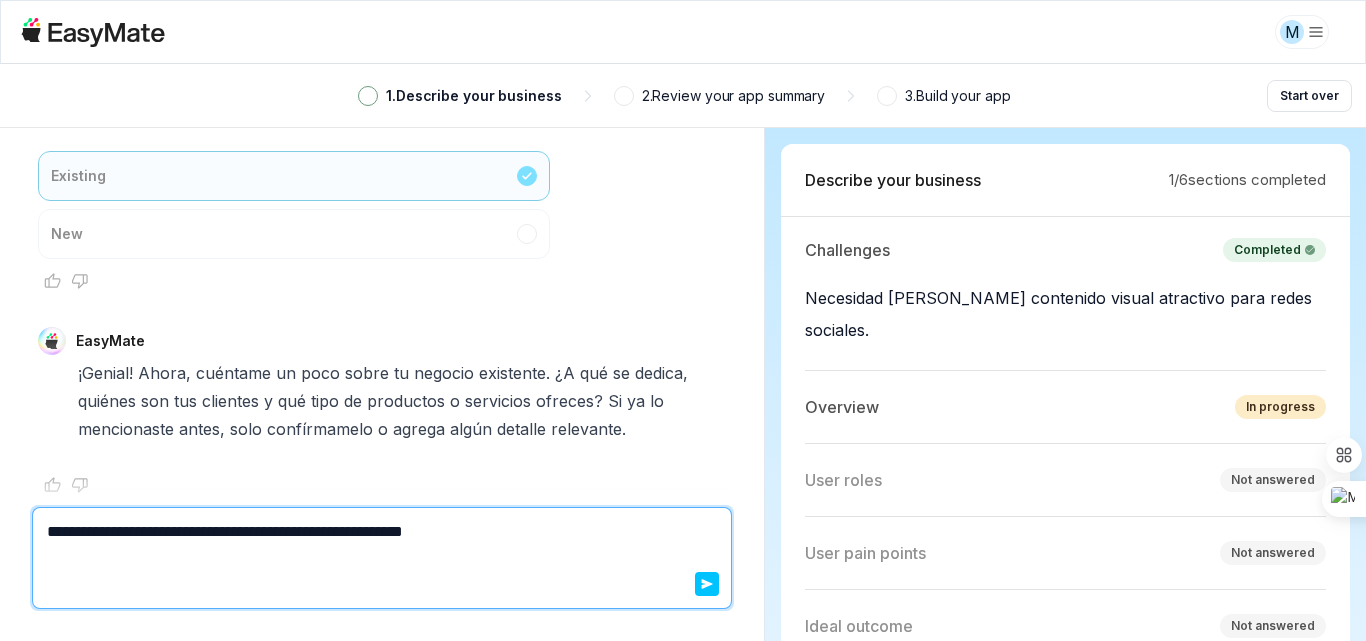 type on "*" 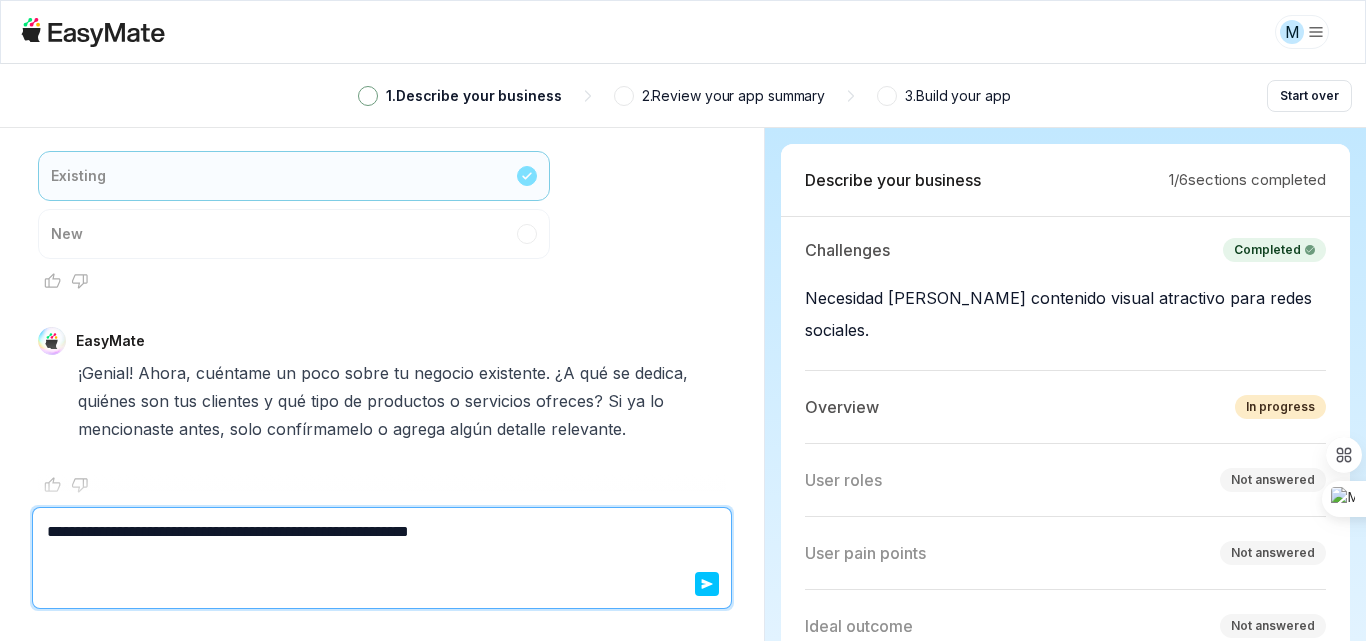 type on "*" 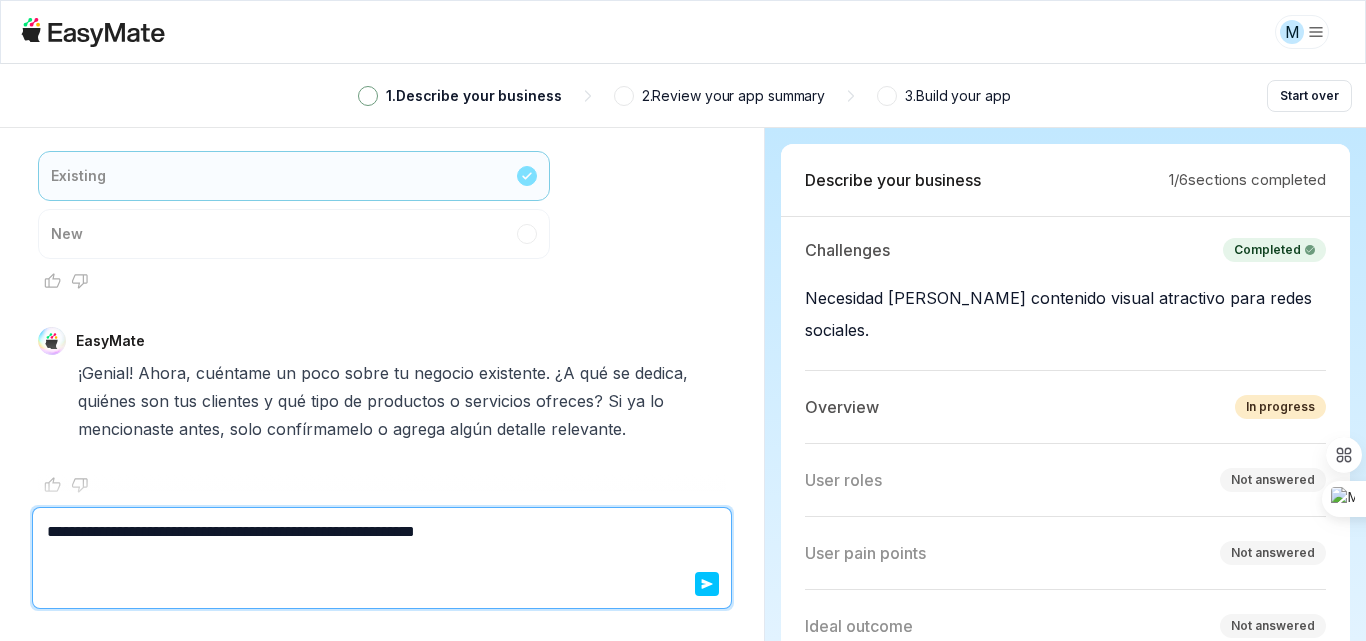 type on "*" 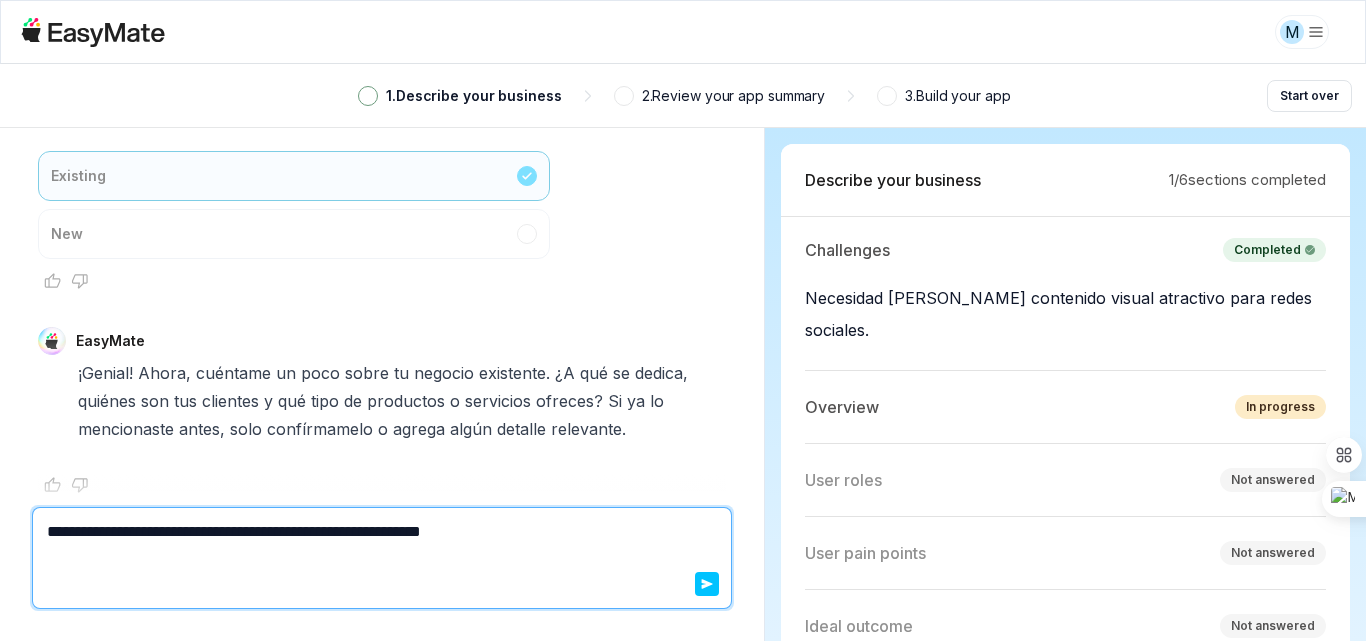 type on "*" 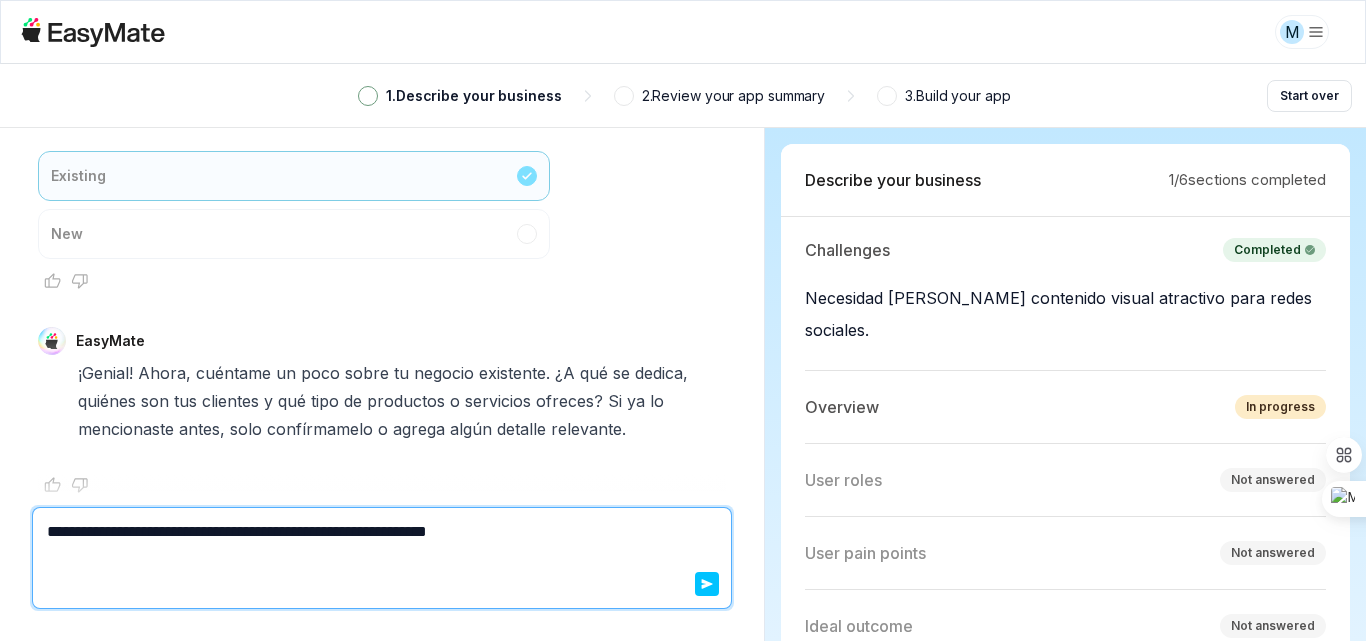 type on "*" 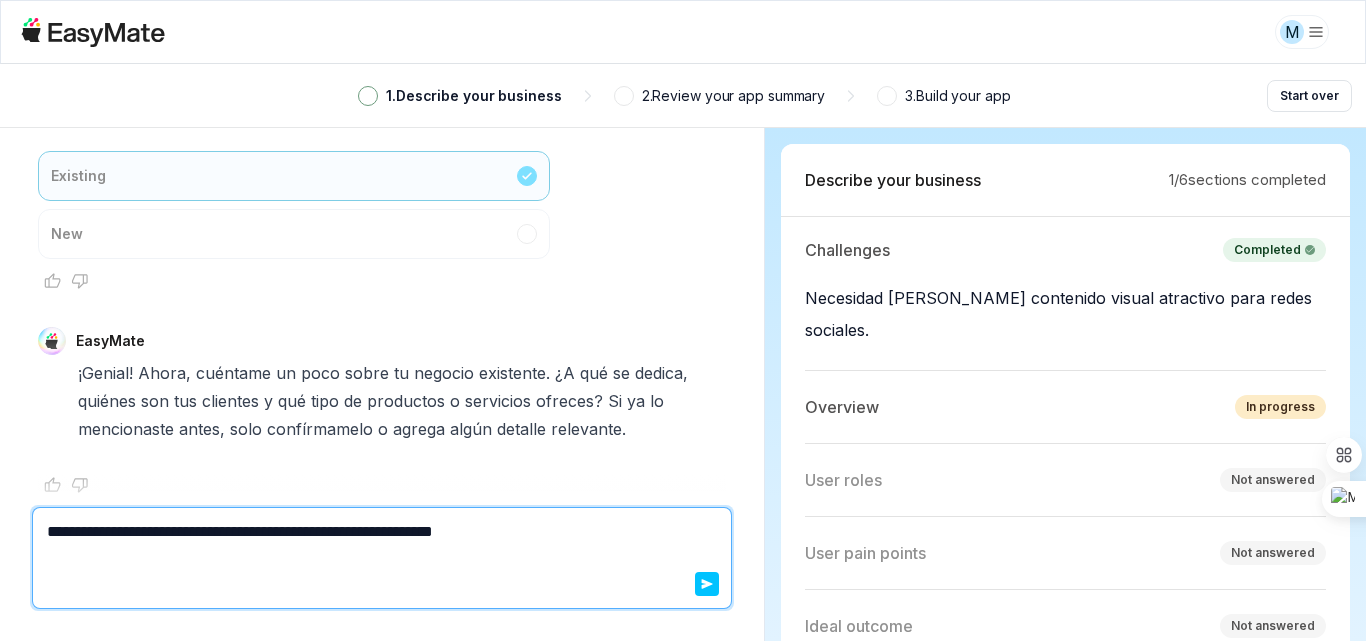 type on "*" 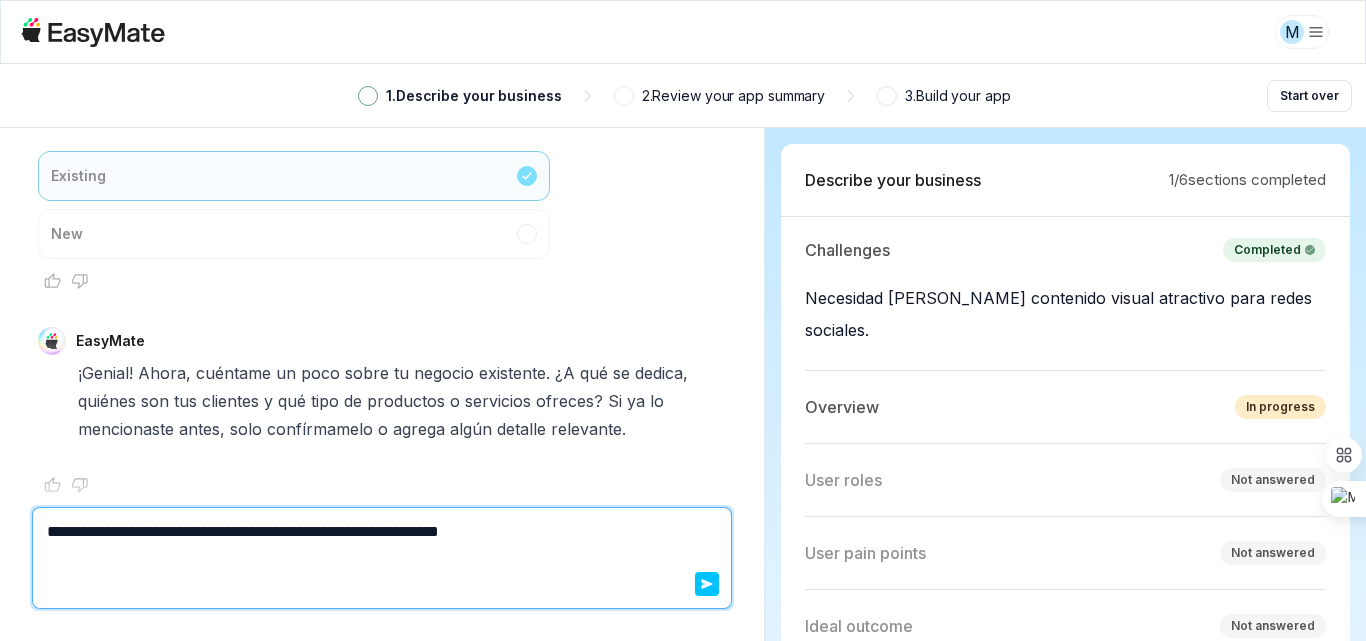 type on "*" 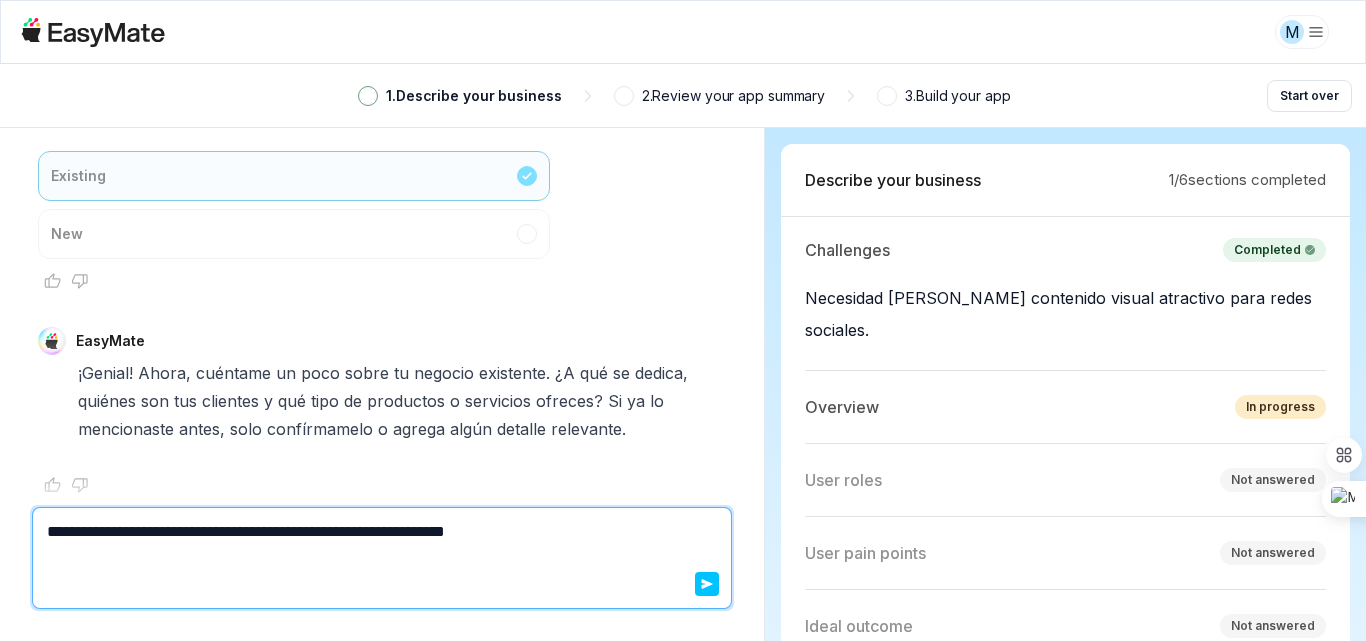 type on "*" 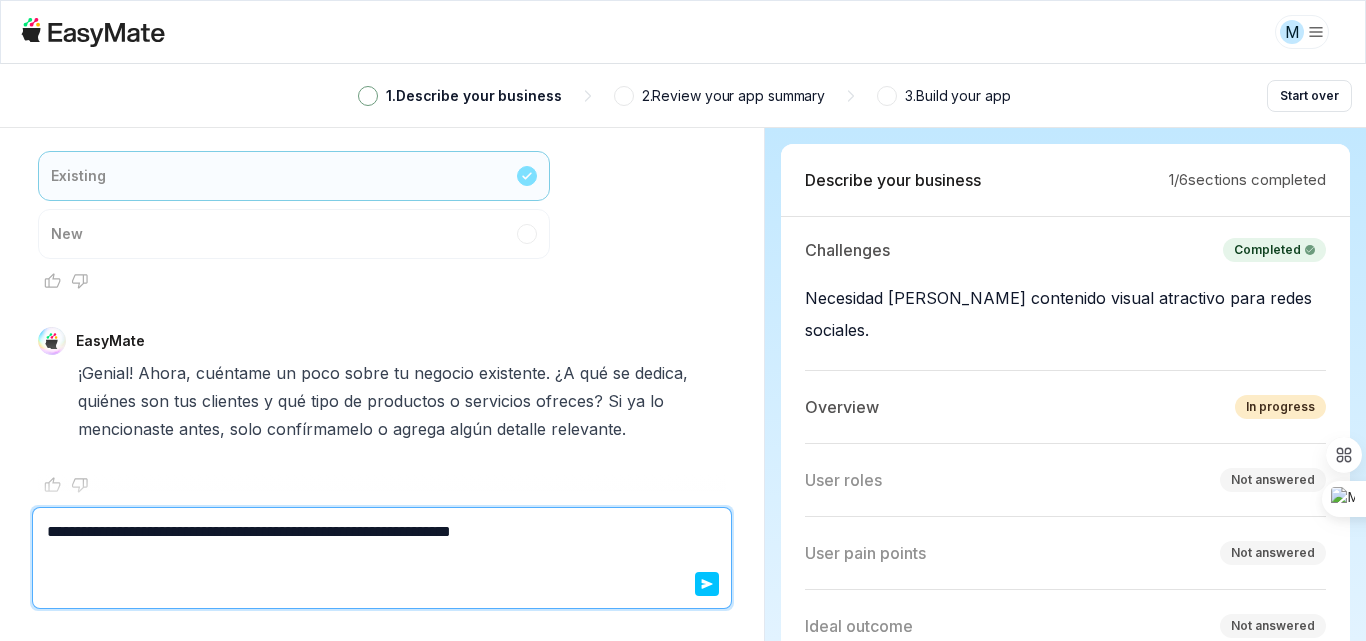 type on "*" 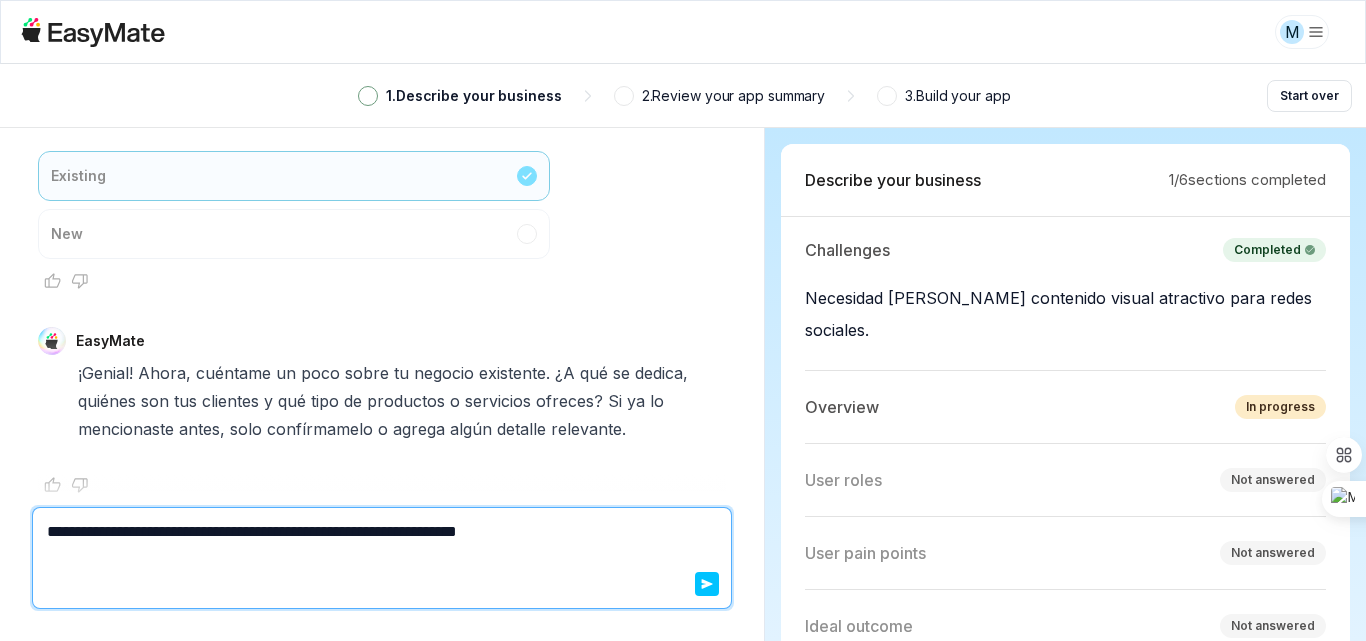 type on "*" 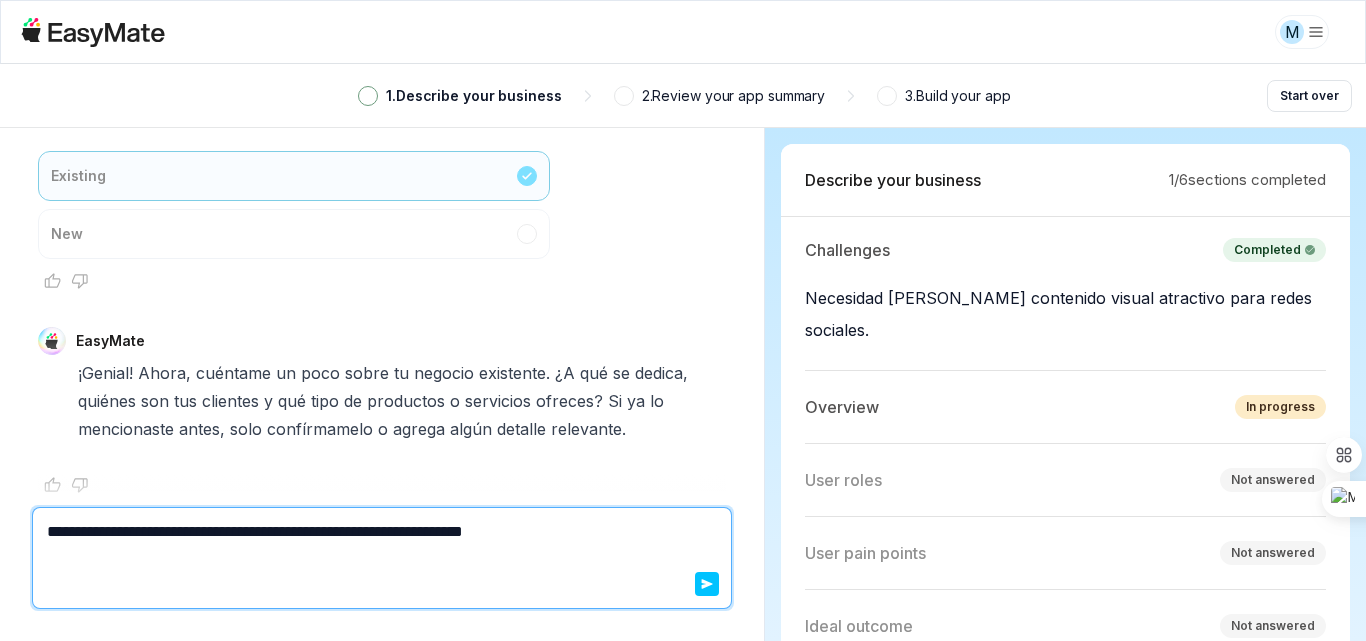 type on "*" 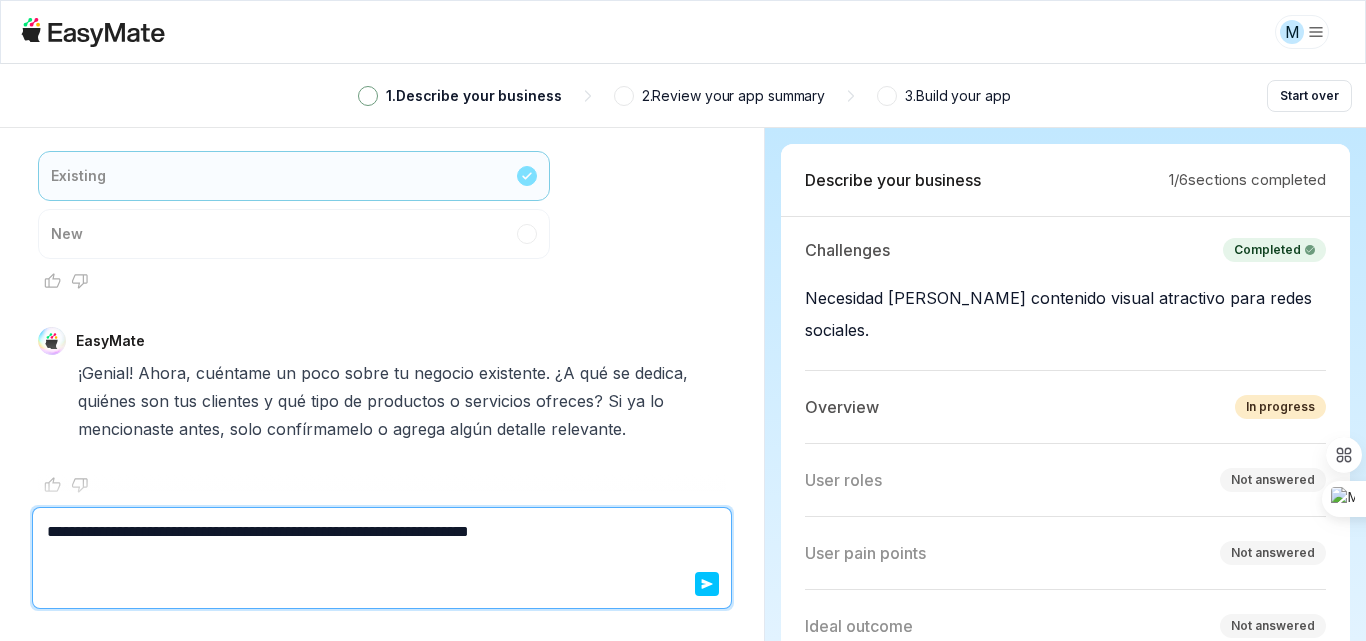 type on "*" 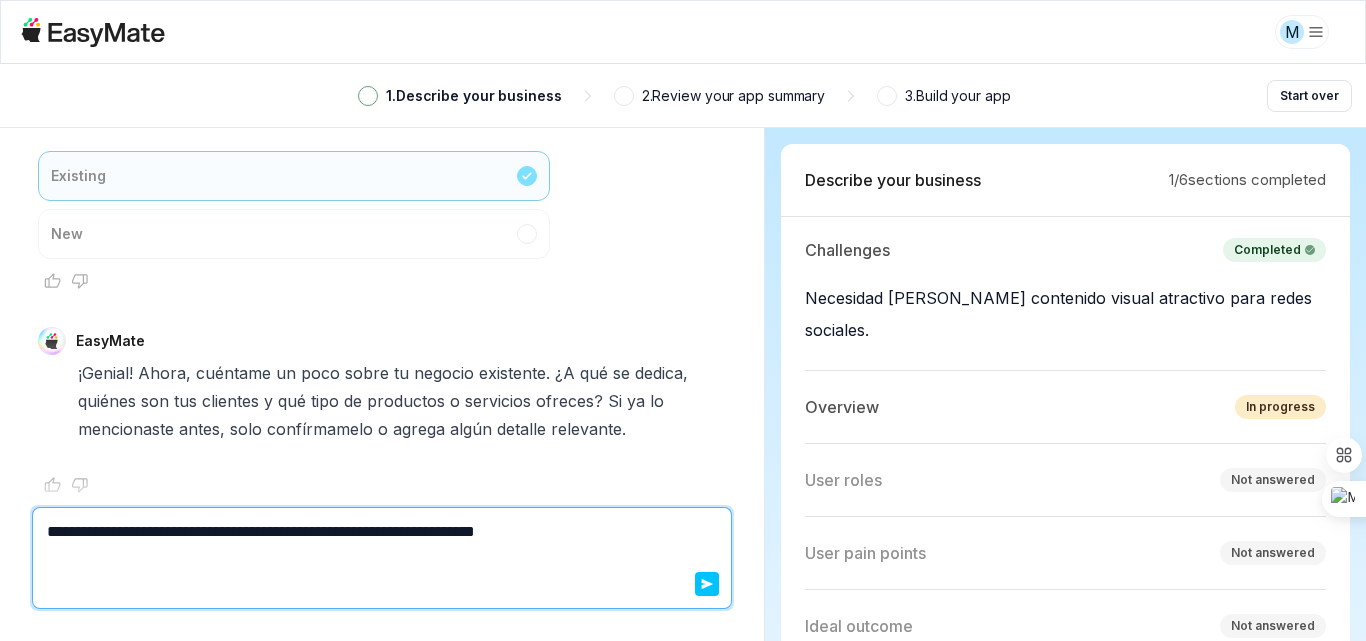 type on "*" 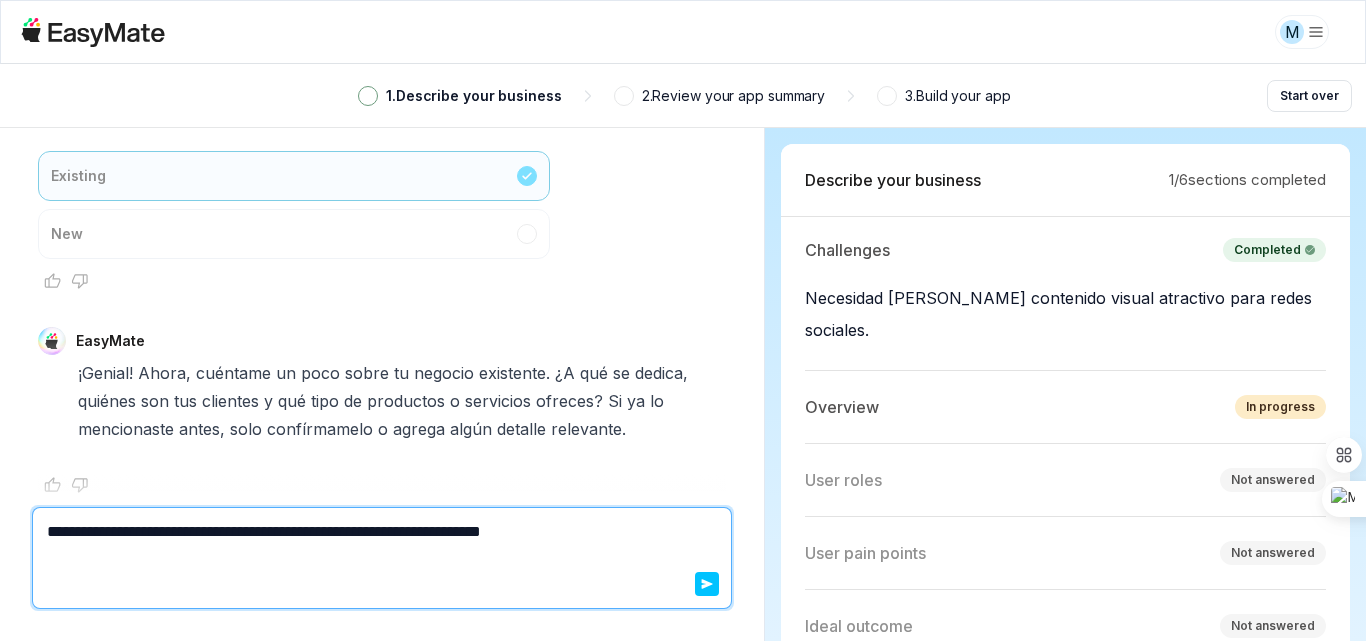 type on "*" 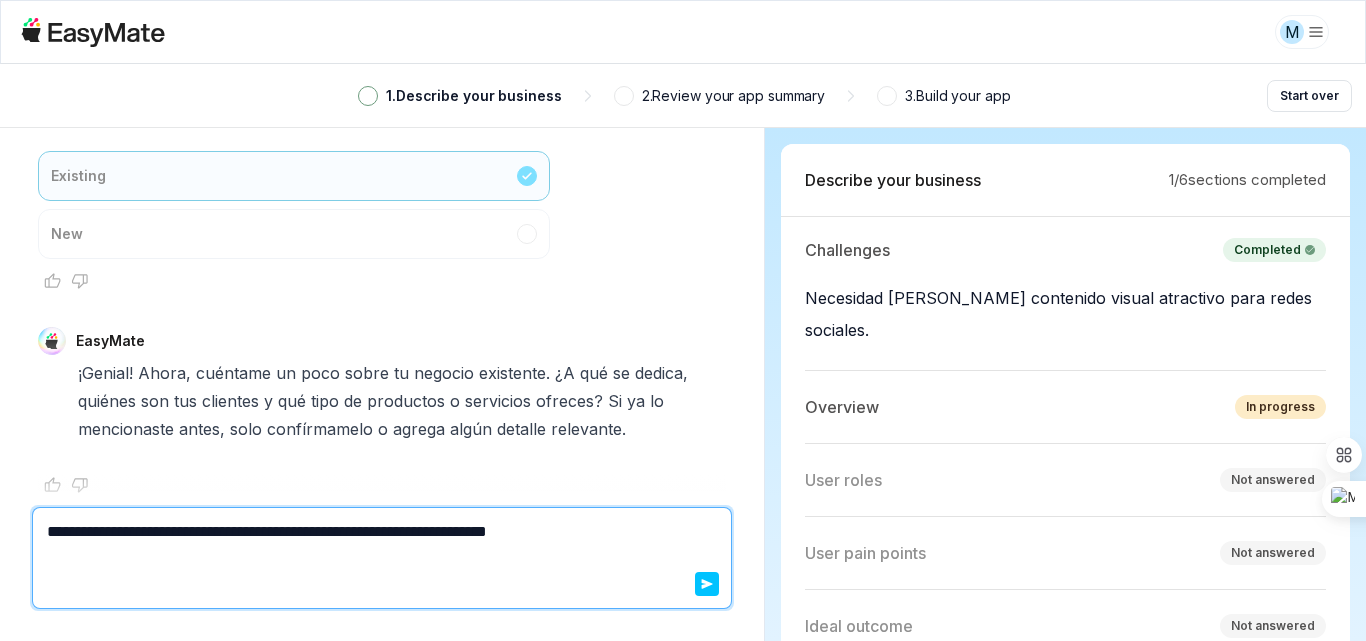 type on "*" 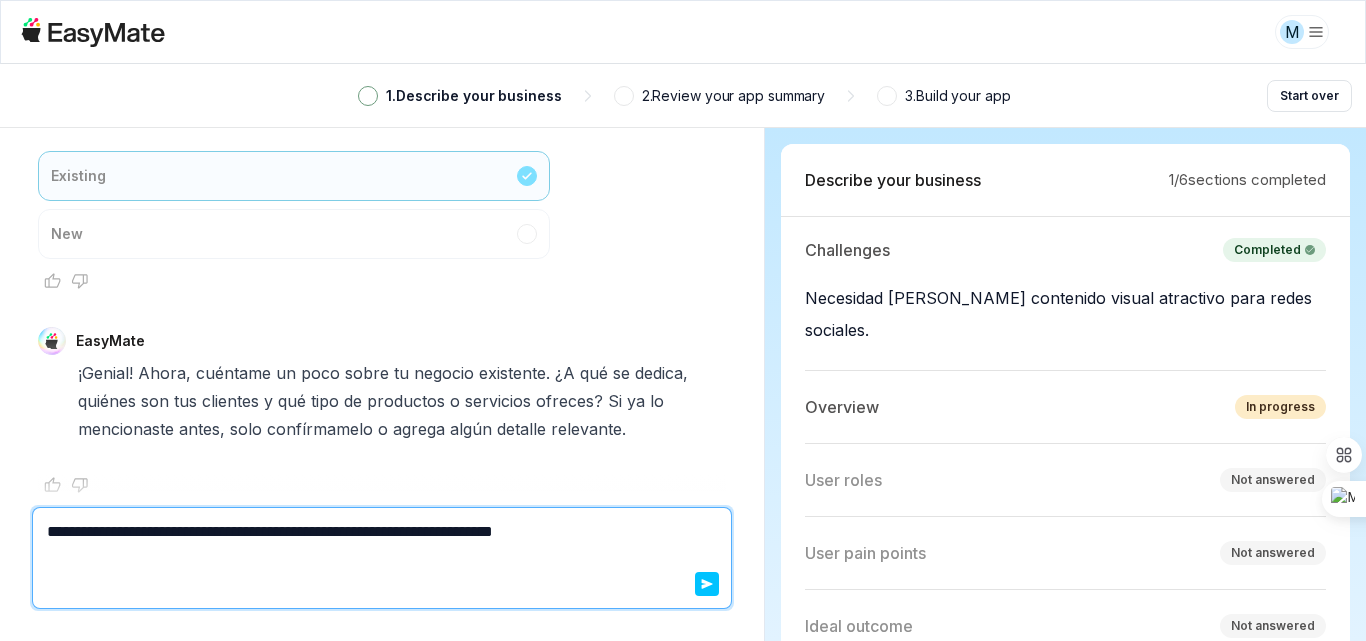 type on "*" 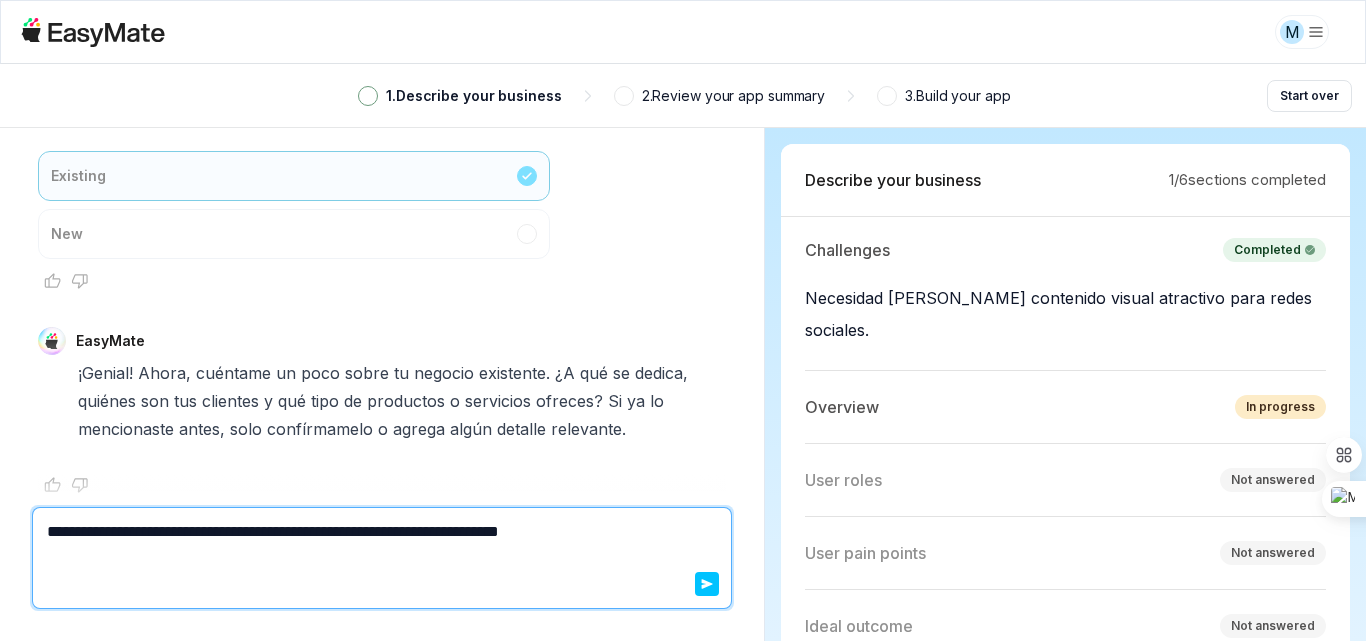 type on "*" 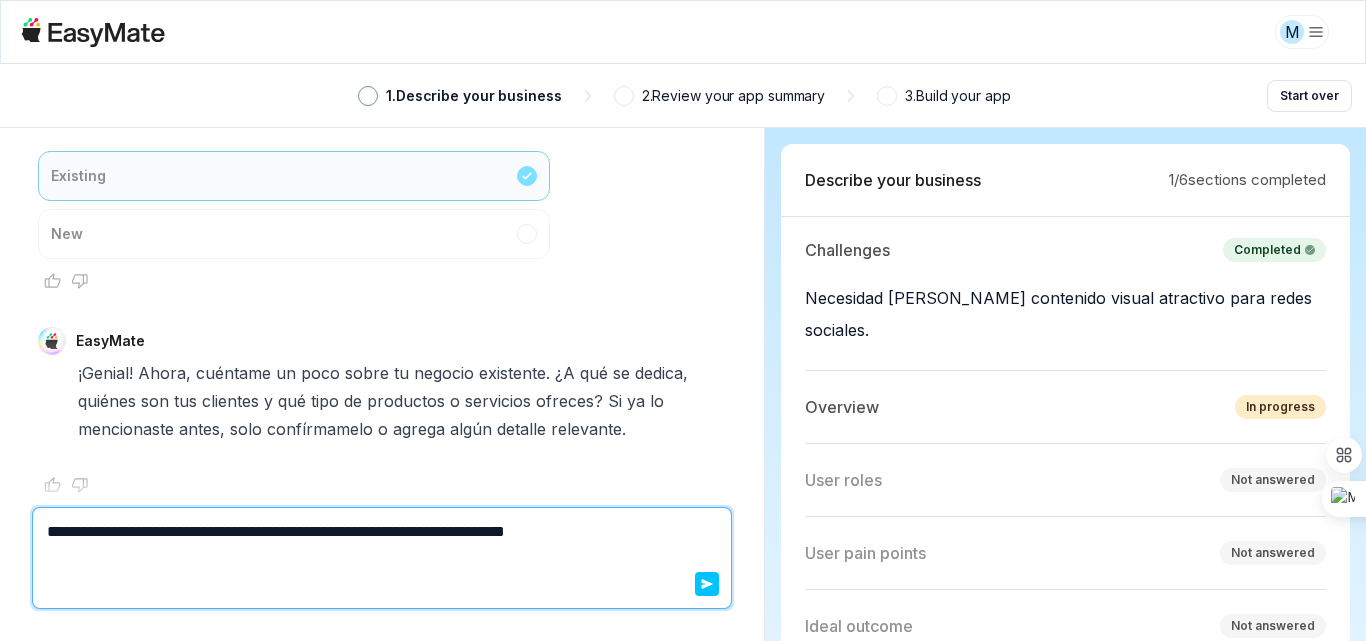 type on "*" 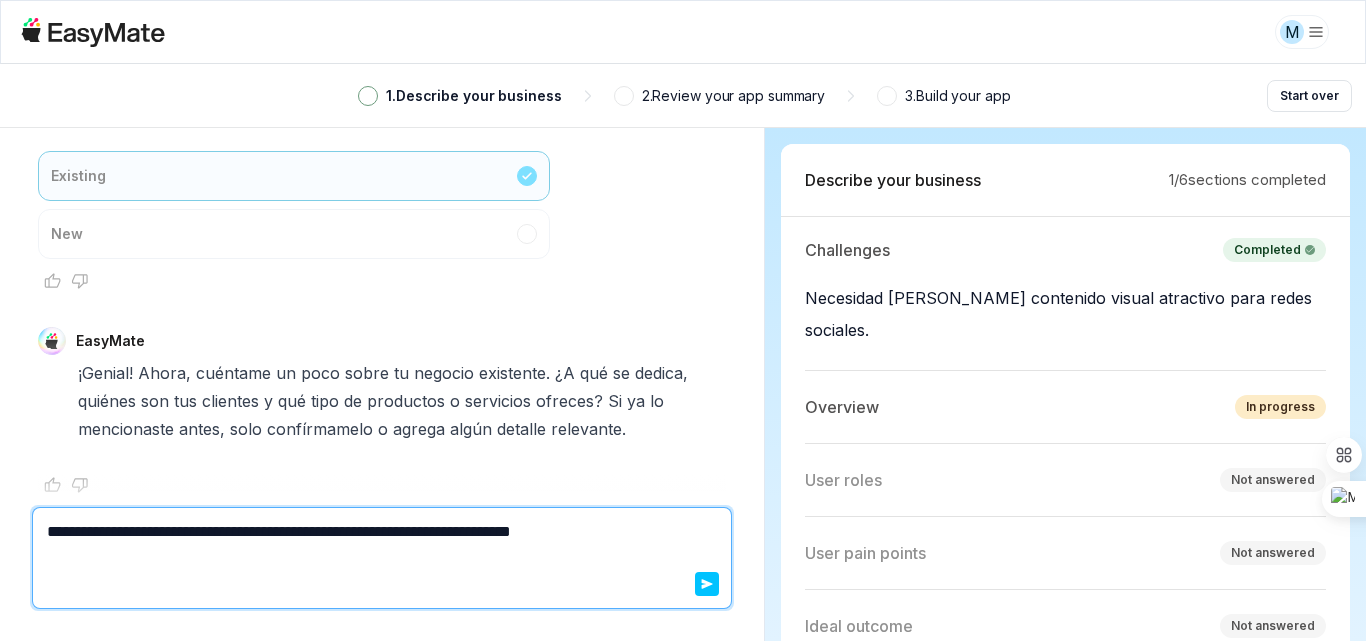 type on "*" 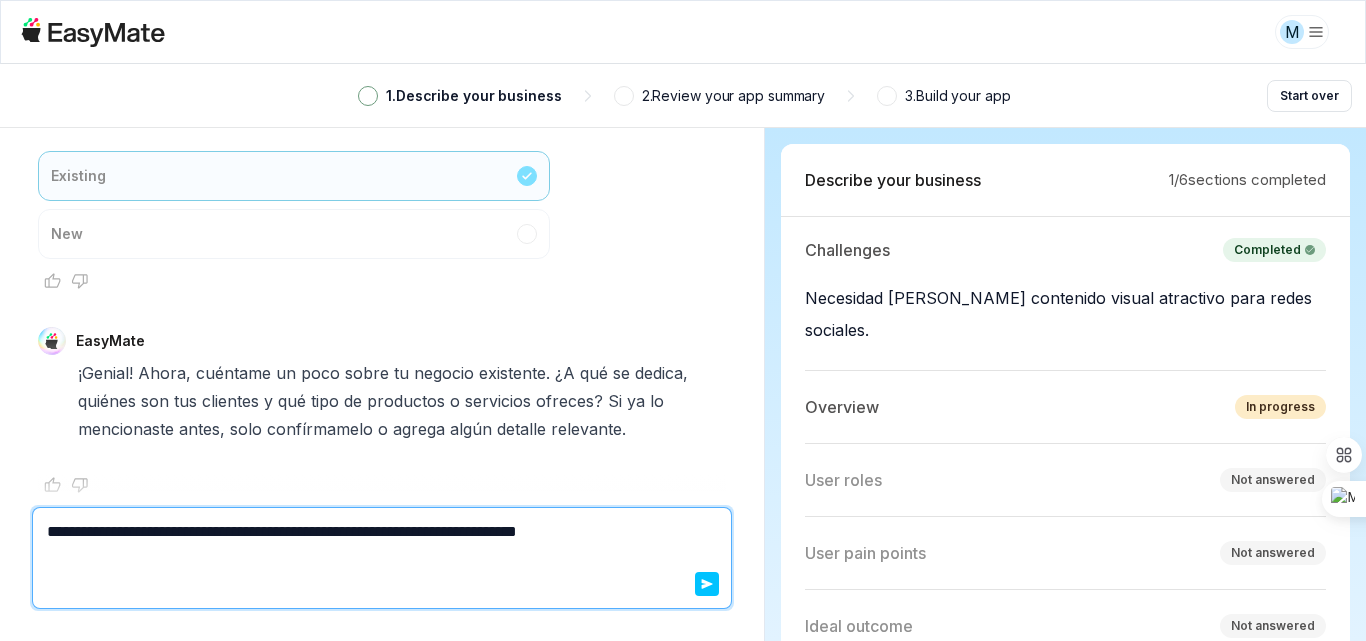 type on "*" 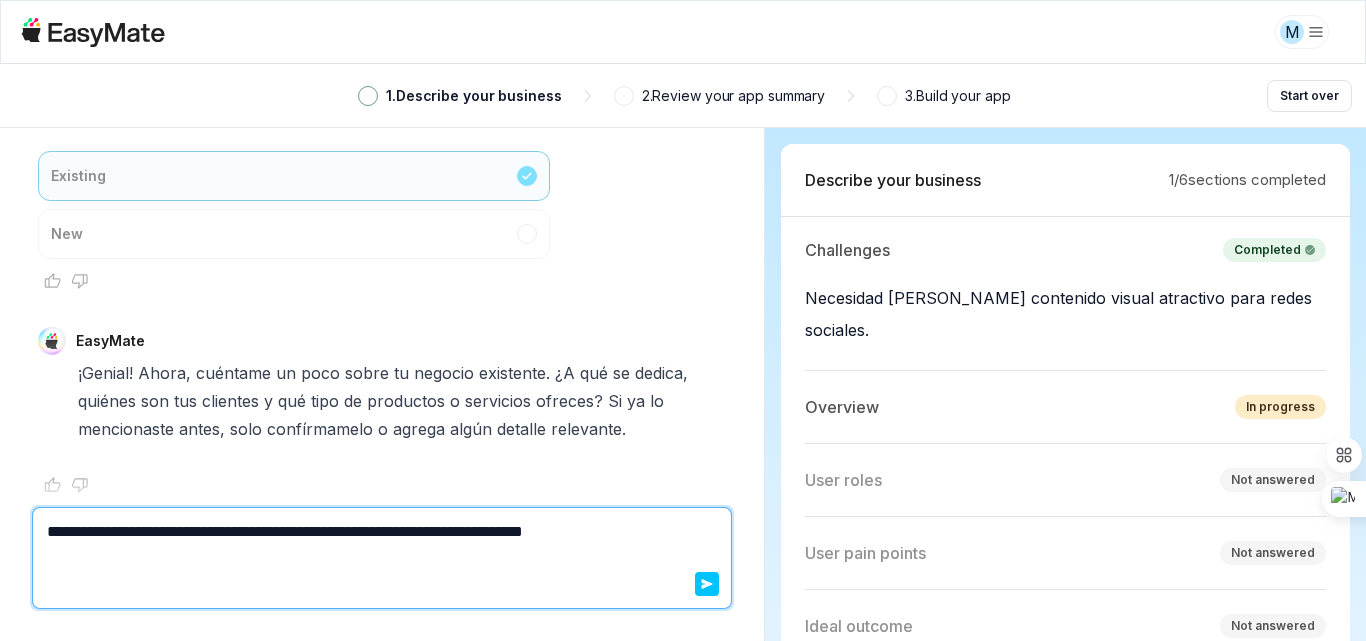type on "*" 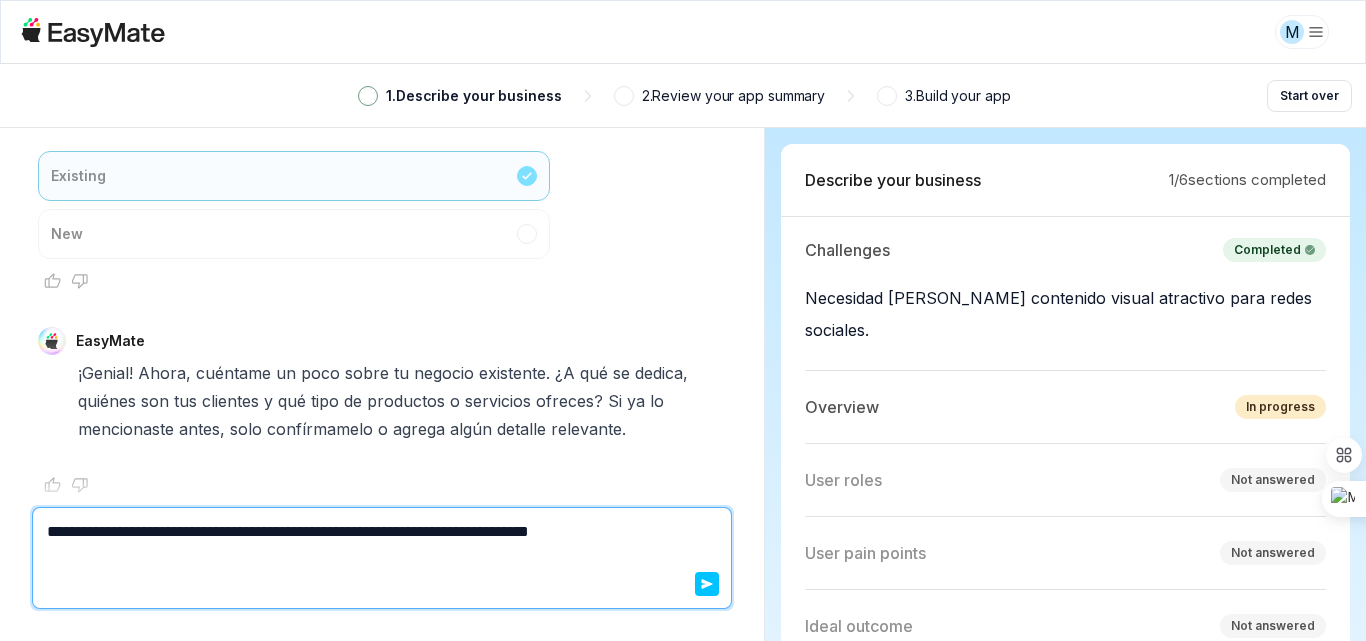 type on "*" 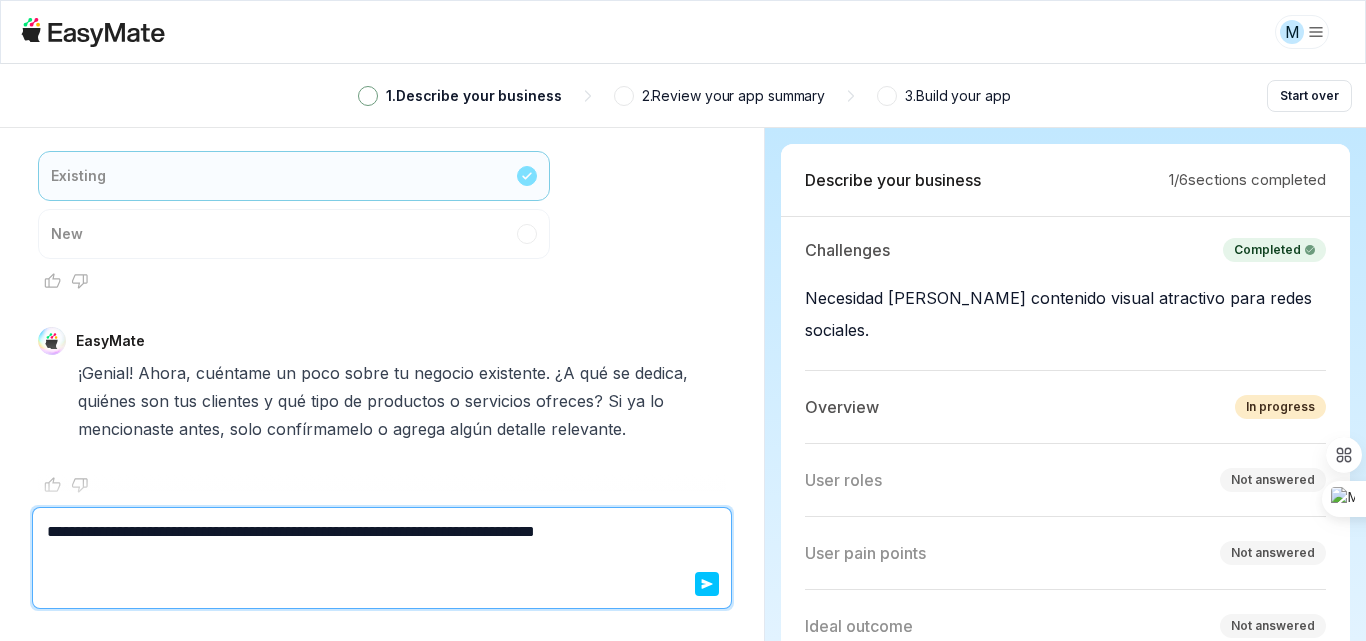 type on "*" 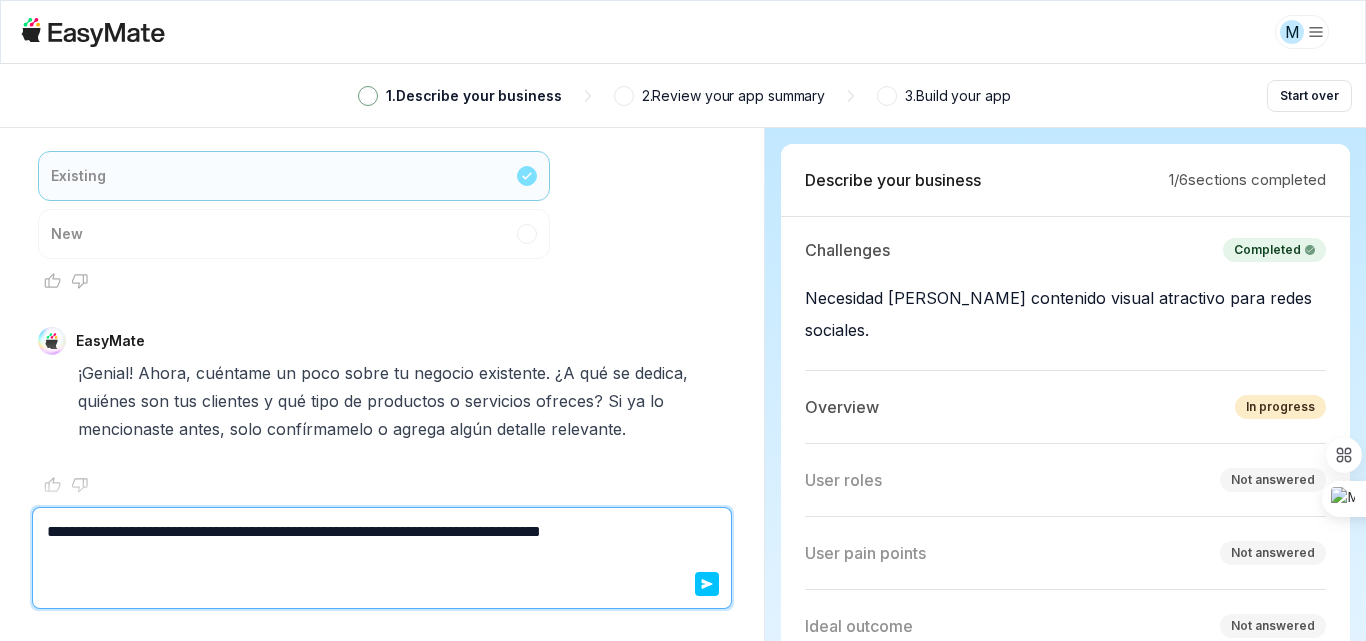 type on "*" 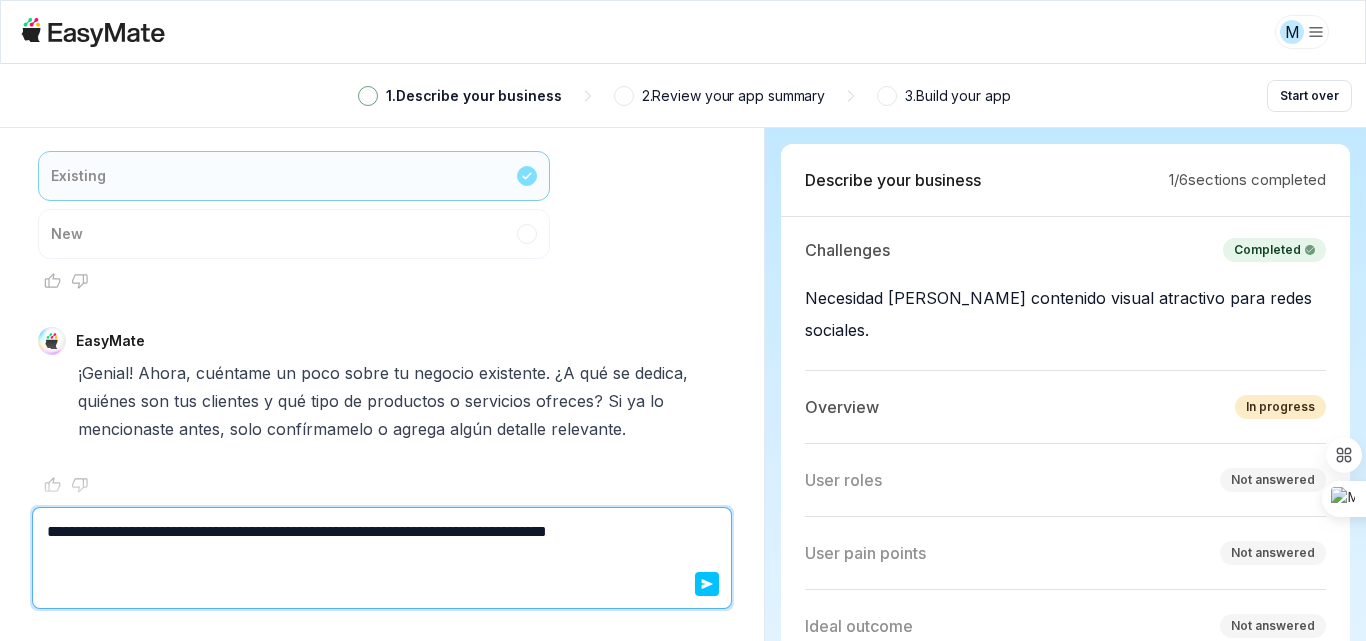 type on "*" 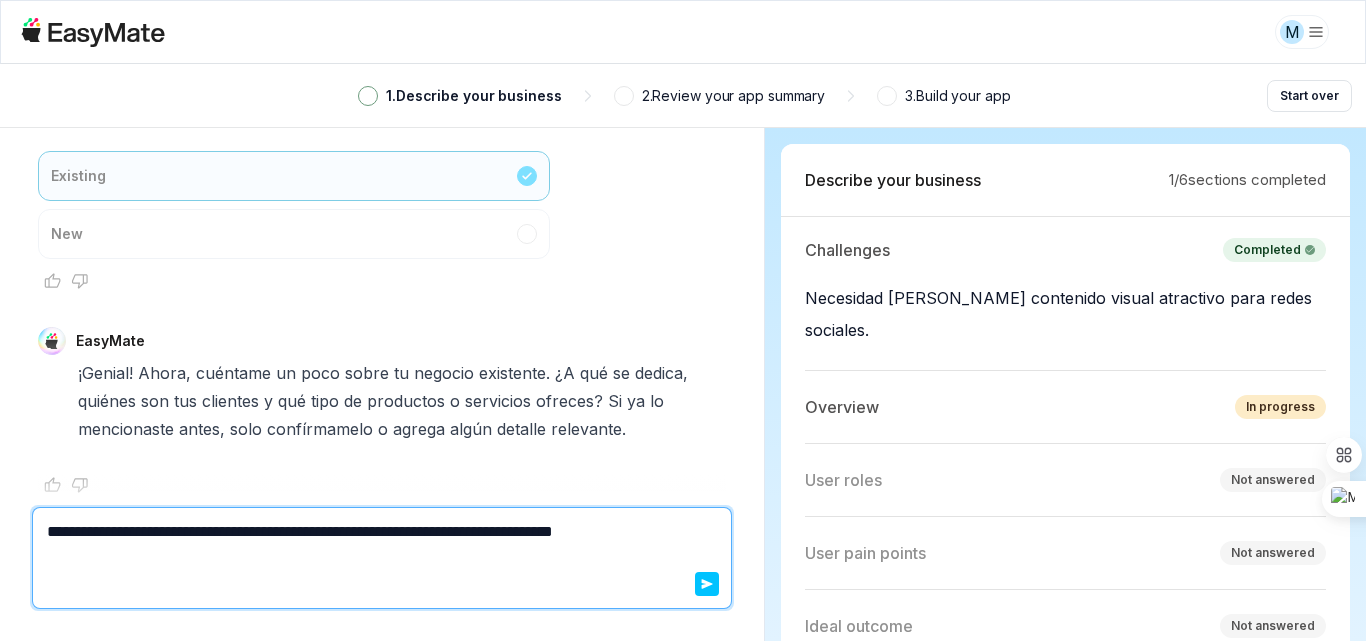 type on "*" 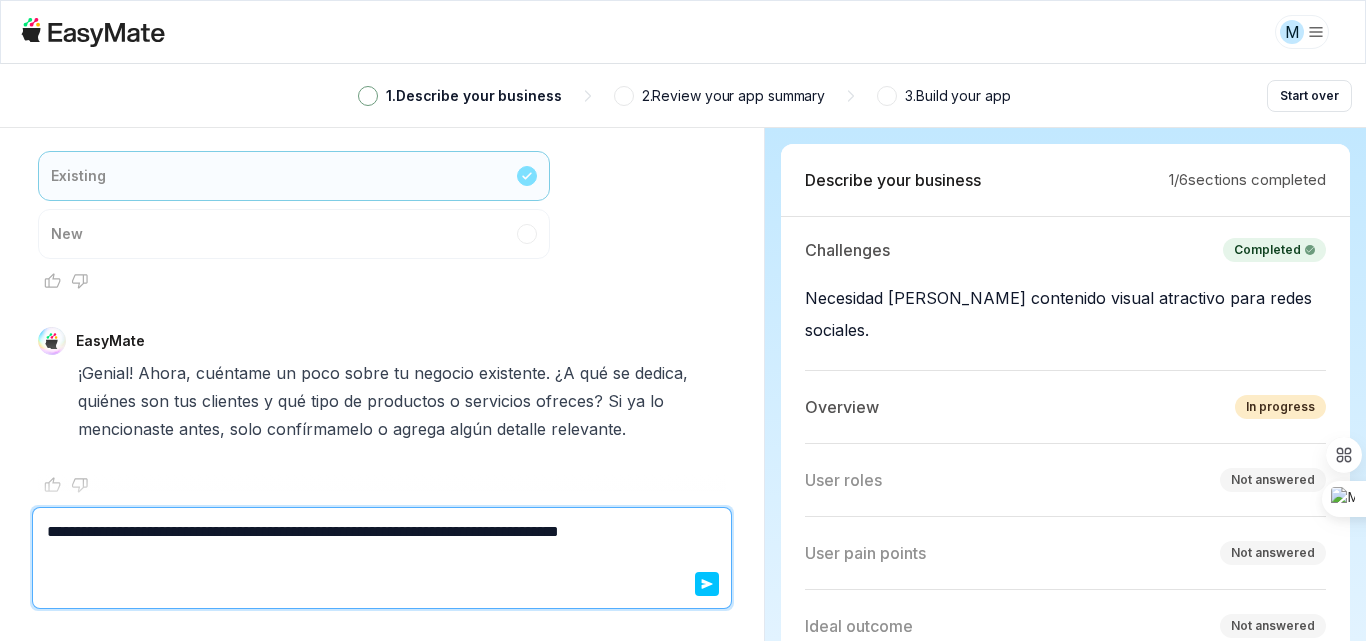 type on "*" 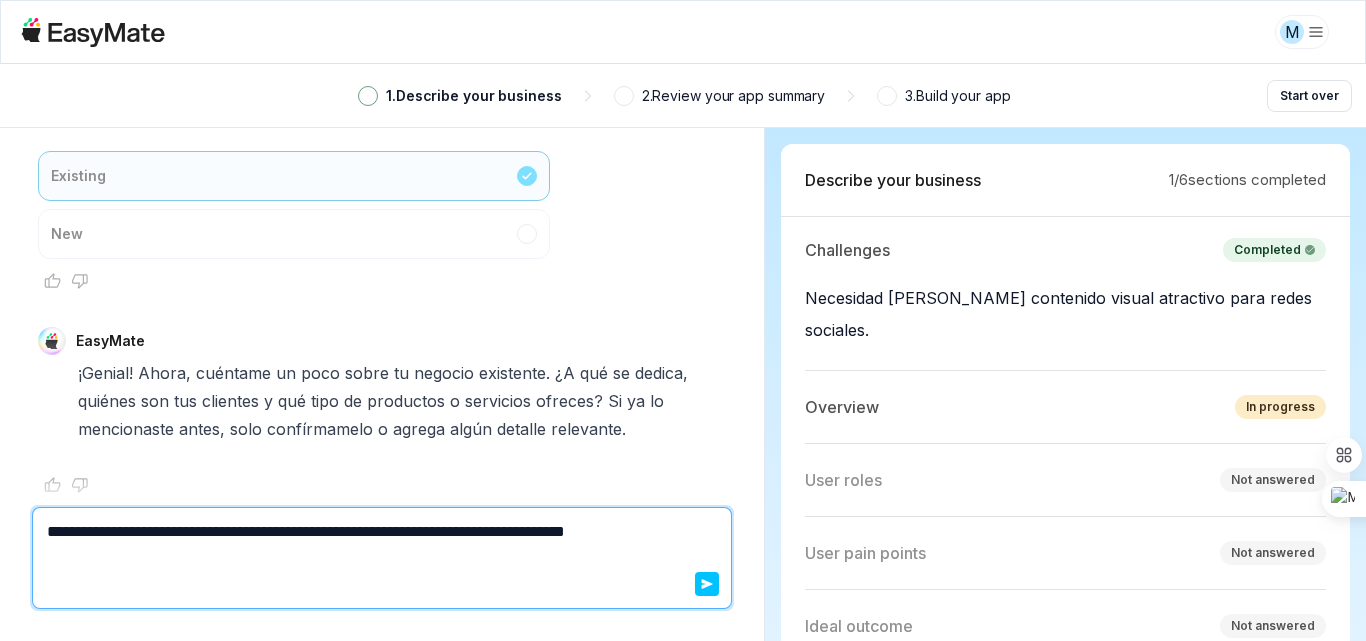 type on "*" 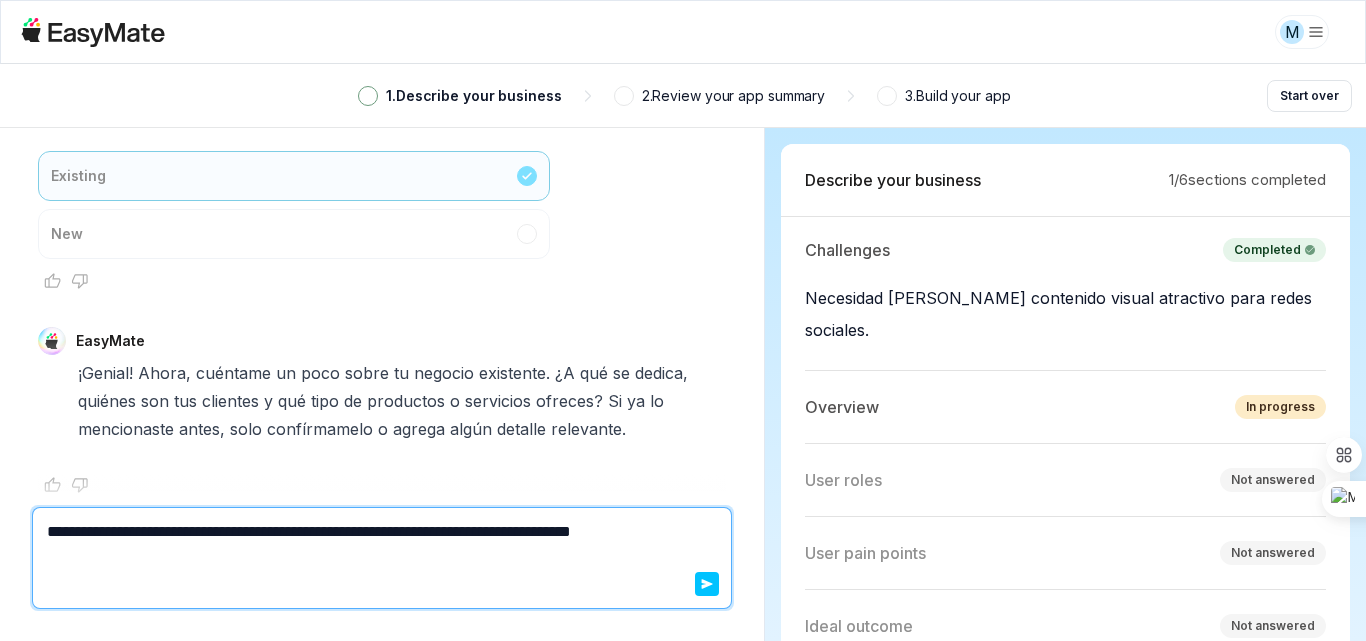 type on "*" 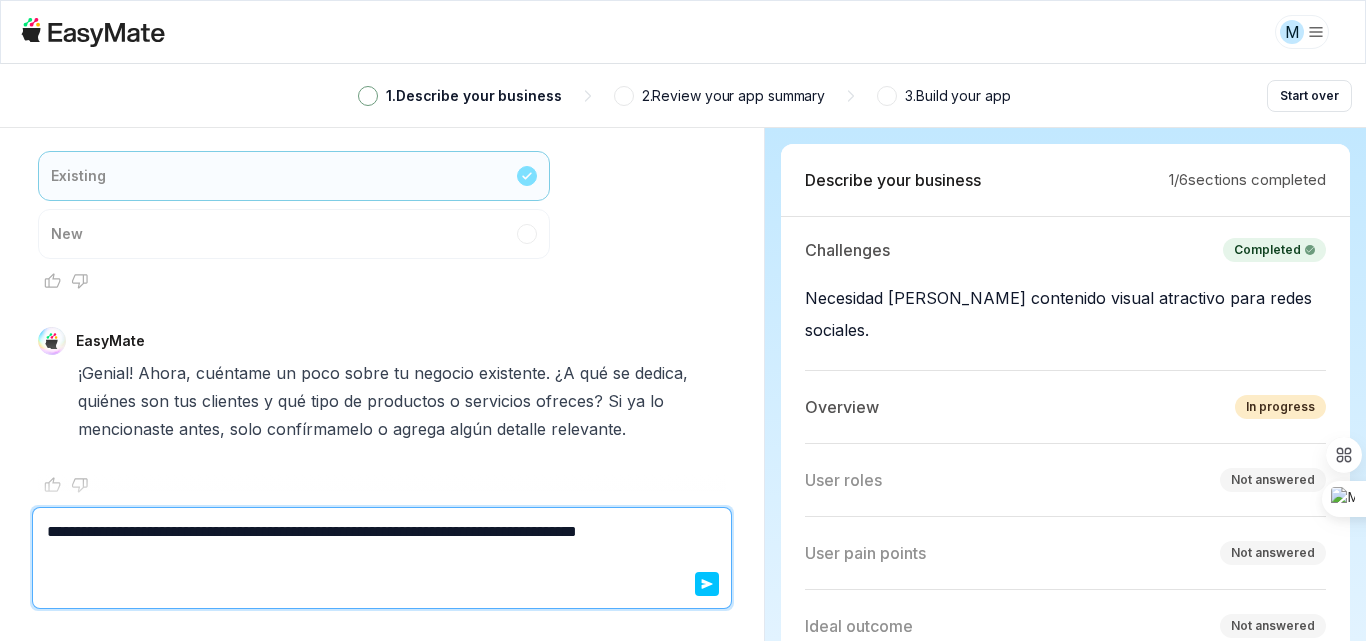 type on "*" 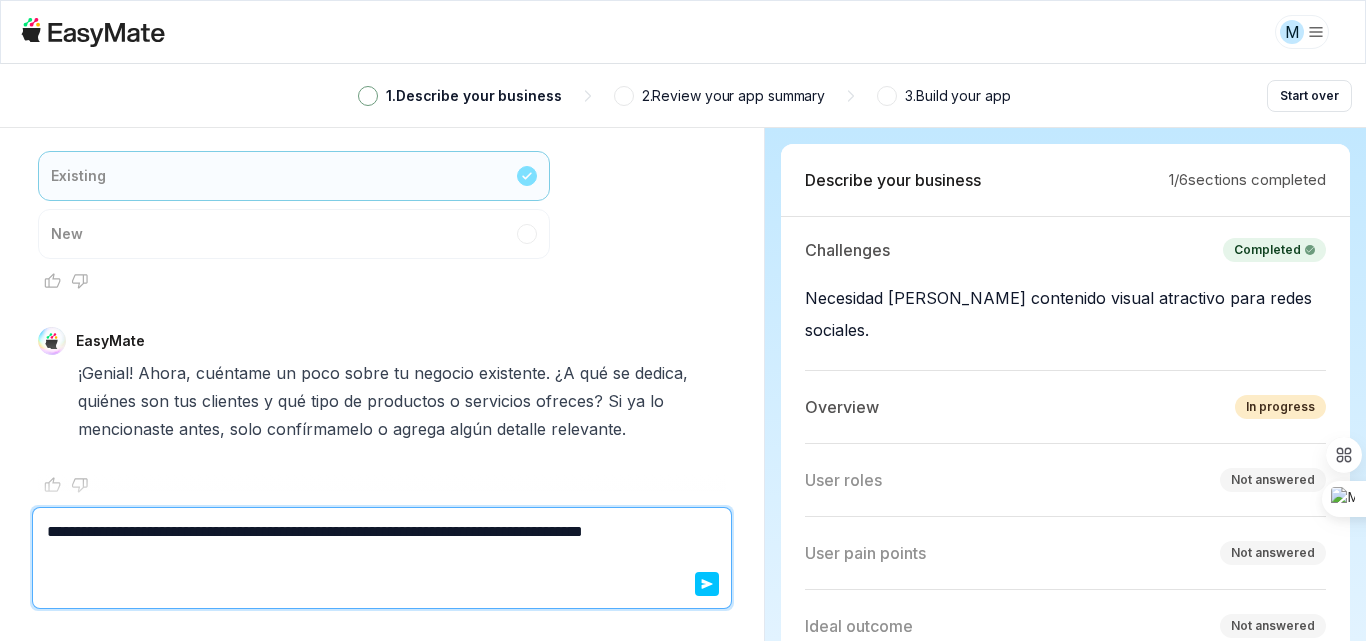 type on "*" 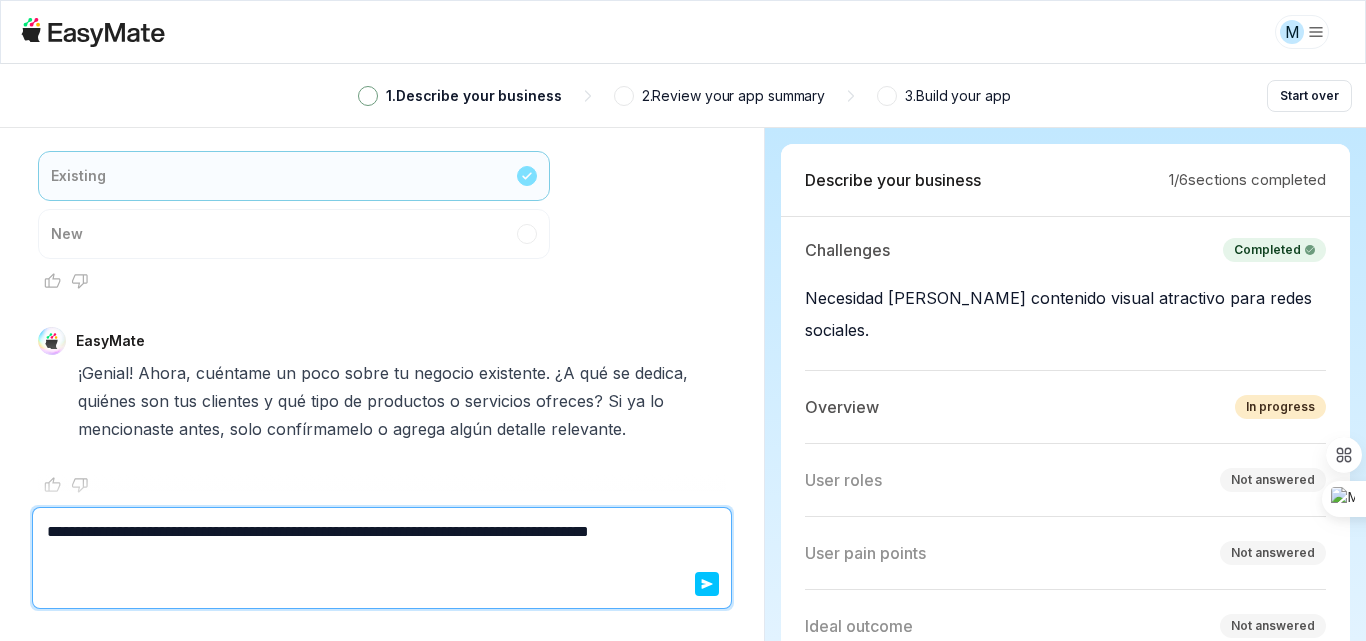 type on "*" 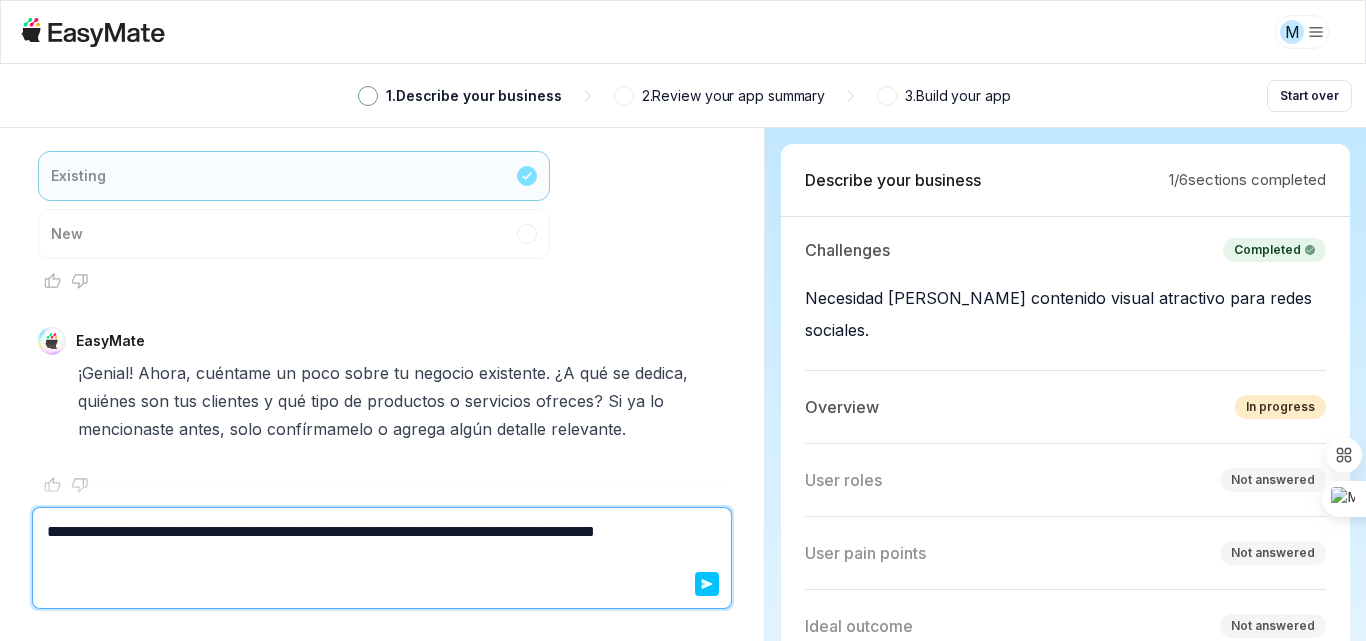 type on "*" 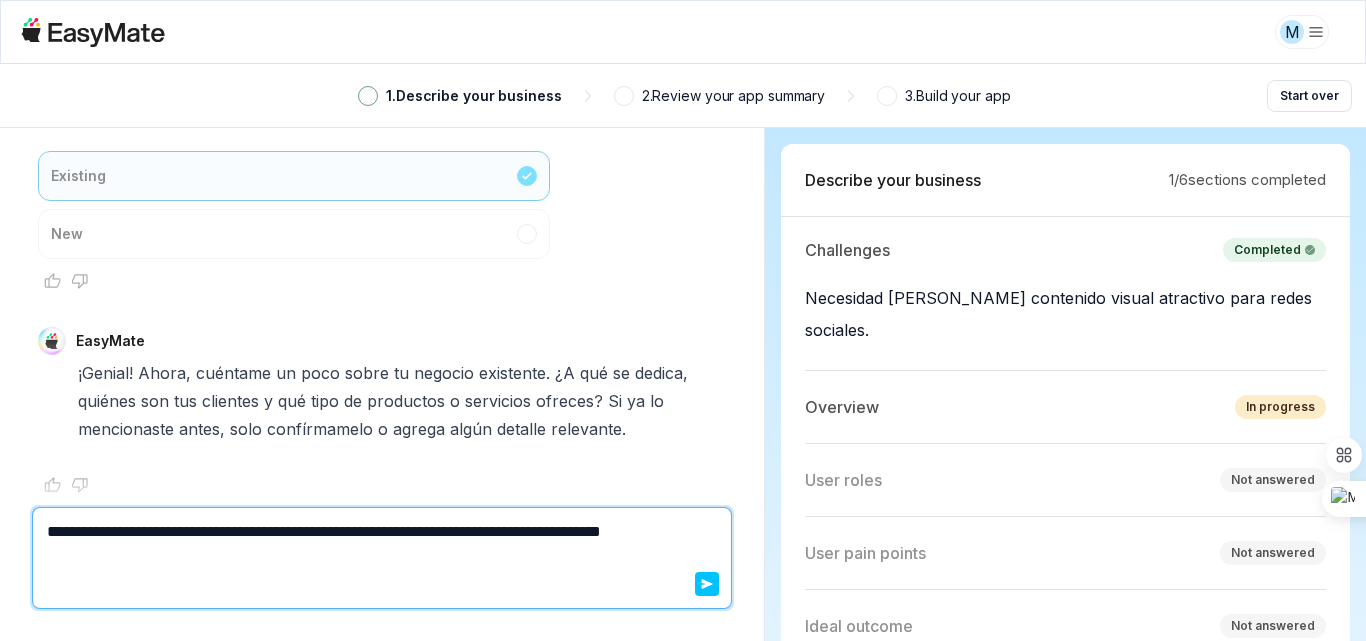 type on "*" 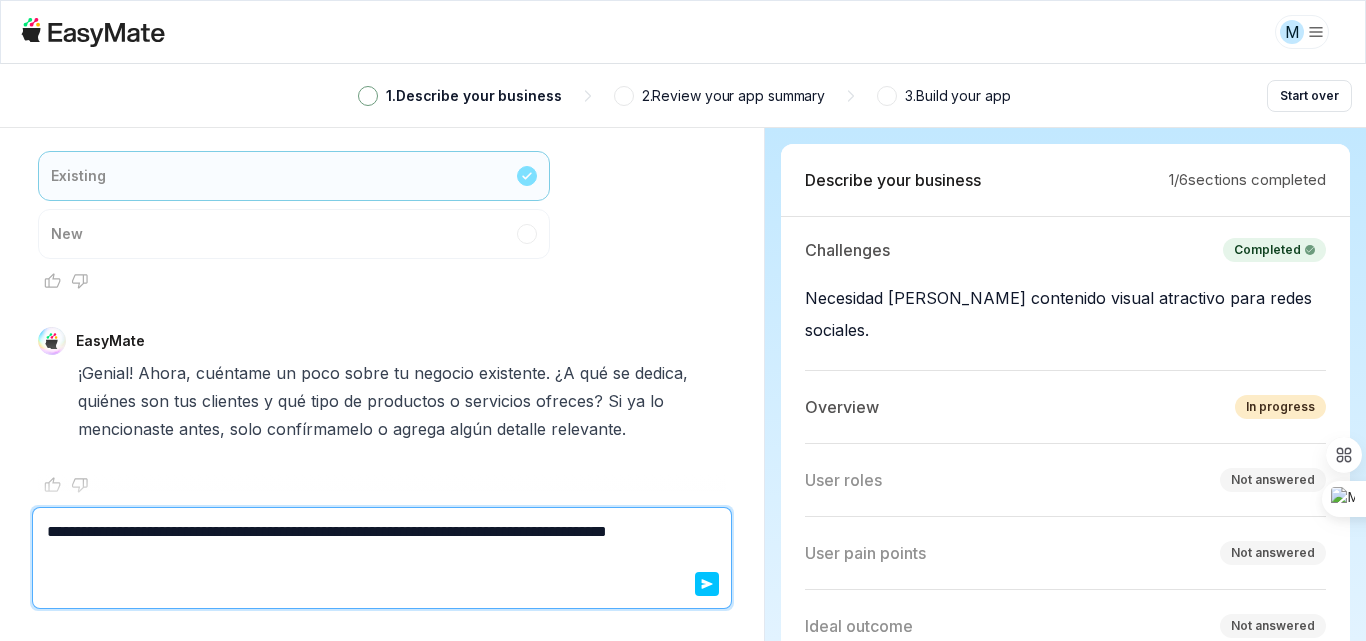 type on "*" 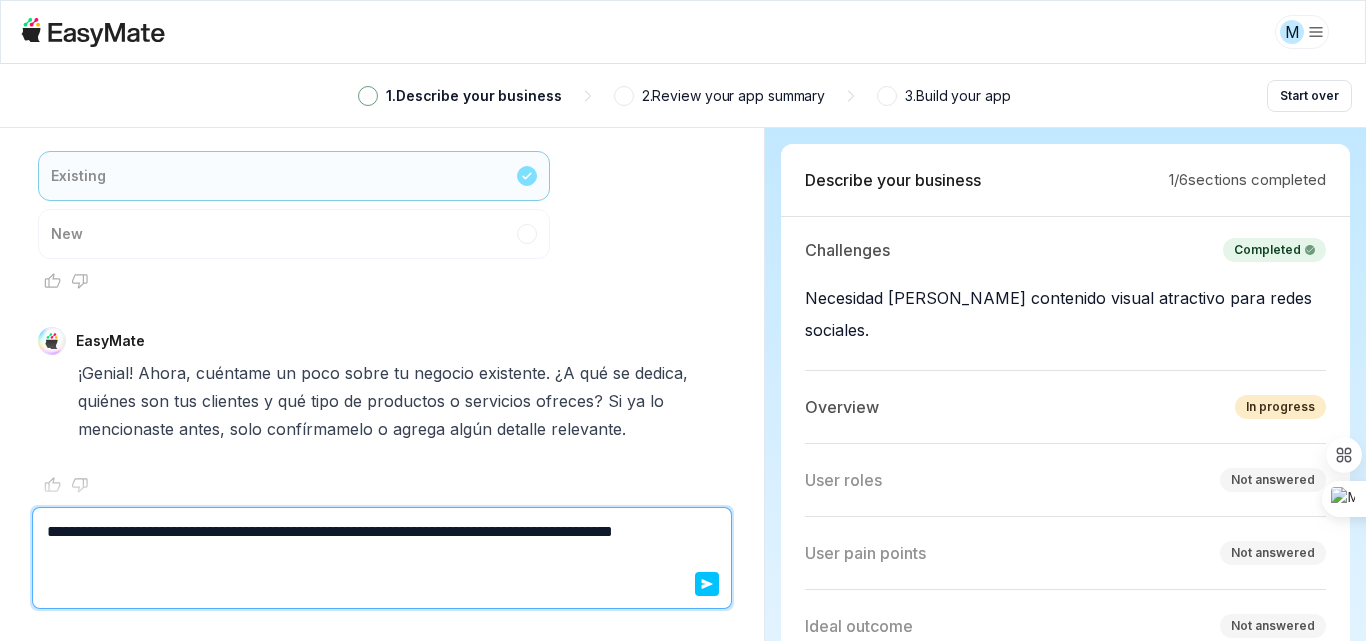 type on "*" 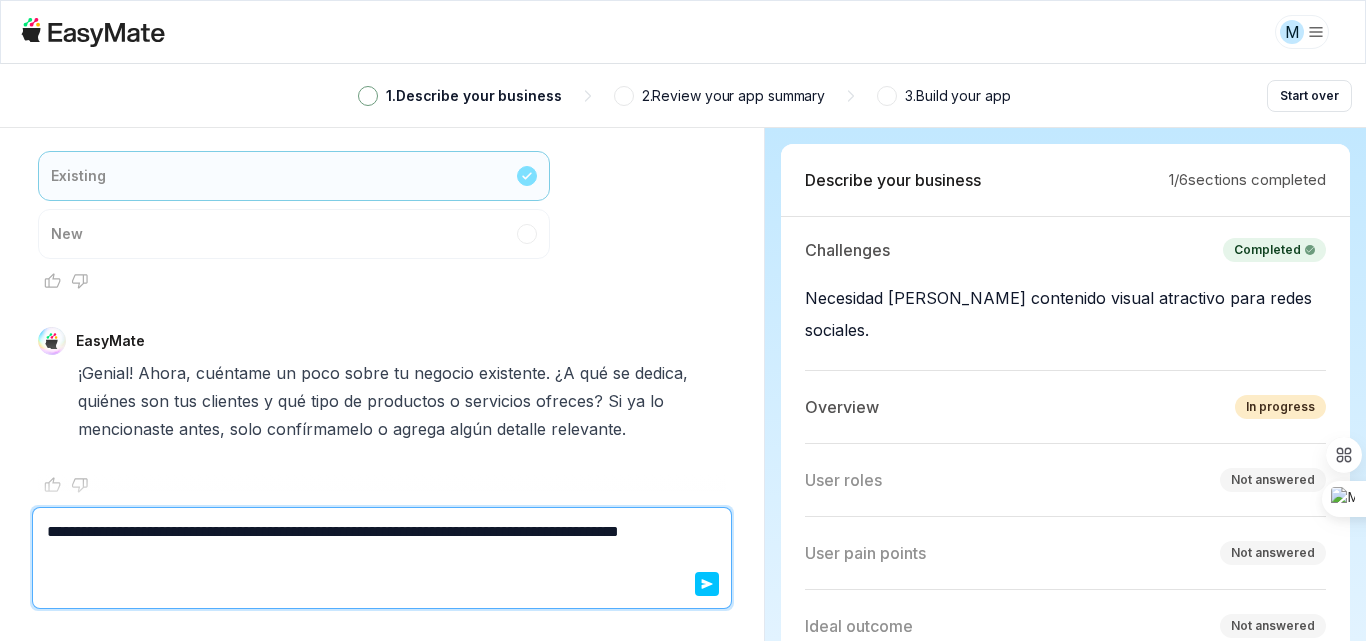 type on "*" 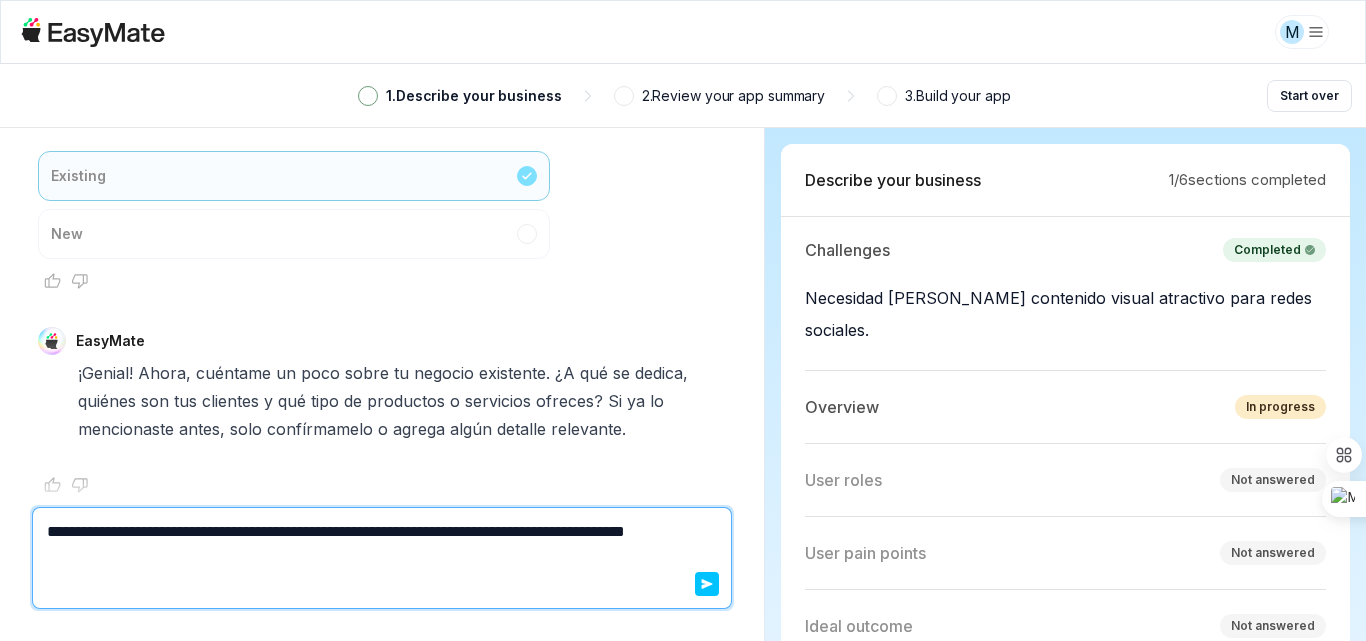 type on "*" 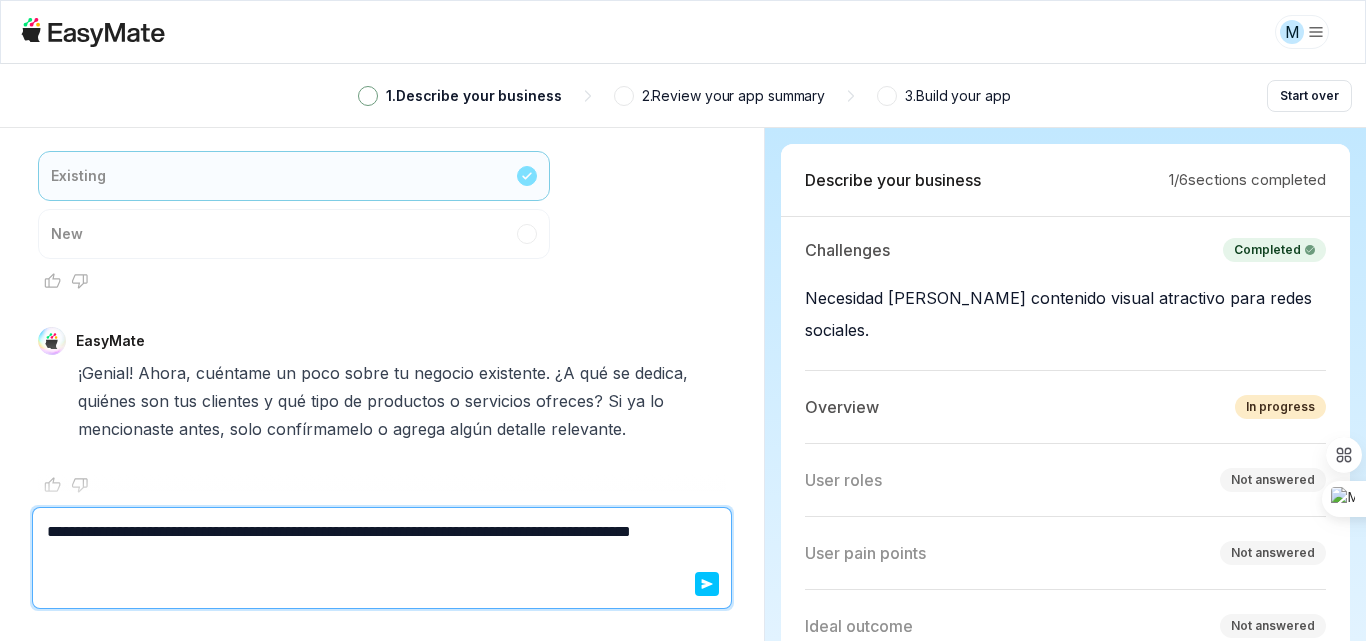 type on "*" 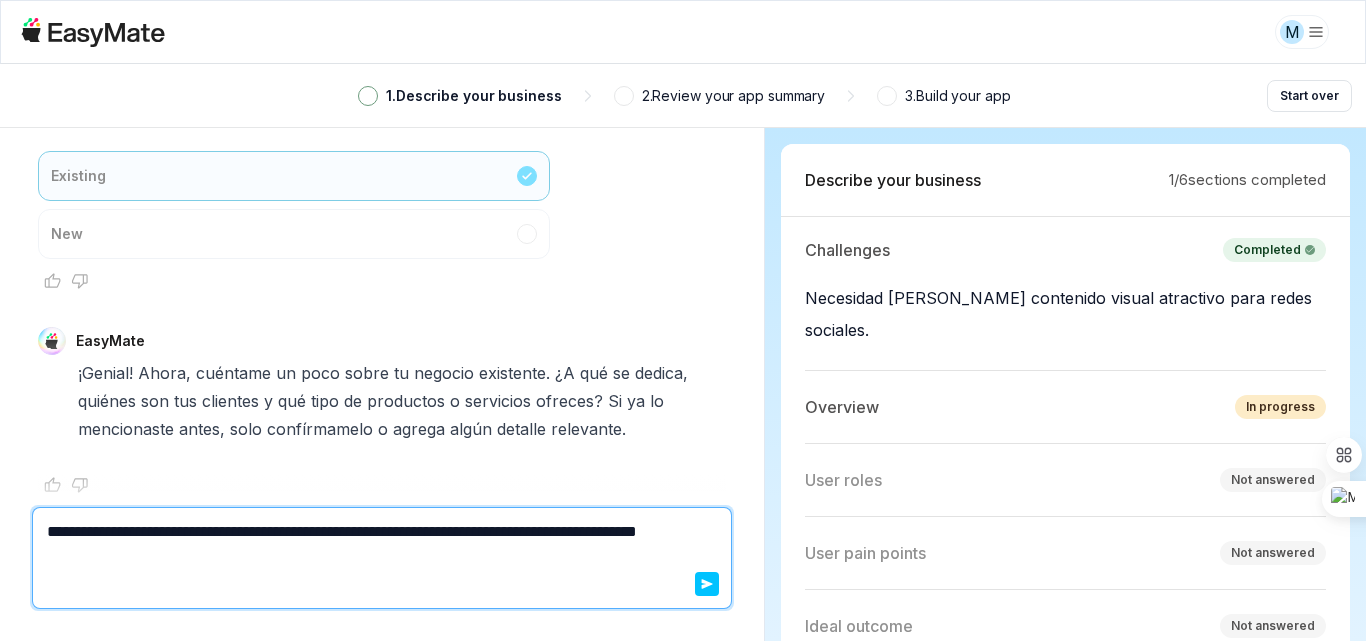type on "*" 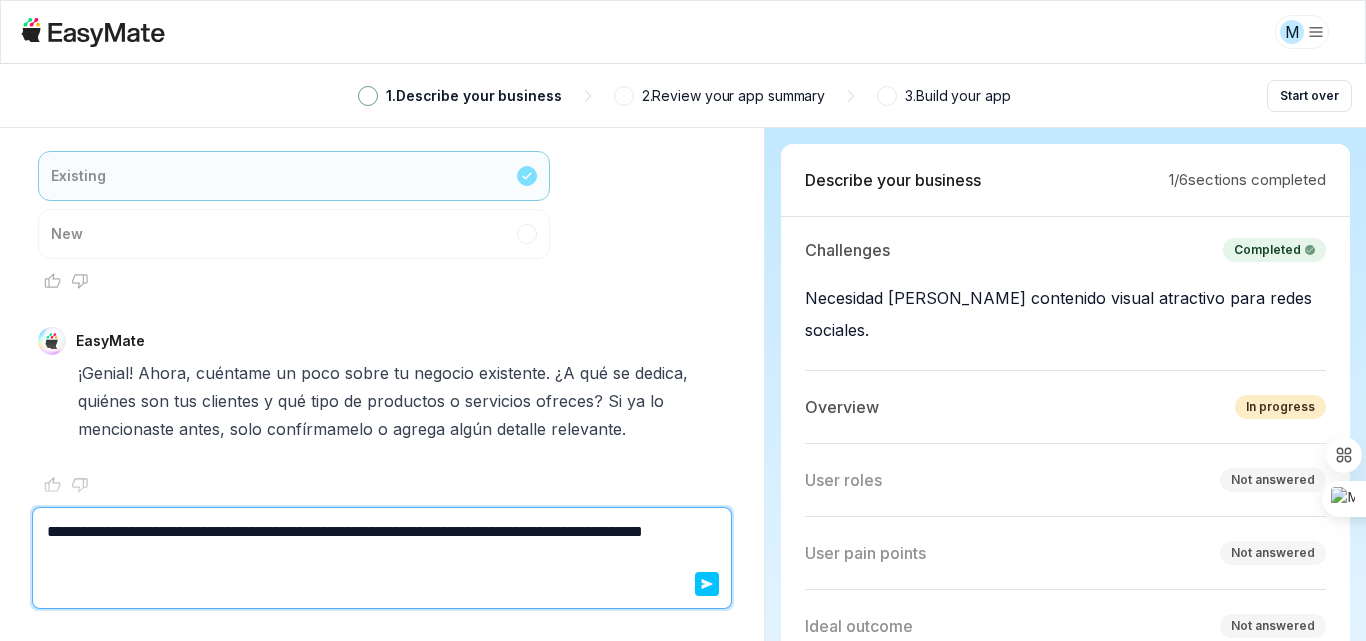 type on "*" 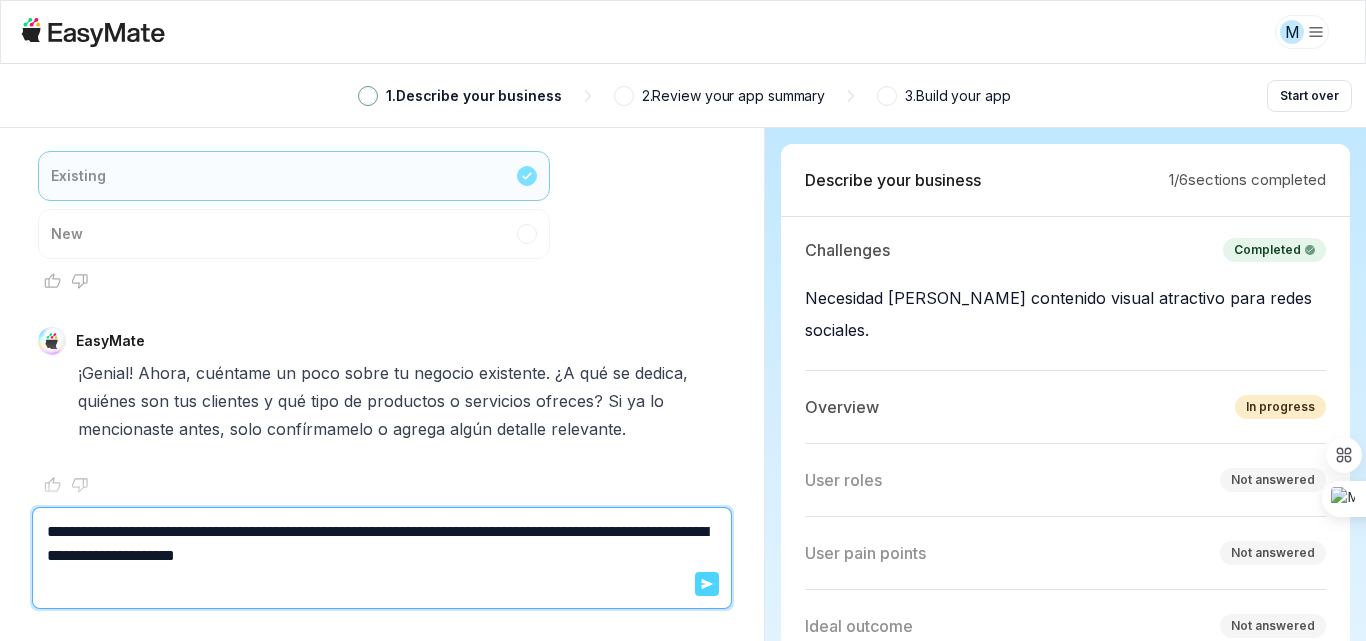 click 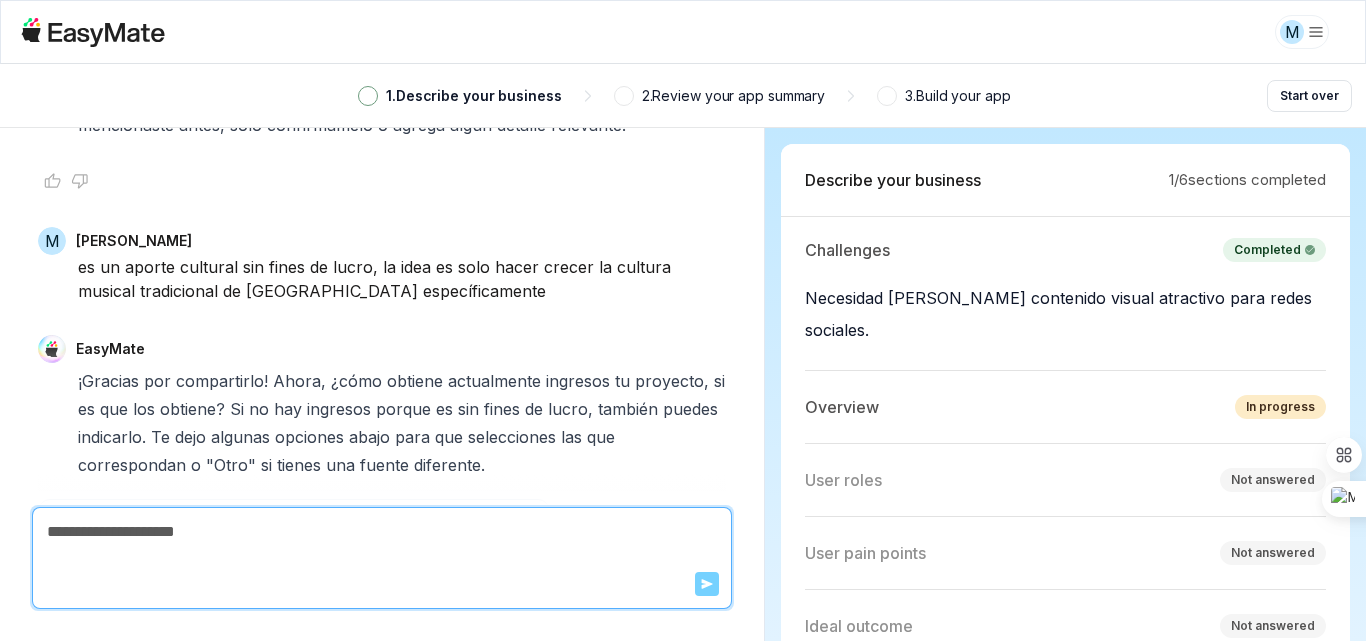 scroll, scrollTop: 1869, scrollLeft: 0, axis: vertical 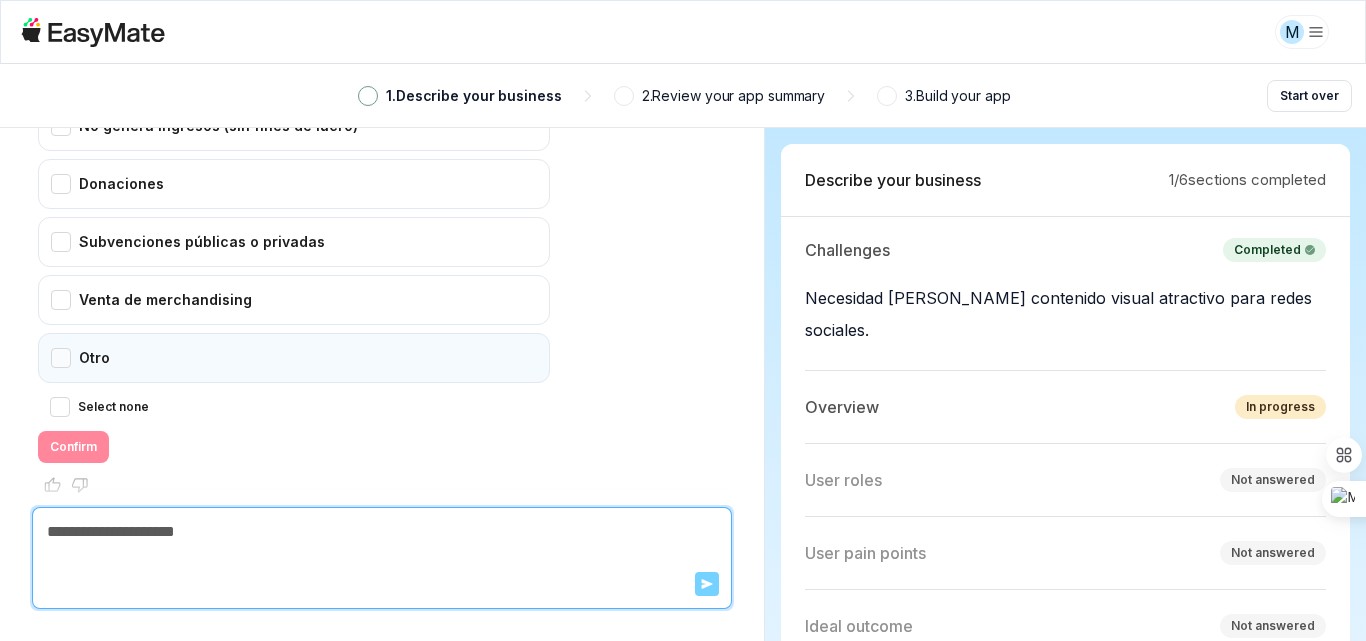 click on "Otro" at bounding box center (294, 358) 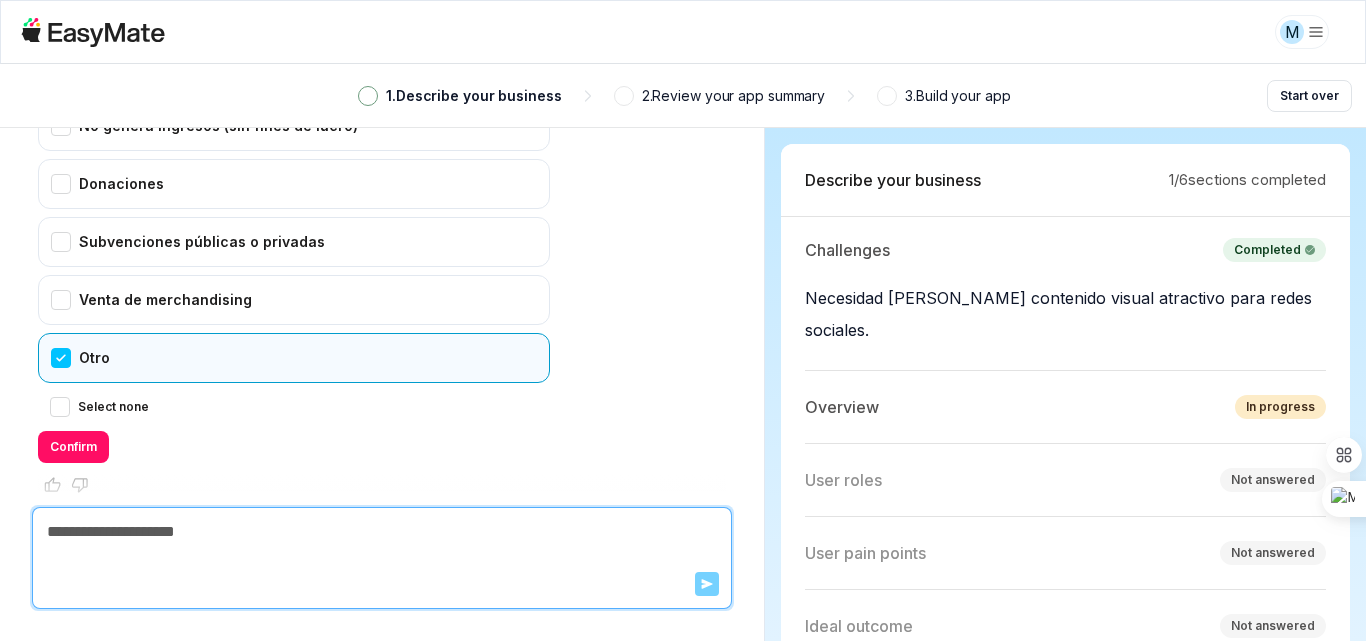click at bounding box center (382, 532) 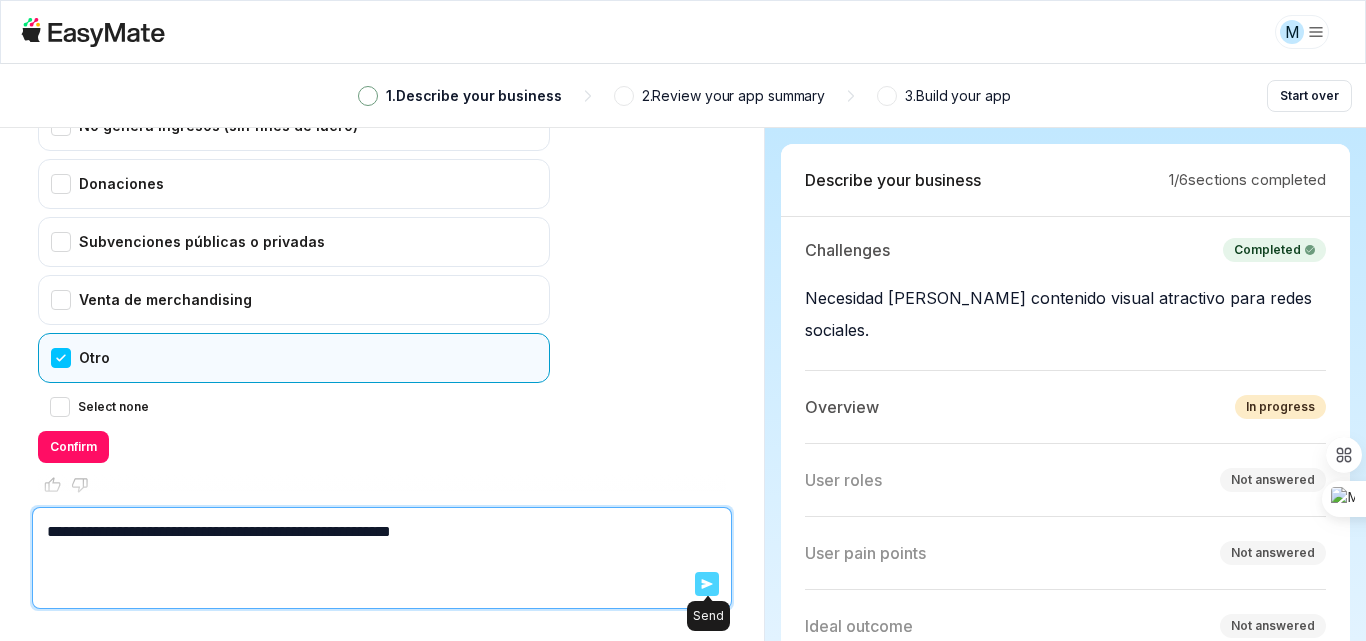 click 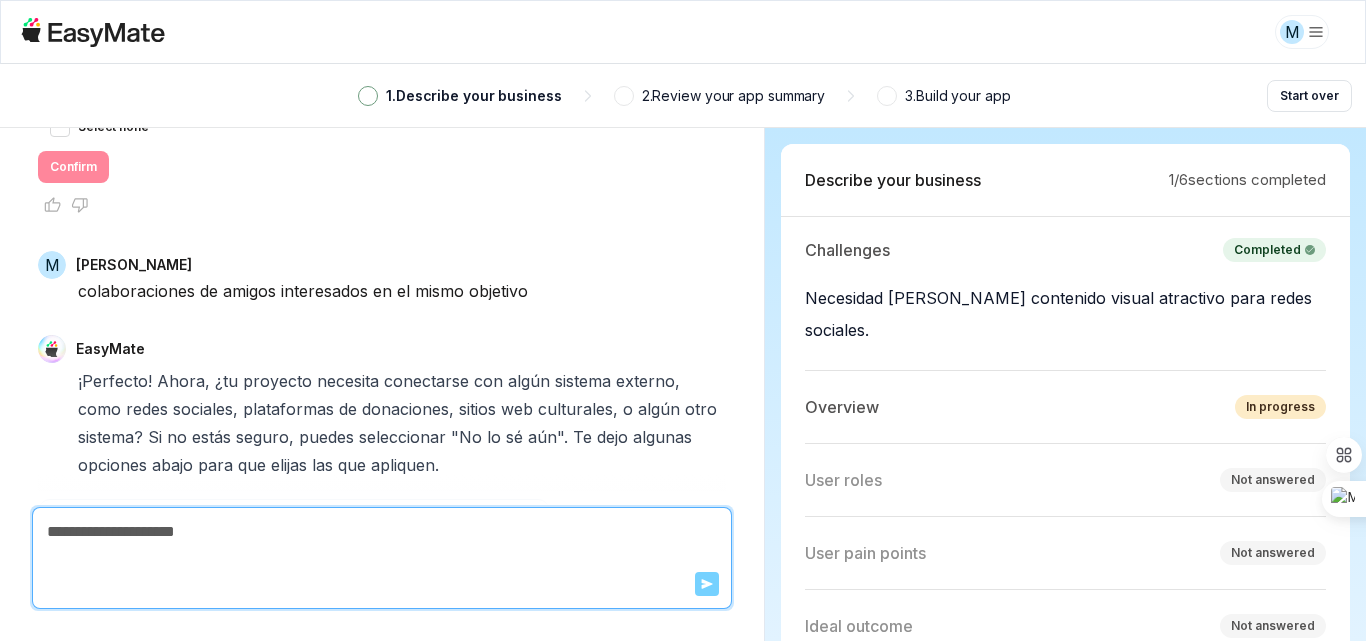 scroll, scrollTop: 2663, scrollLeft: 0, axis: vertical 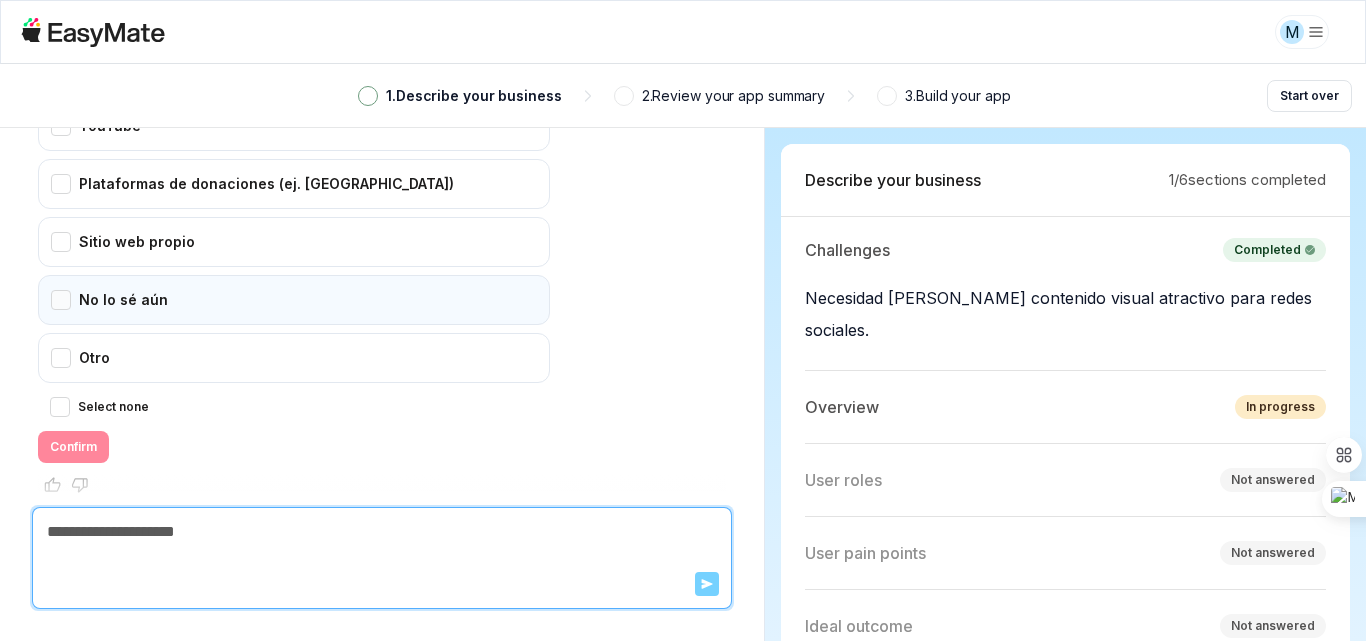 click on "No lo sé aún" at bounding box center (294, 300) 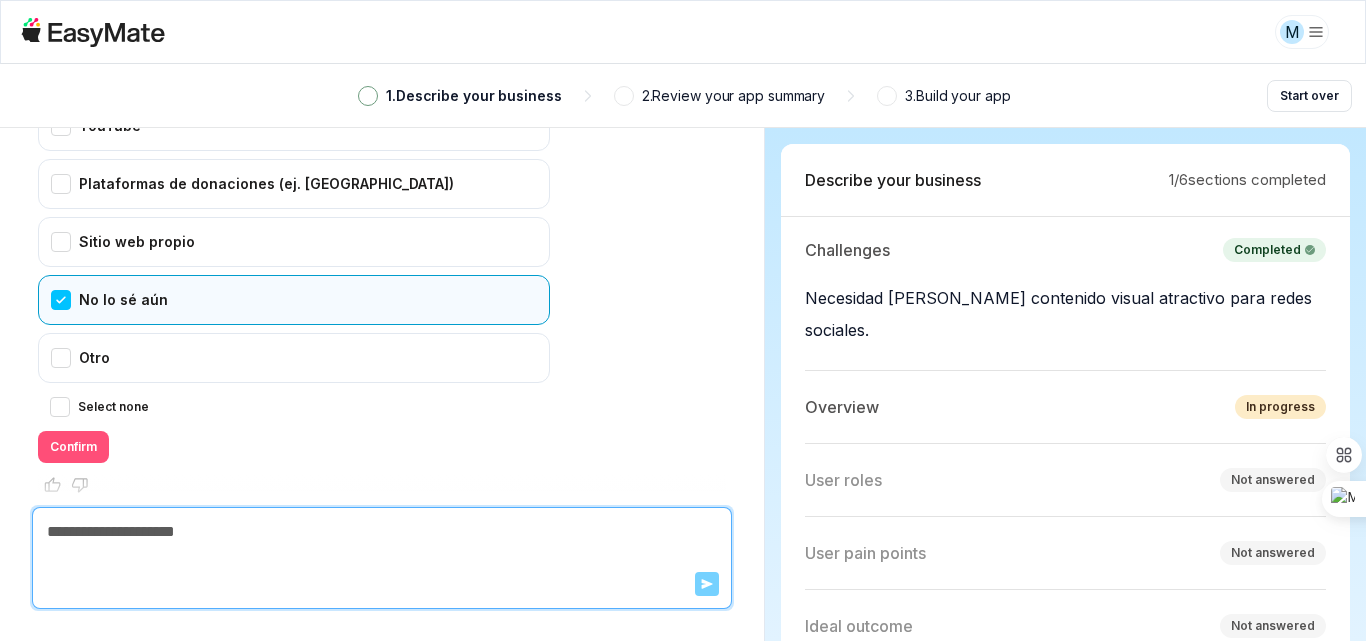 click on "Confirm" at bounding box center (73, 447) 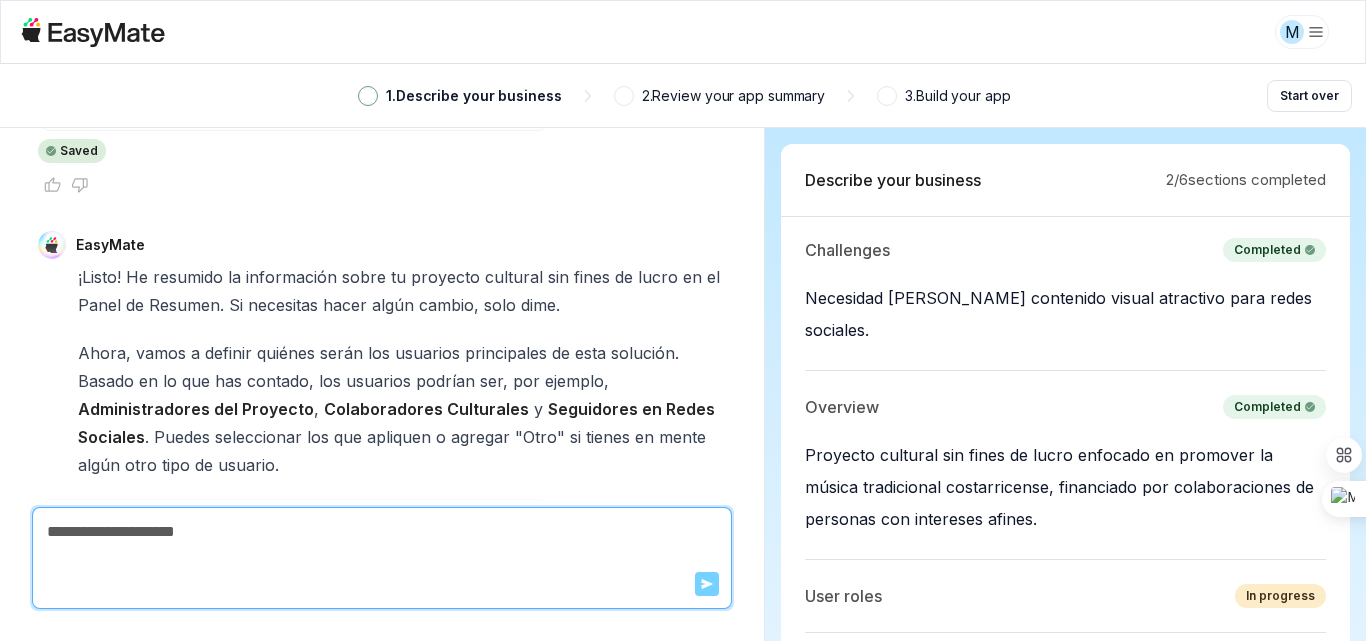 scroll, scrollTop: 3303, scrollLeft: 0, axis: vertical 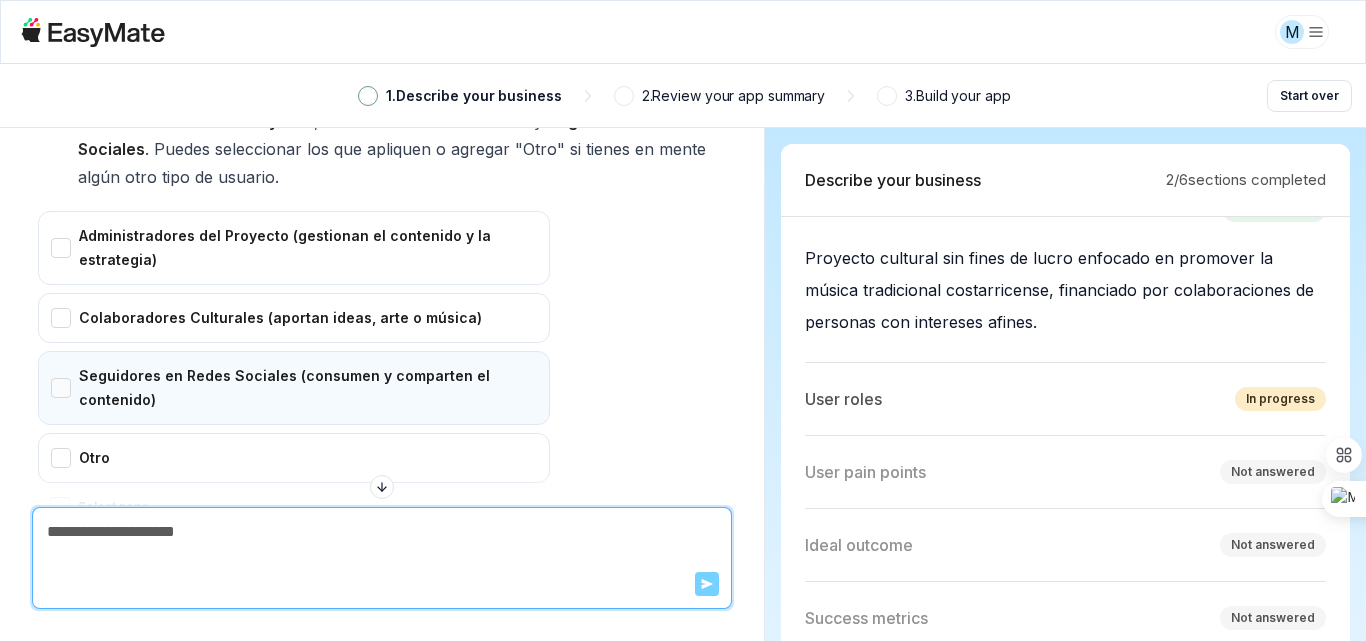 click on "Seguidores en Redes Sociales (consumen y comparten el contenido)" at bounding box center [294, 388] 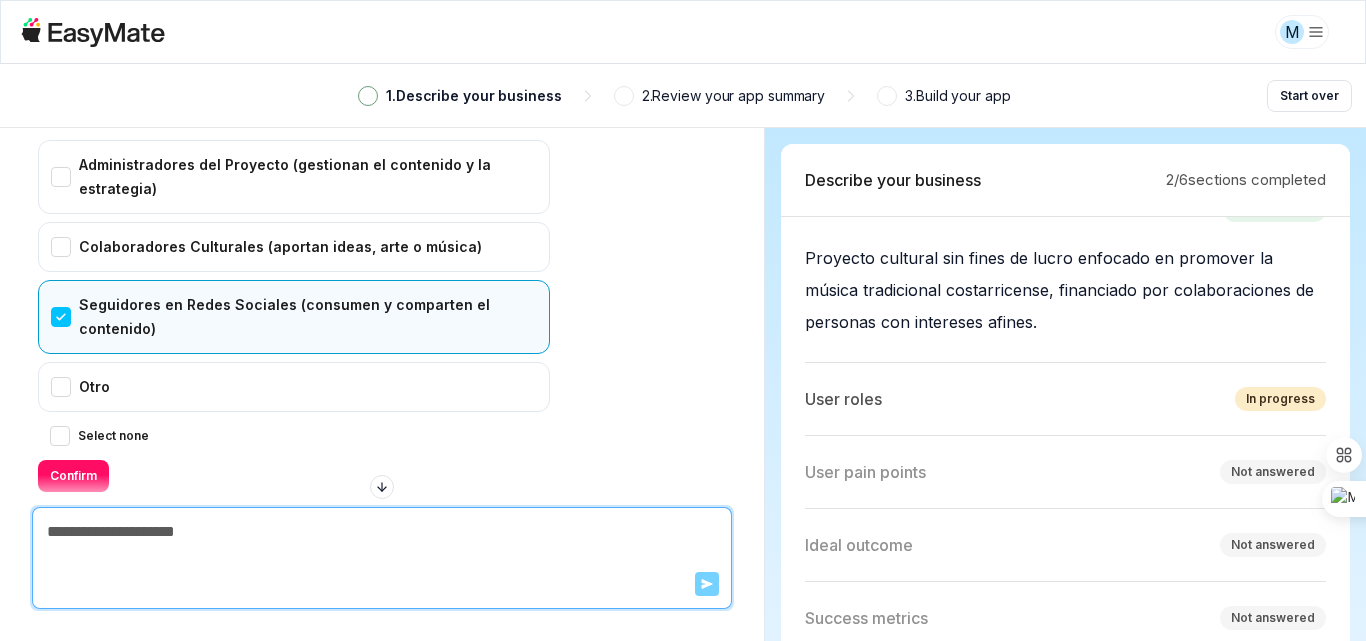 scroll, scrollTop: 3303, scrollLeft: 0, axis: vertical 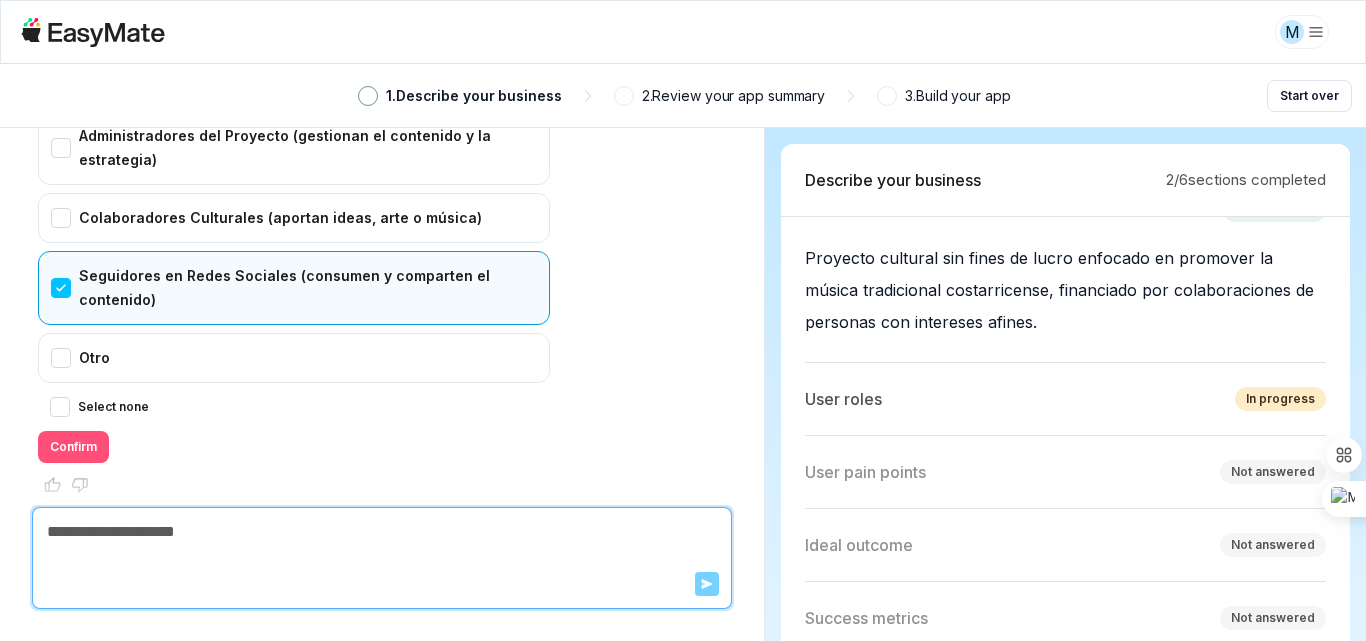 click on "Confirm" at bounding box center (73, 447) 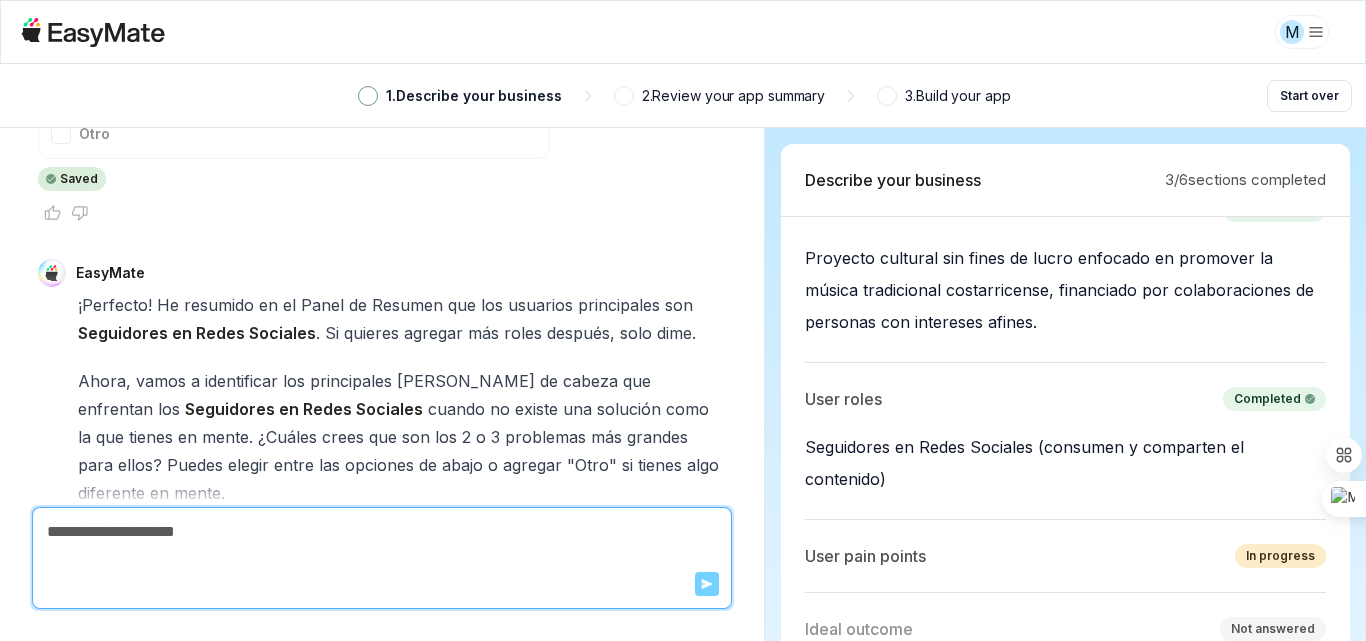 scroll, scrollTop: 3891, scrollLeft: 0, axis: vertical 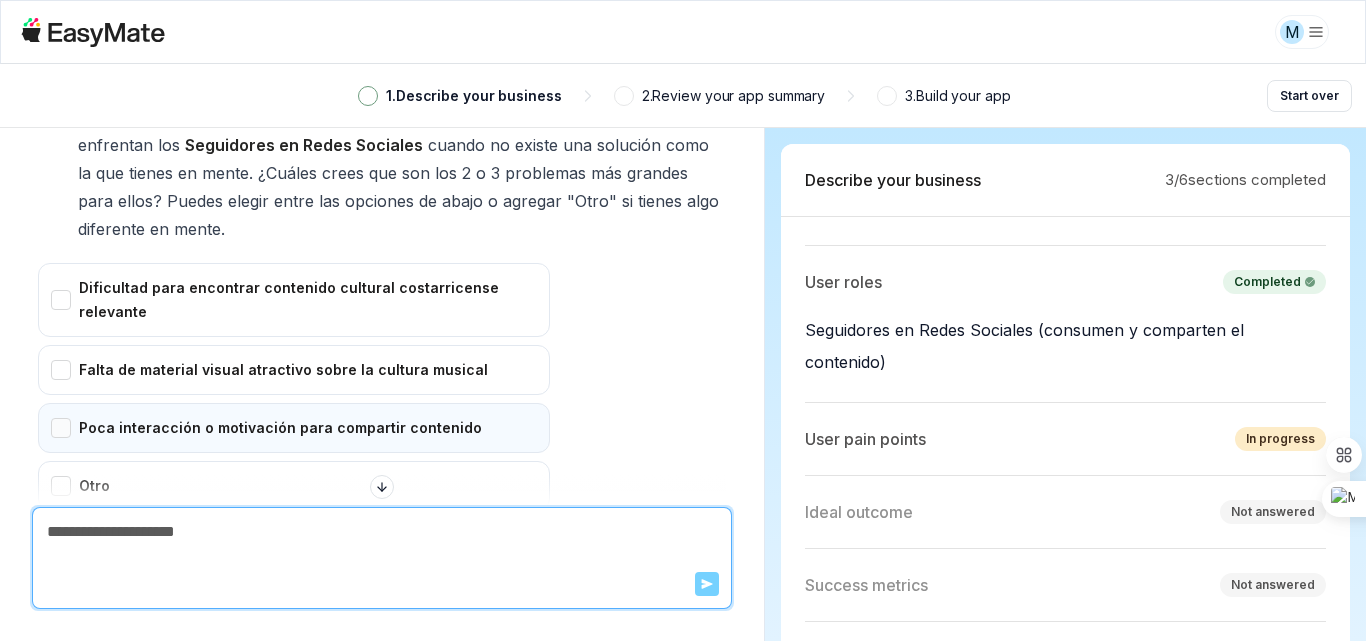click on "Poca interacción o motivación para compartir contenido" at bounding box center (294, 428) 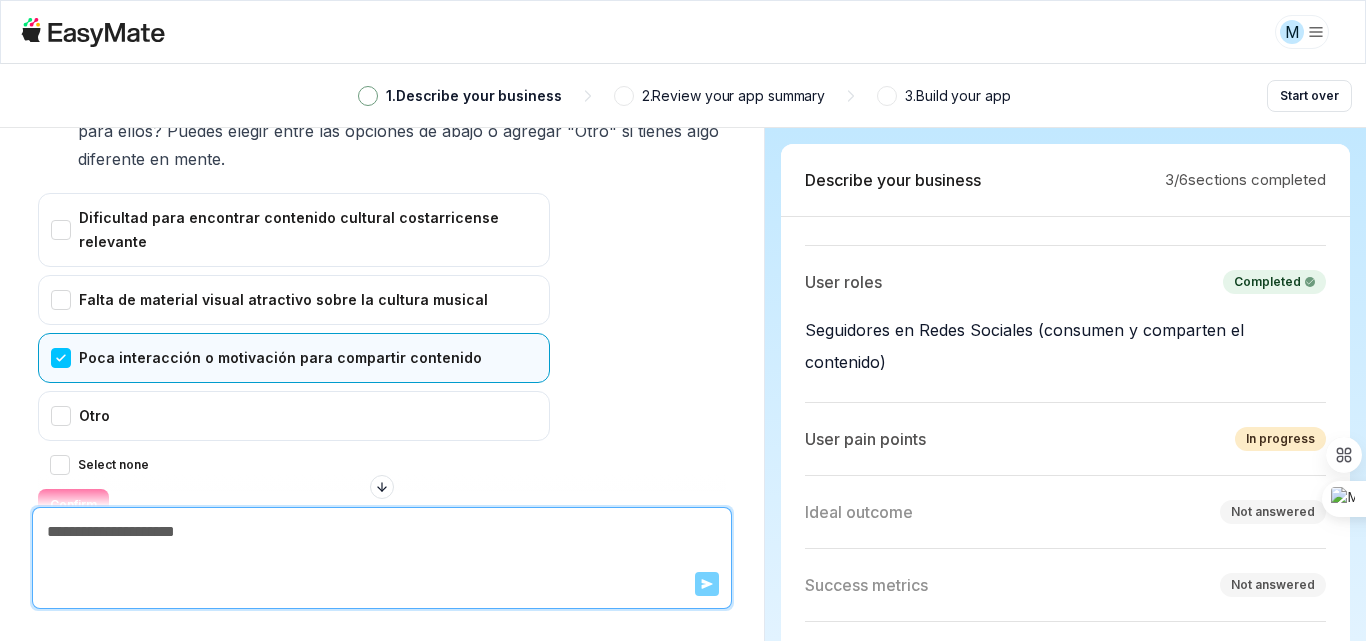 scroll, scrollTop: 3891, scrollLeft: 0, axis: vertical 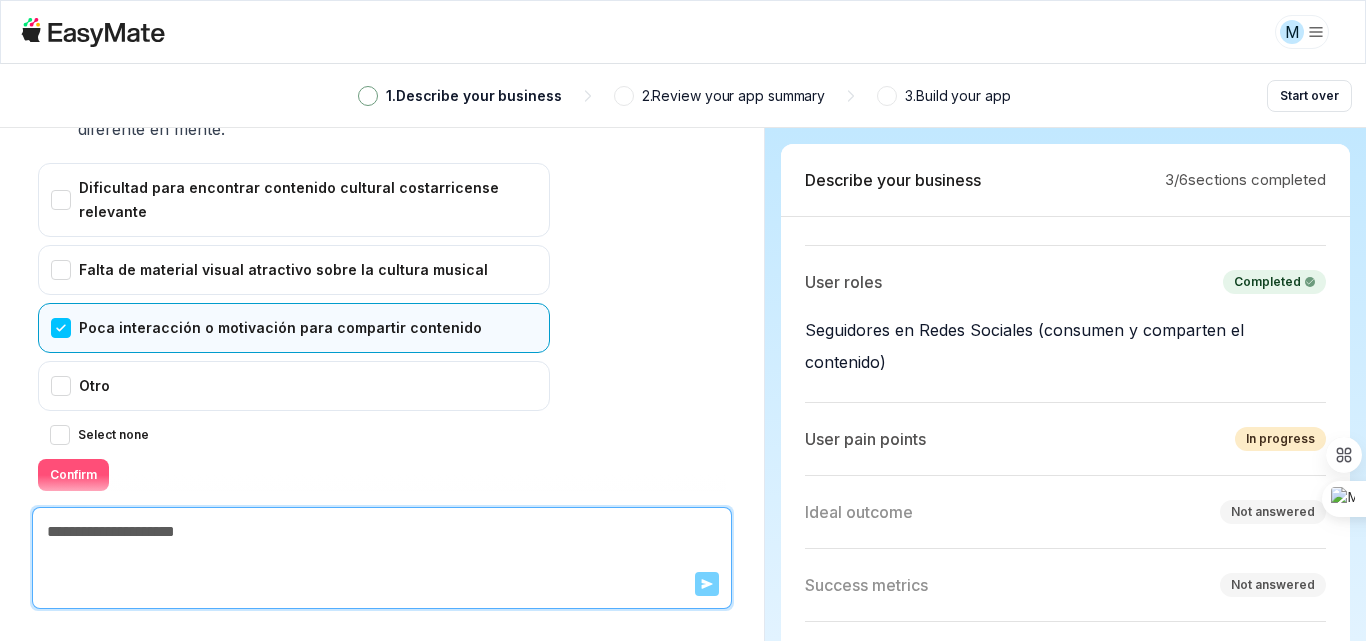 click on "Confirm" at bounding box center (73, 475) 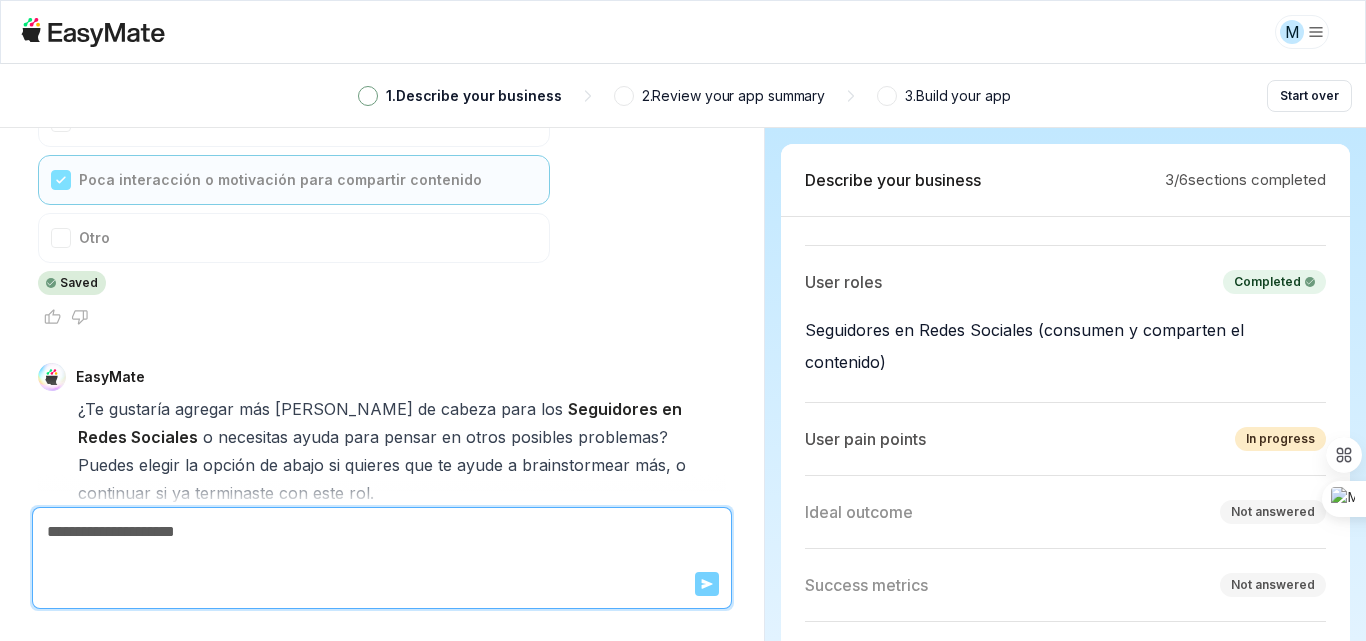 scroll, scrollTop: 4183, scrollLeft: 0, axis: vertical 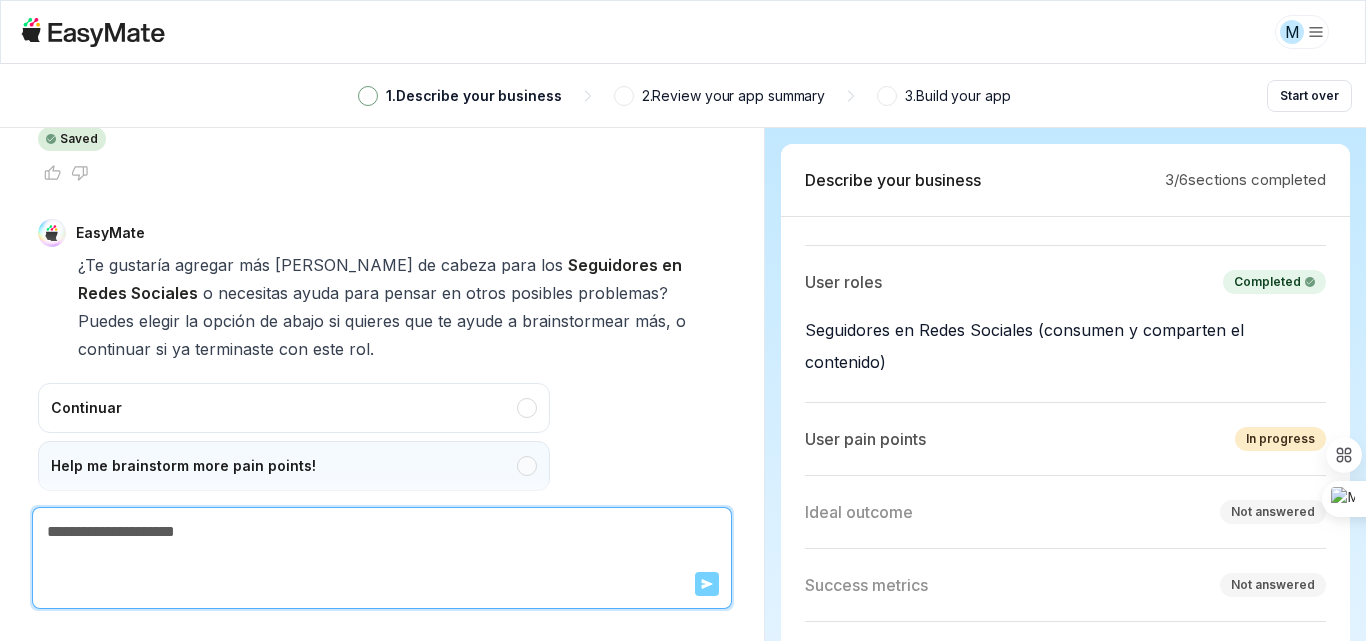 click on "Help me brainstorm more pain points!" at bounding box center [294, 466] 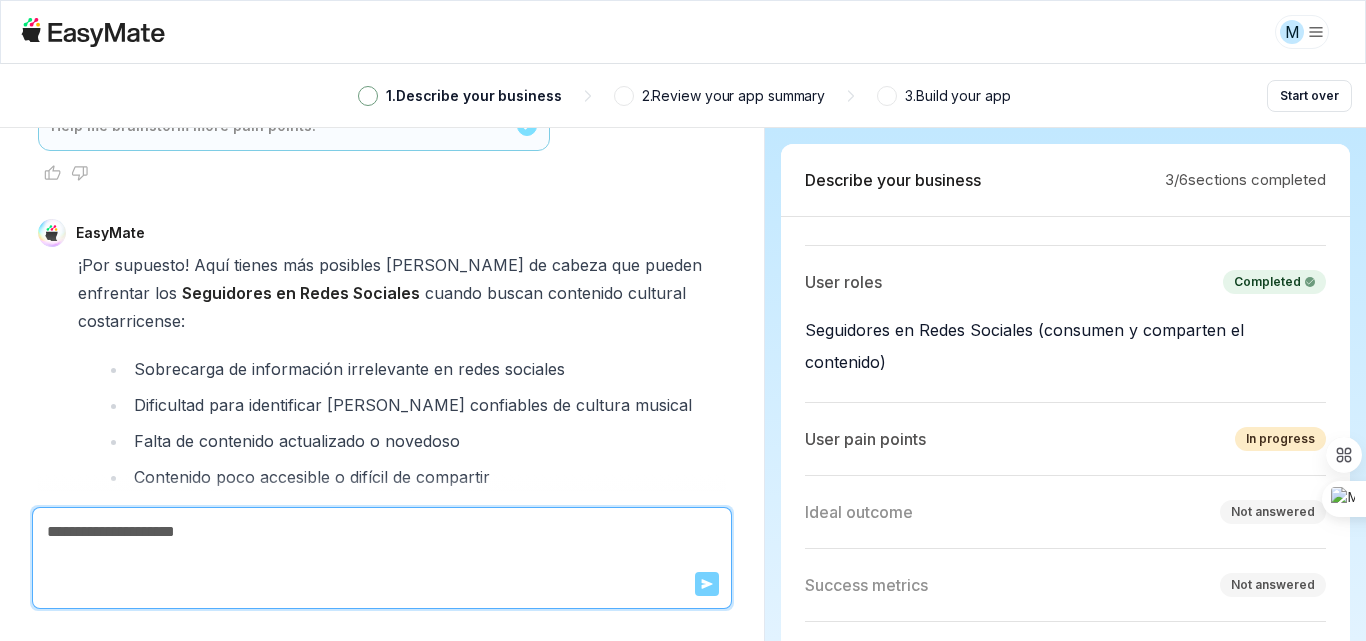 scroll, scrollTop: 4921, scrollLeft: 0, axis: vertical 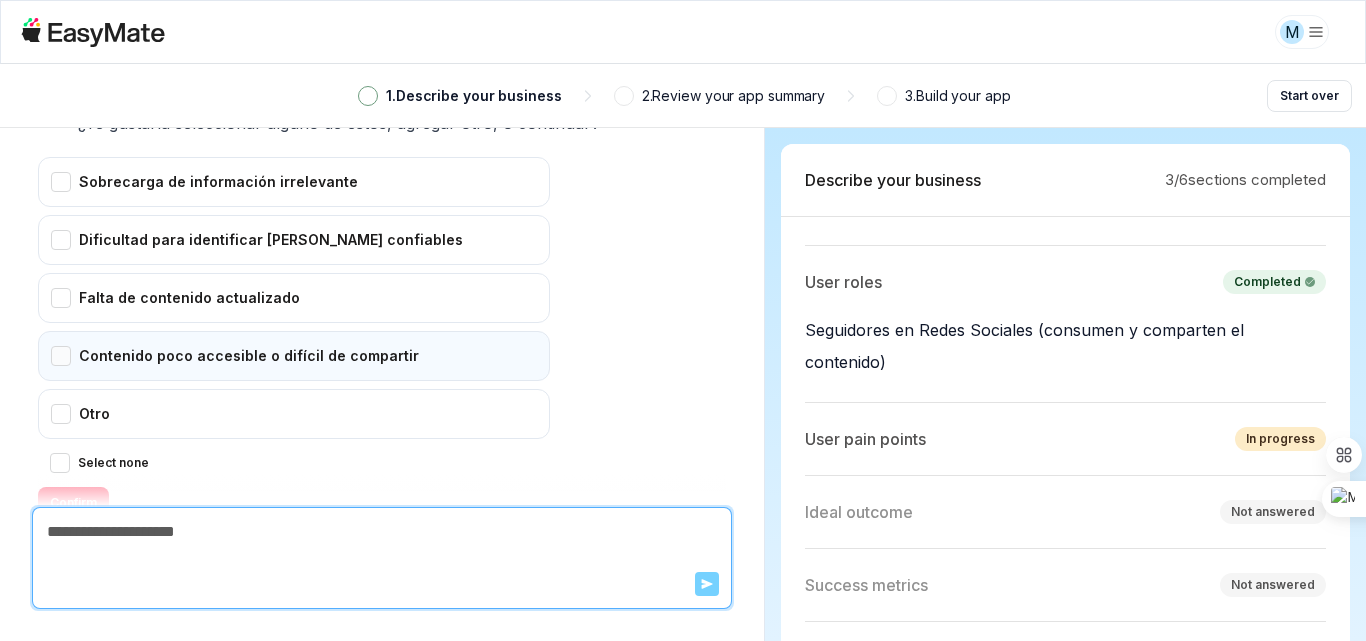 click on "Contenido poco accesible o difícil de compartir" at bounding box center (294, 356) 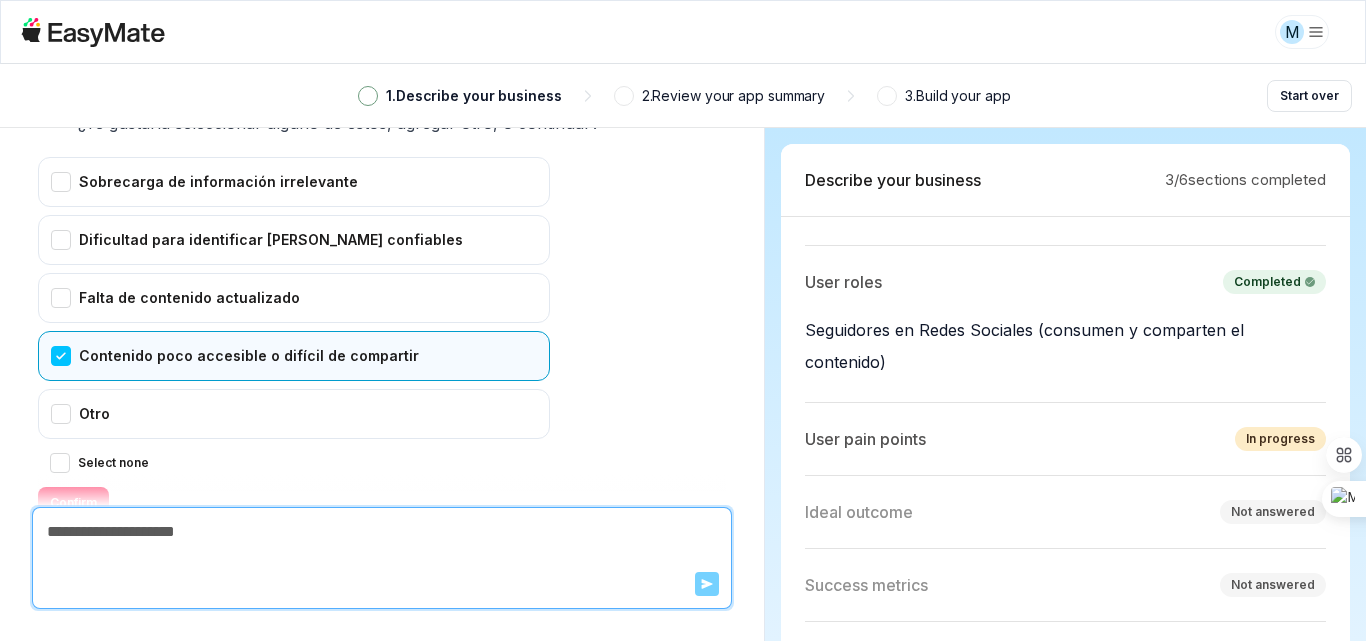 click on "Confirm" at bounding box center (73, 503) 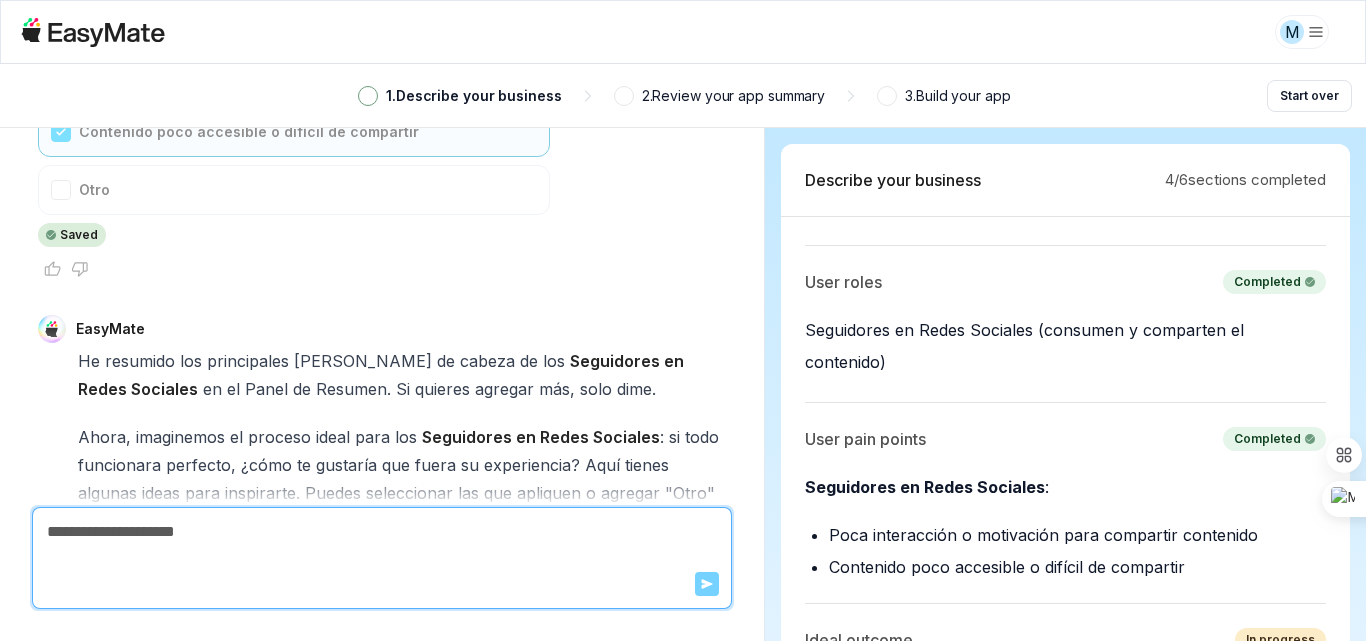 scroll, scrollTop: 5543, scrollLeft: 0, axis: vertical 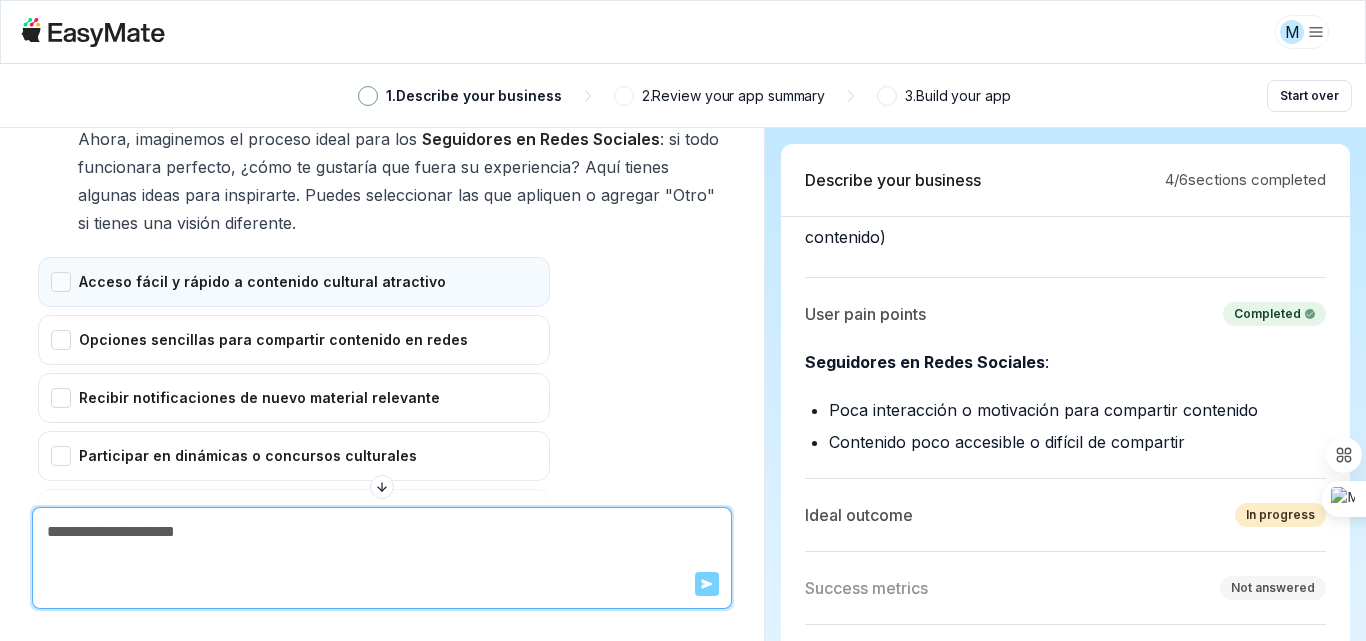 click on "Acceso fácil y rápido a contenido cultural atractivo" at bounding box center [294, 282] 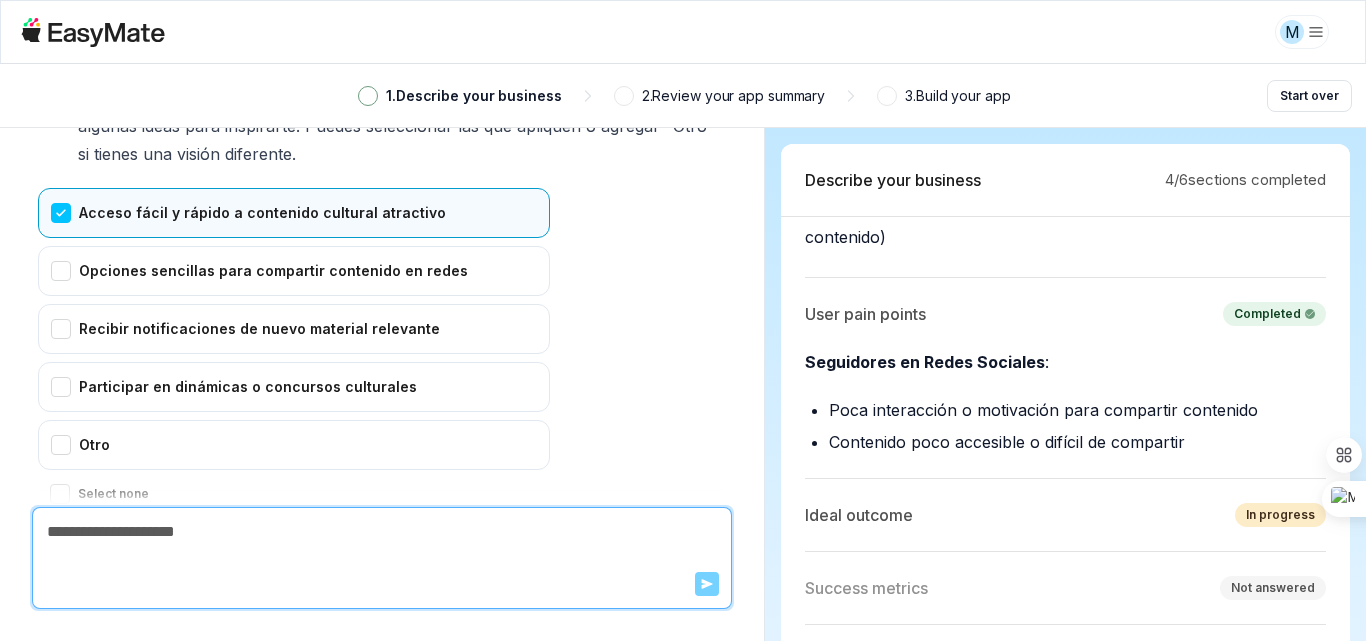 scroll, scrollTop: 5543, scrollLeft: 0, axis: vertical 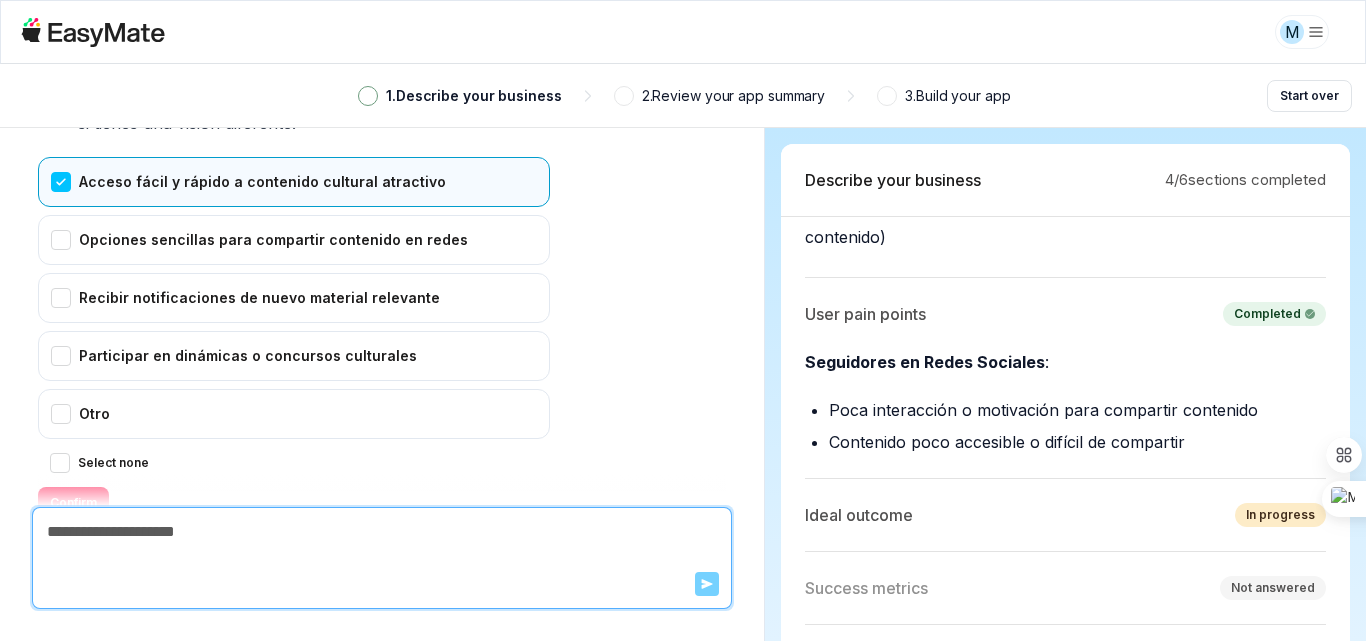 click on "Confirm" at bounding box center (73, 503) 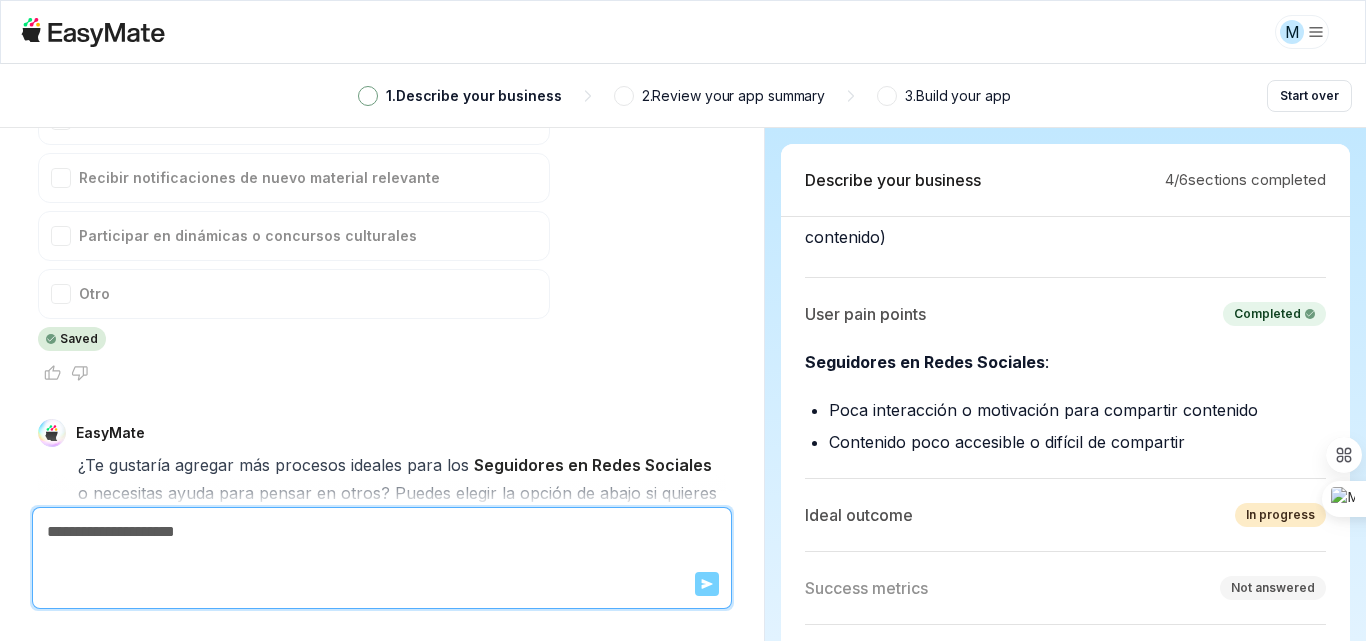 scroll, scrollTop: 5807, scrollLeft: 0, axis: vertical 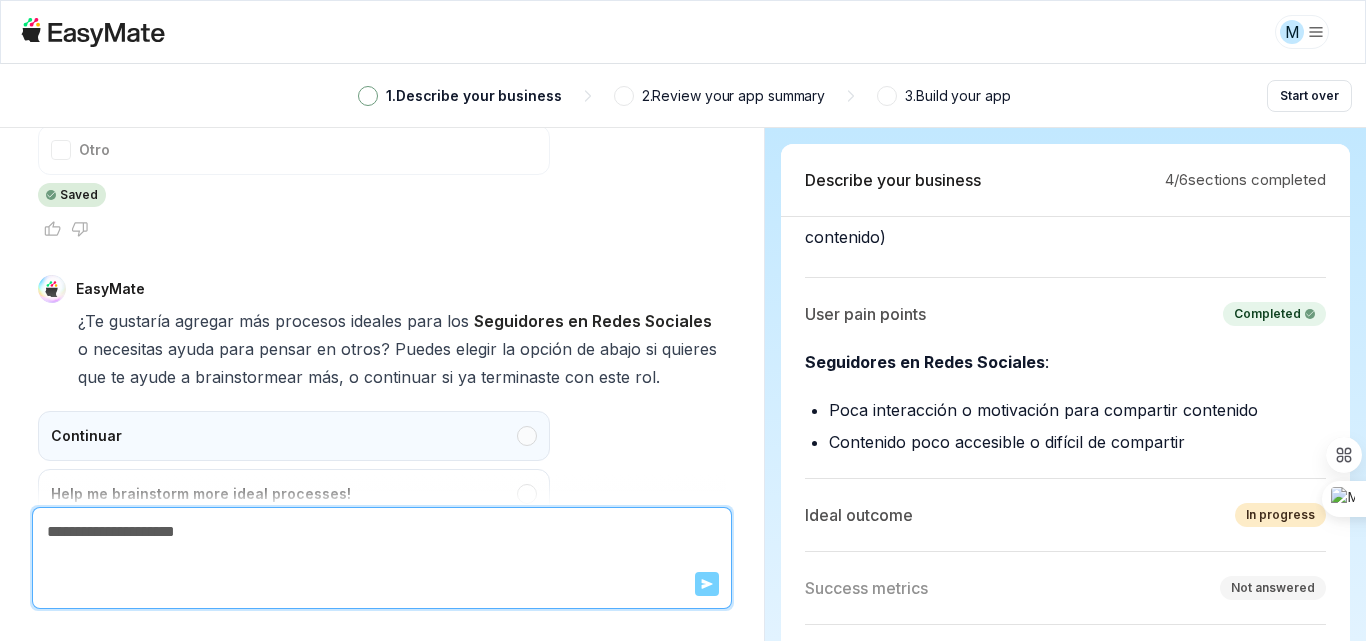 click on "Continuar" at bounding box center (294, 436) 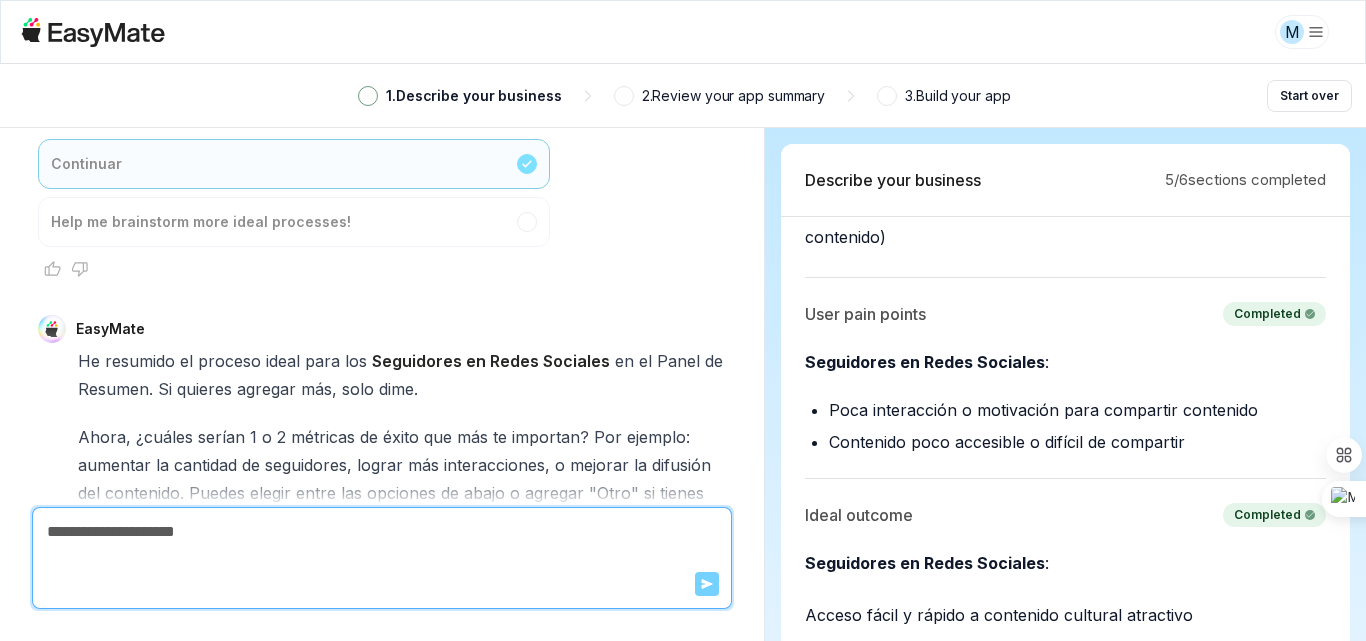 scroll, scrollTop: 6477, scrollLeft: 0, axis: vertical 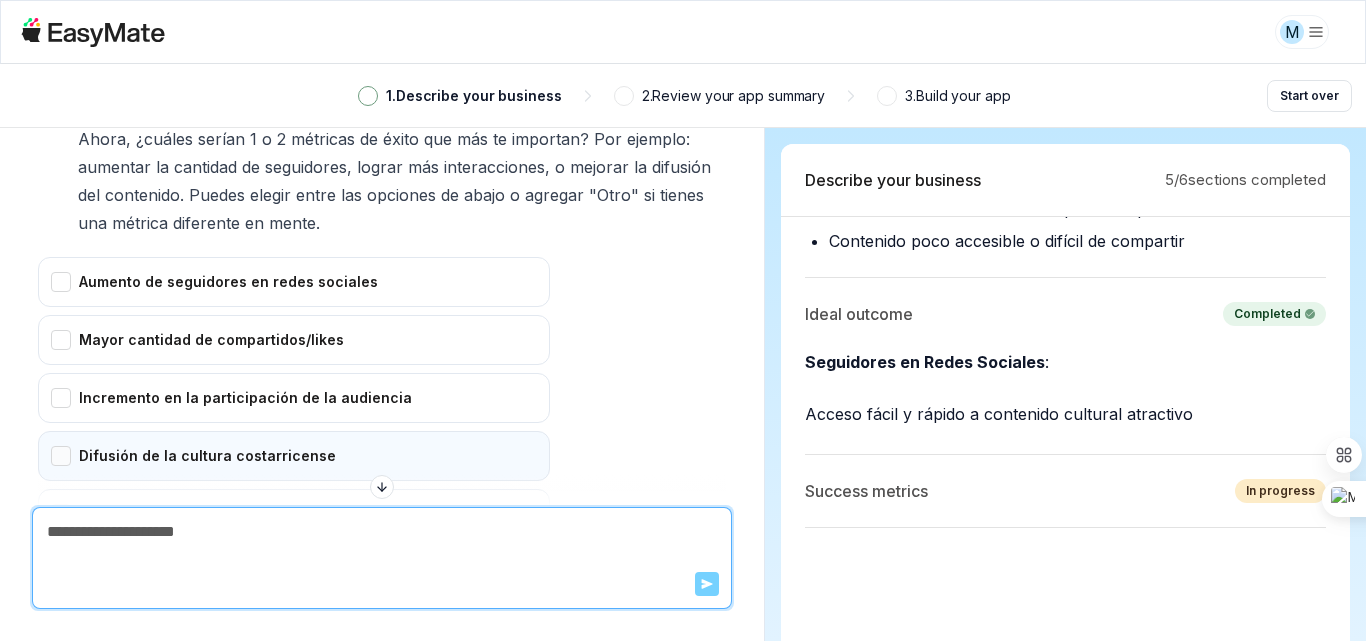 click on "Difusión de la cultura costarricense" at bounding box center [294, 456] 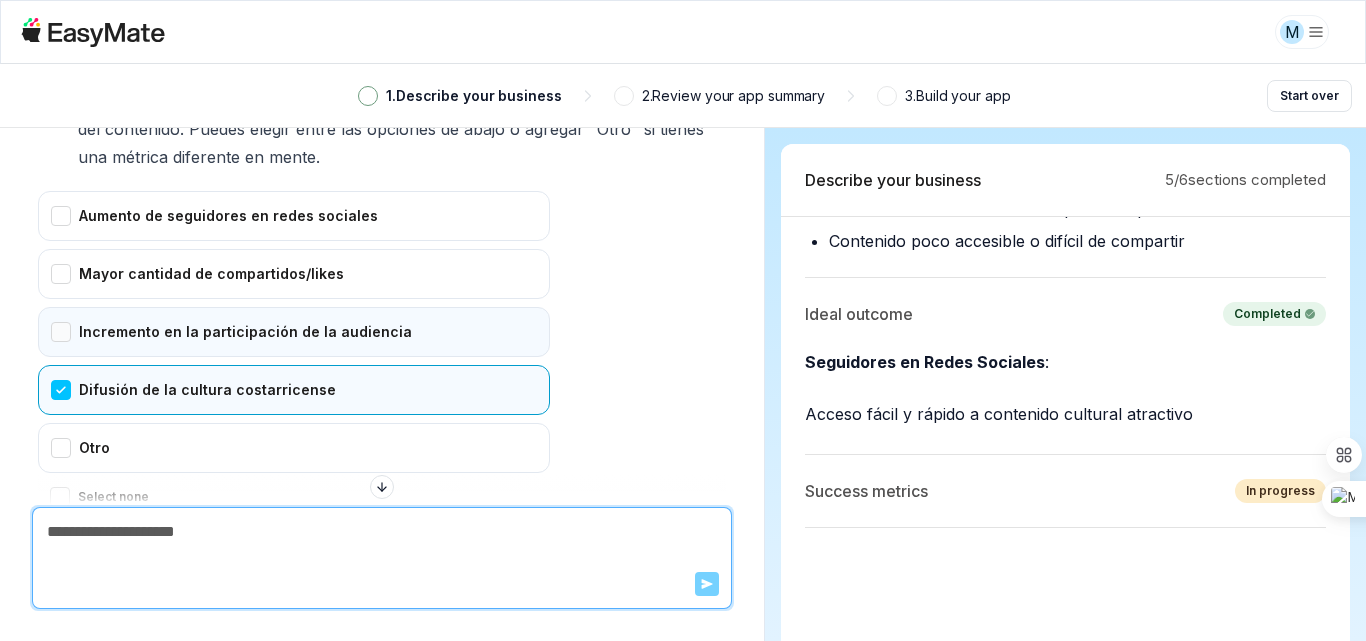 scroll, scrollTop: 6477, scrollLeft: 0, axis: vertical 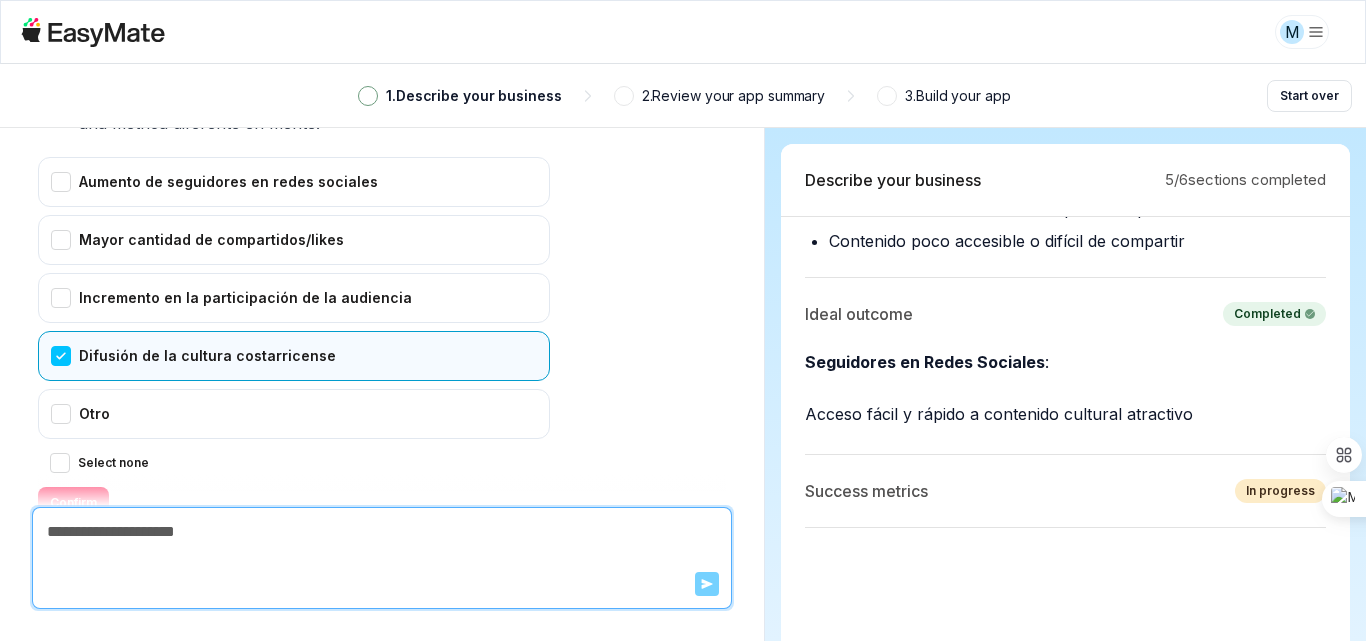 click on "Confirm" at bounding box center [73, 503] 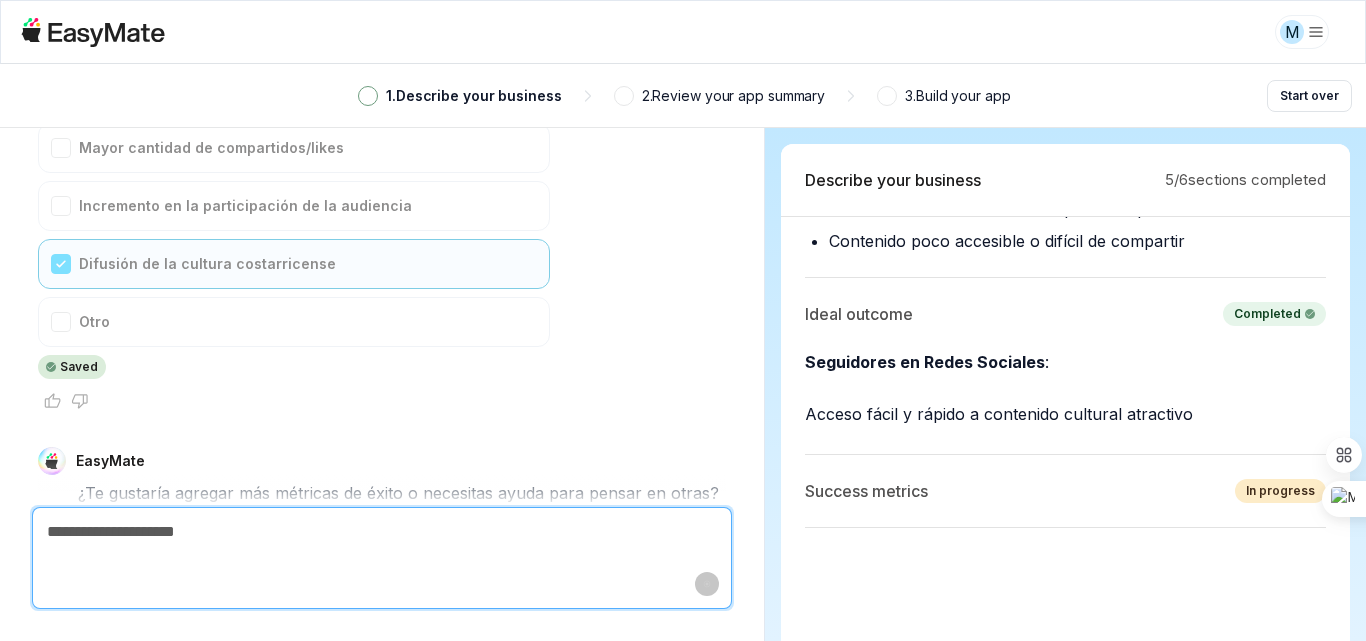 scroll, scrollTop: 6597, scrollLeft: 0, axis: vertical 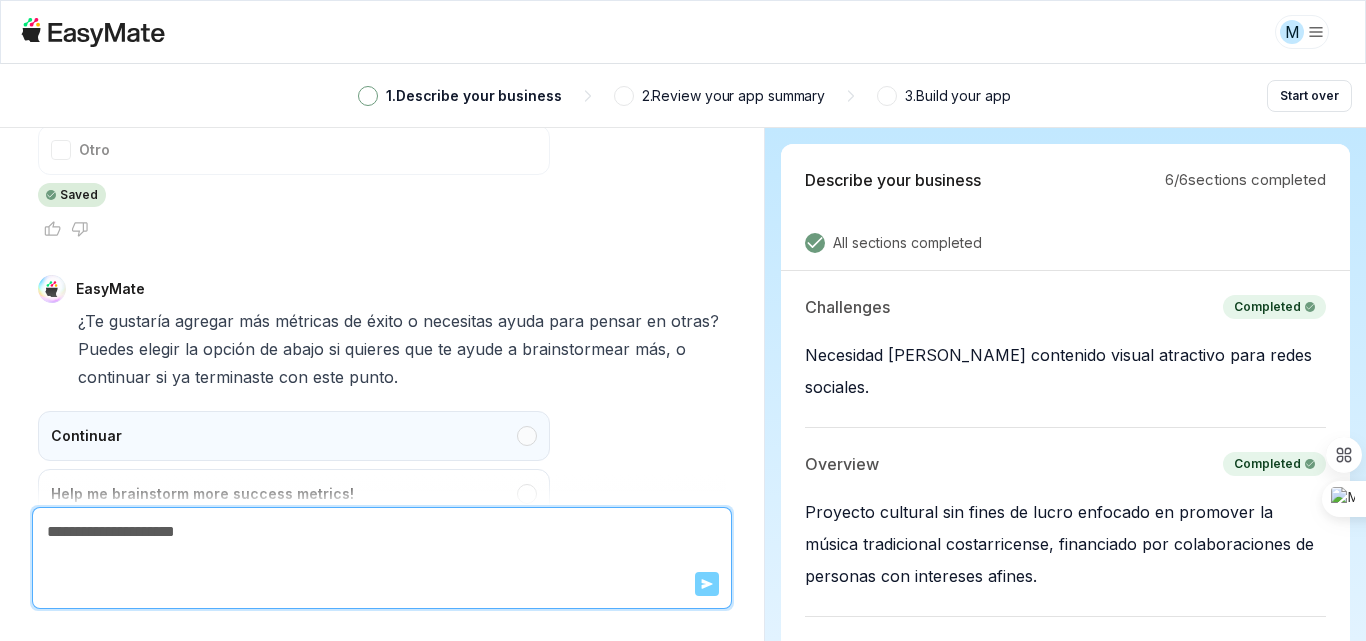click on "Continuar" at bounding box center (294, 436) 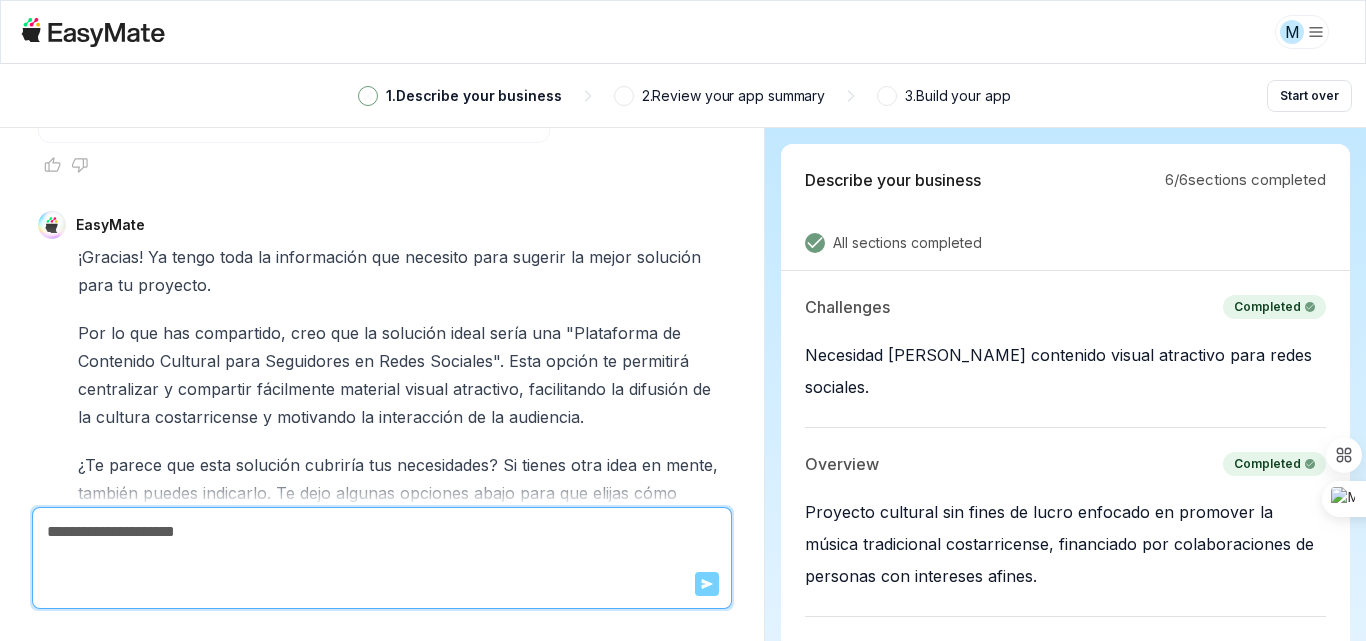 scroll, scrollTop: 7401, scrollLeft: 0, axis: vertical 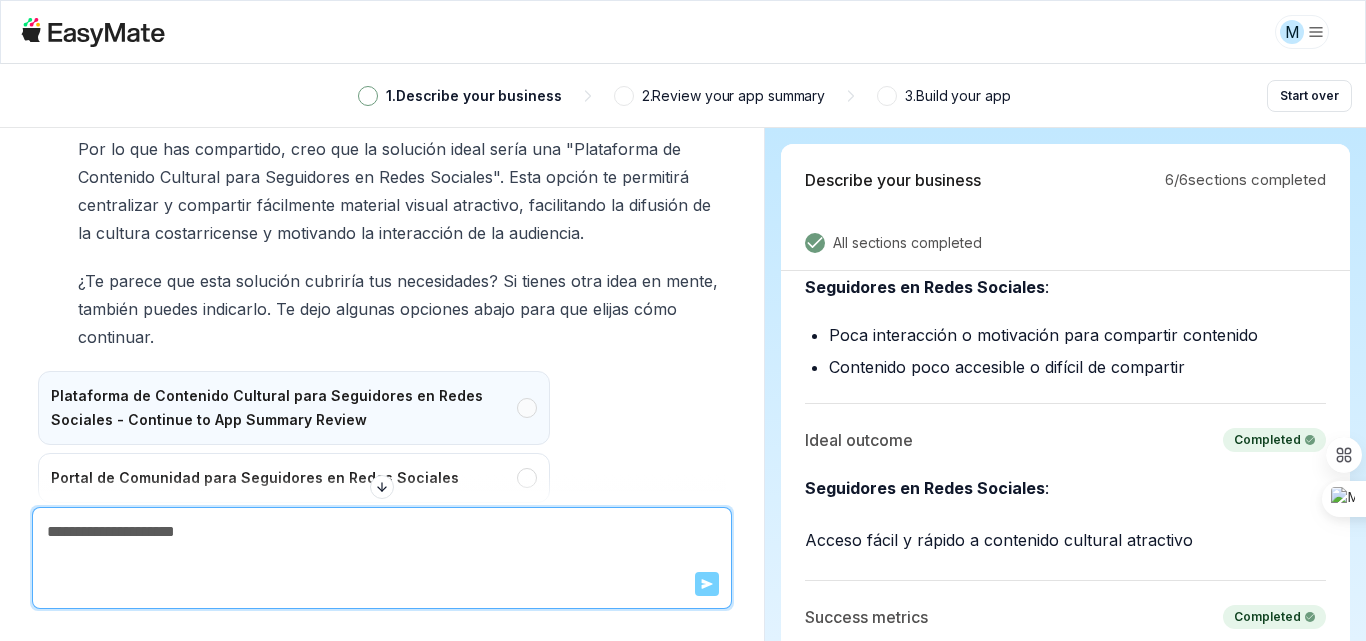 click on "Plataforma de Contenido Cultural para Seguidores en Redes Sociales - Continue to App Summary Review" at bounding box center (294, 408) 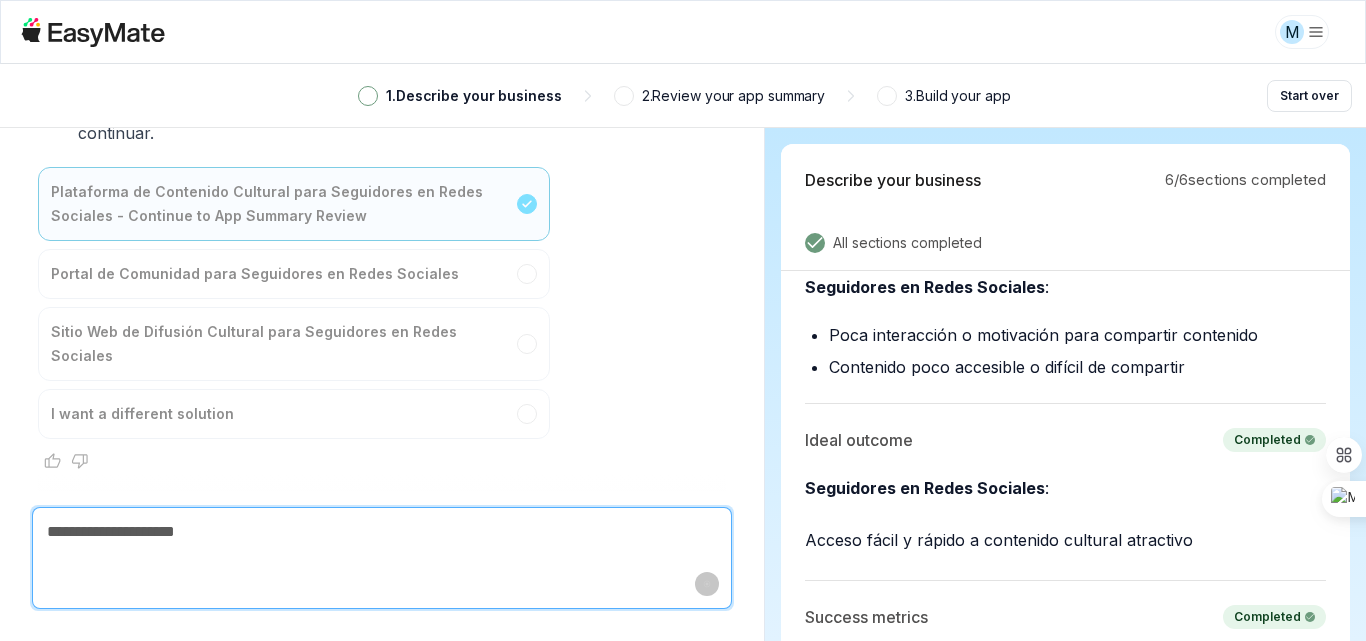 scroll, scrollTop: 7513, scrollLeft: 0, axis: vertical 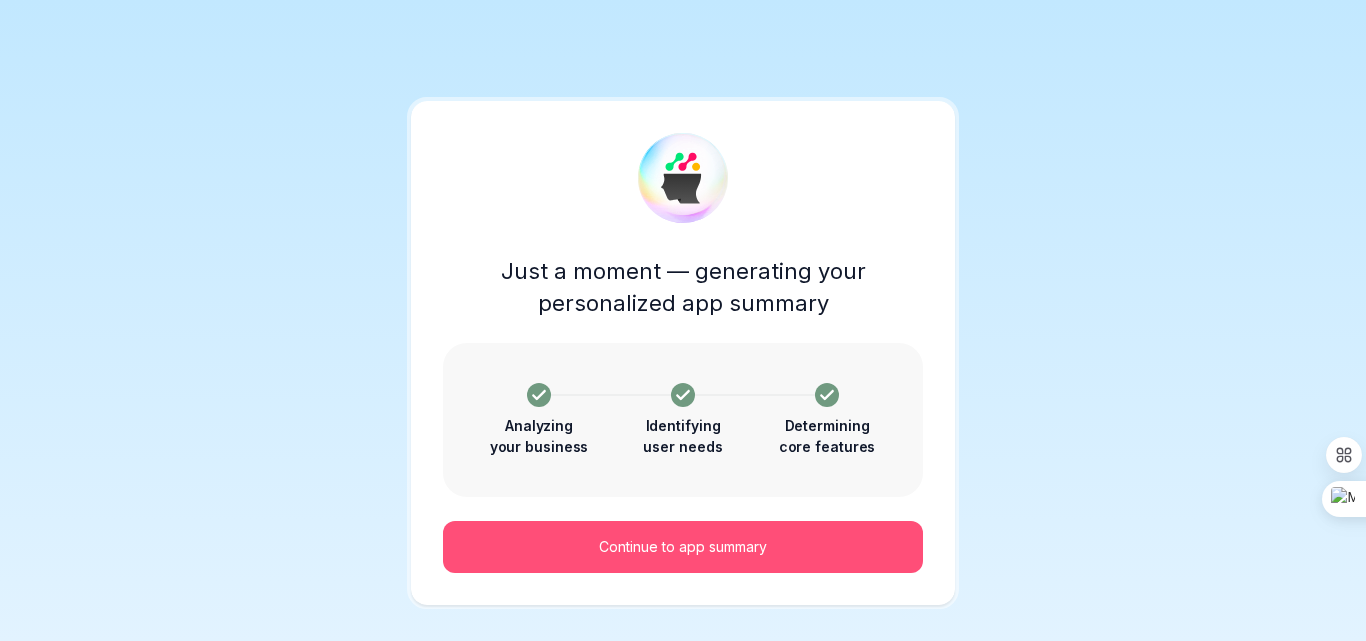 click on "Continue to app summary" at bounding box center [683, 547] 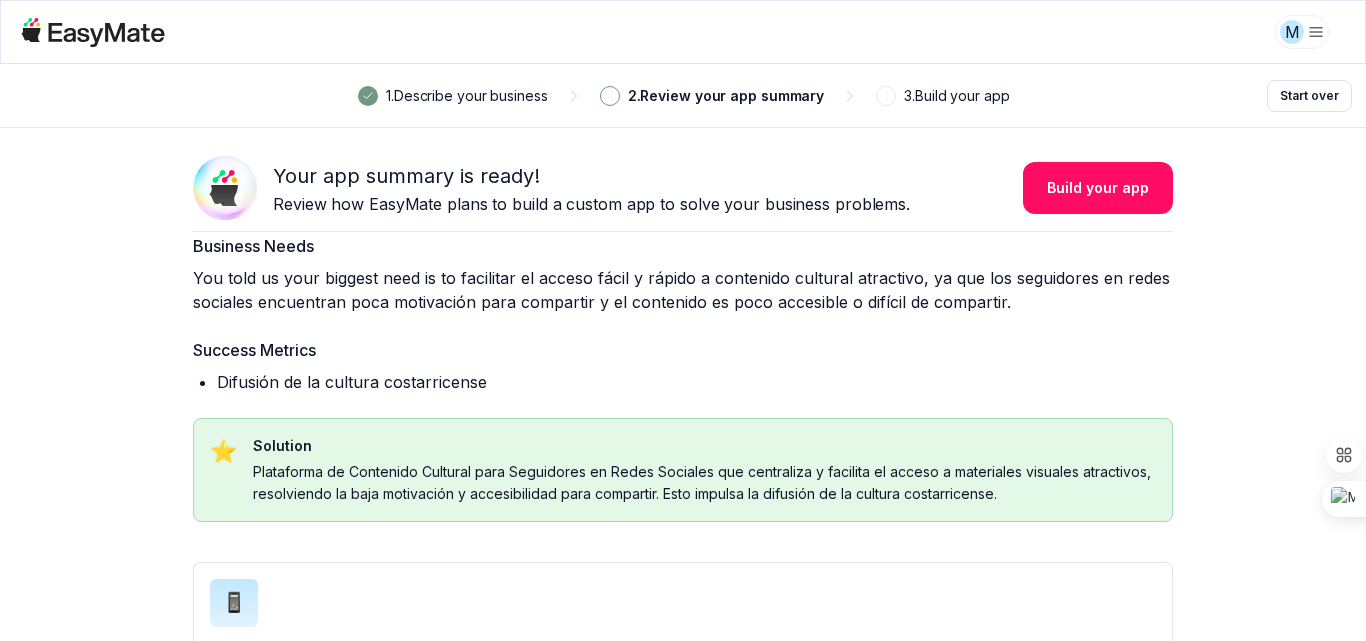 scroll, scrollTop: 0, scrollLeft: 0, axis: both 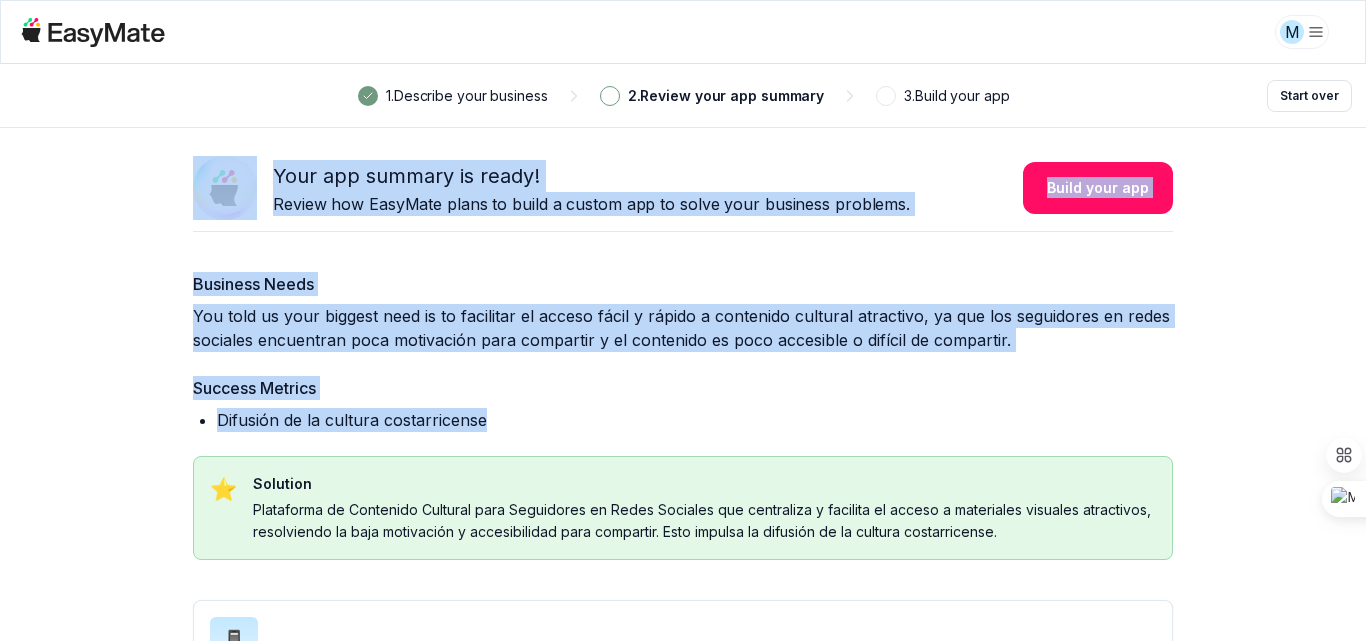 drag, startPoint x: 479, startPoint y: 422, endPoint x: 188, endPoint y: 197, distance: 367.83963 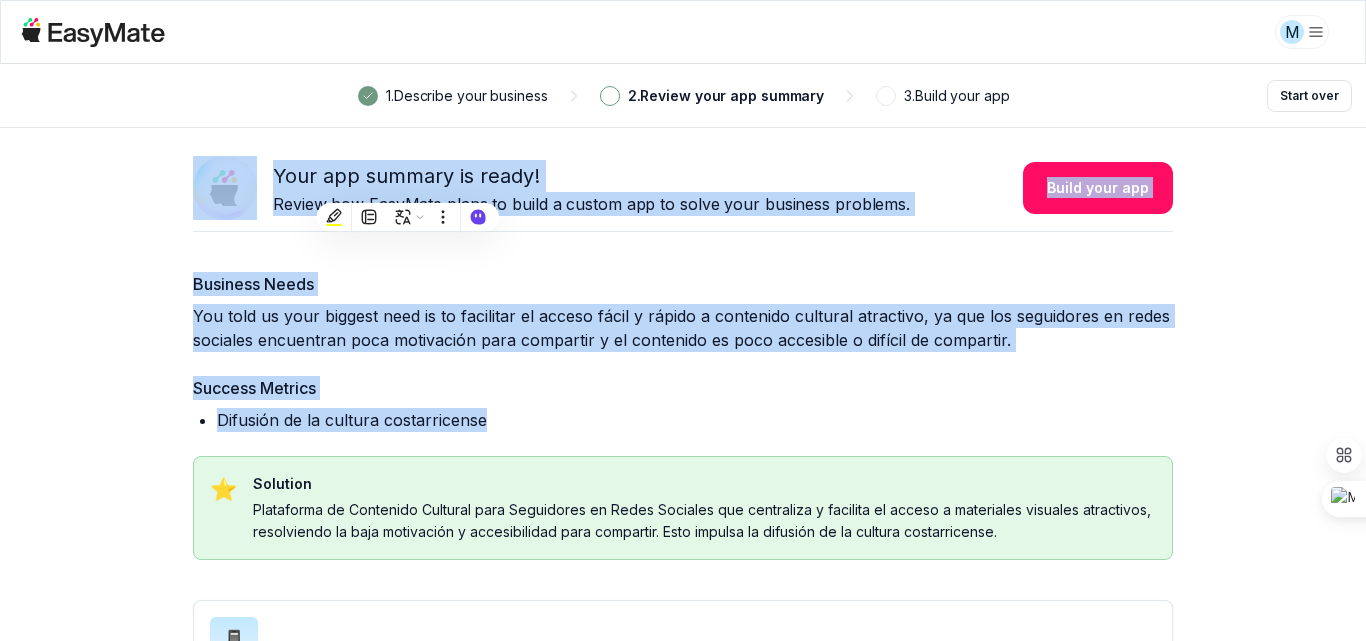 copy on "Your app summary is ready! Review how EasyMate plans to build a custom app to solve your business problems. Build your app Business Needs You told us your biggest need is to facilitar el acceso fácil y rápido a contenido cultural atractivo, ya que los seguidores en redes sociales encuentran poca motivación para compartir y el contenido es poco accesible o difícil de compartir. Success Metrics
Difusión de la cultura costarricense" 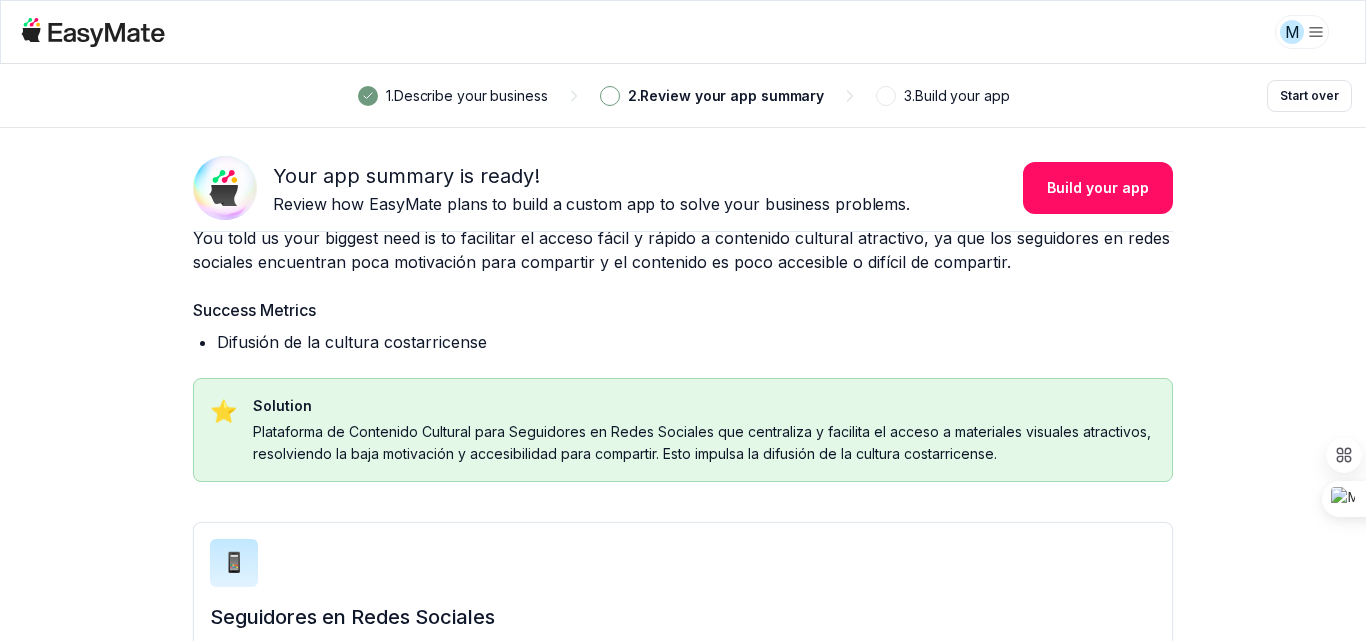 scroll, scrollTop: 0, scrollLeft: 0, axis: both 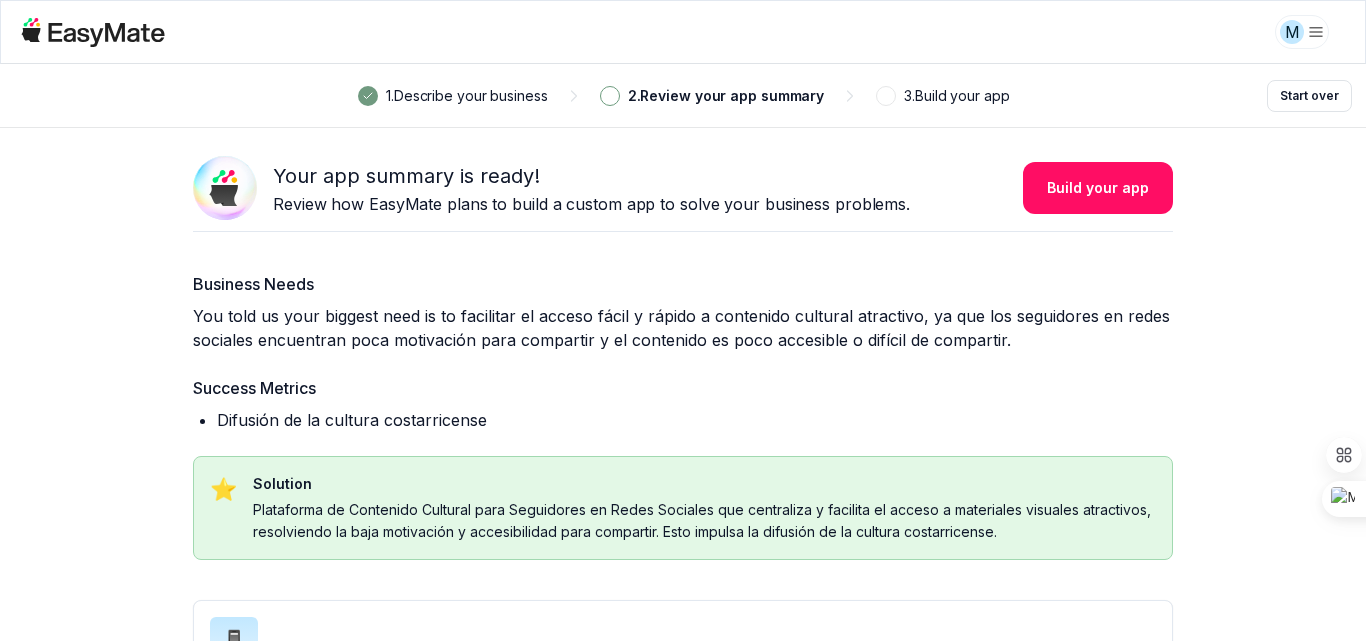 drag, startPoint x: 1102, startPoint y: 186, endPoint x: 1111, endPoint y: 78, distance: 108.37435 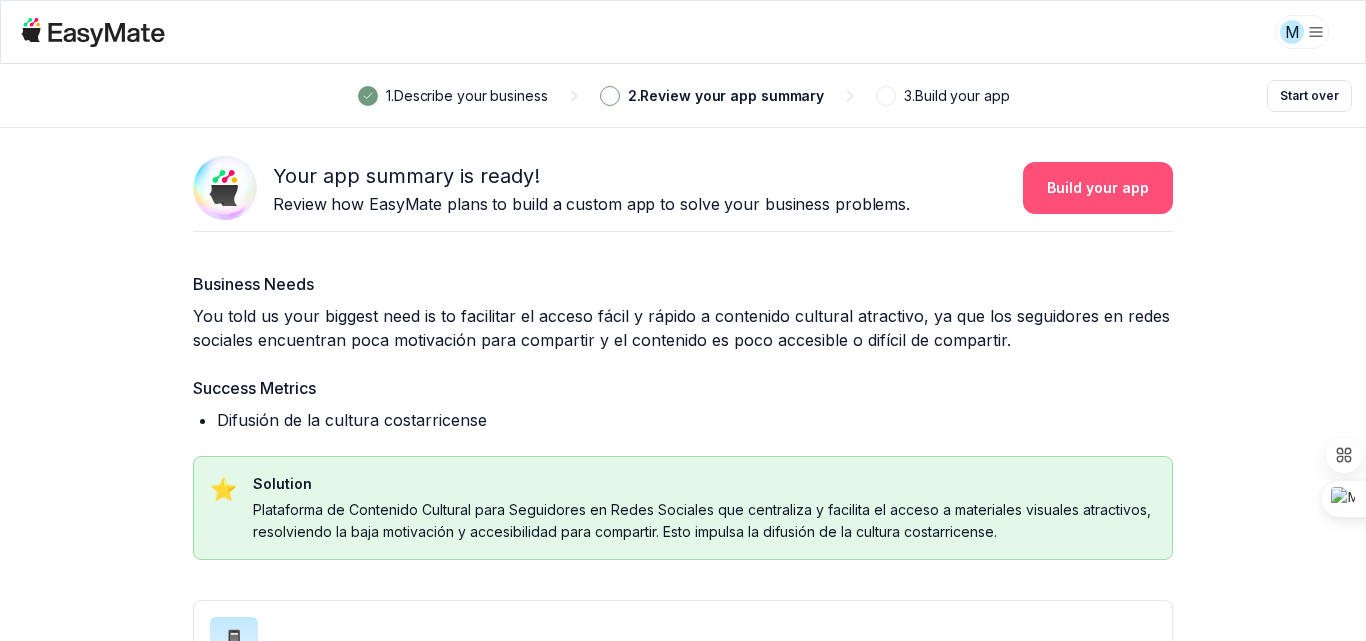 click on "Build your app" at bounding box center [1098, 188] 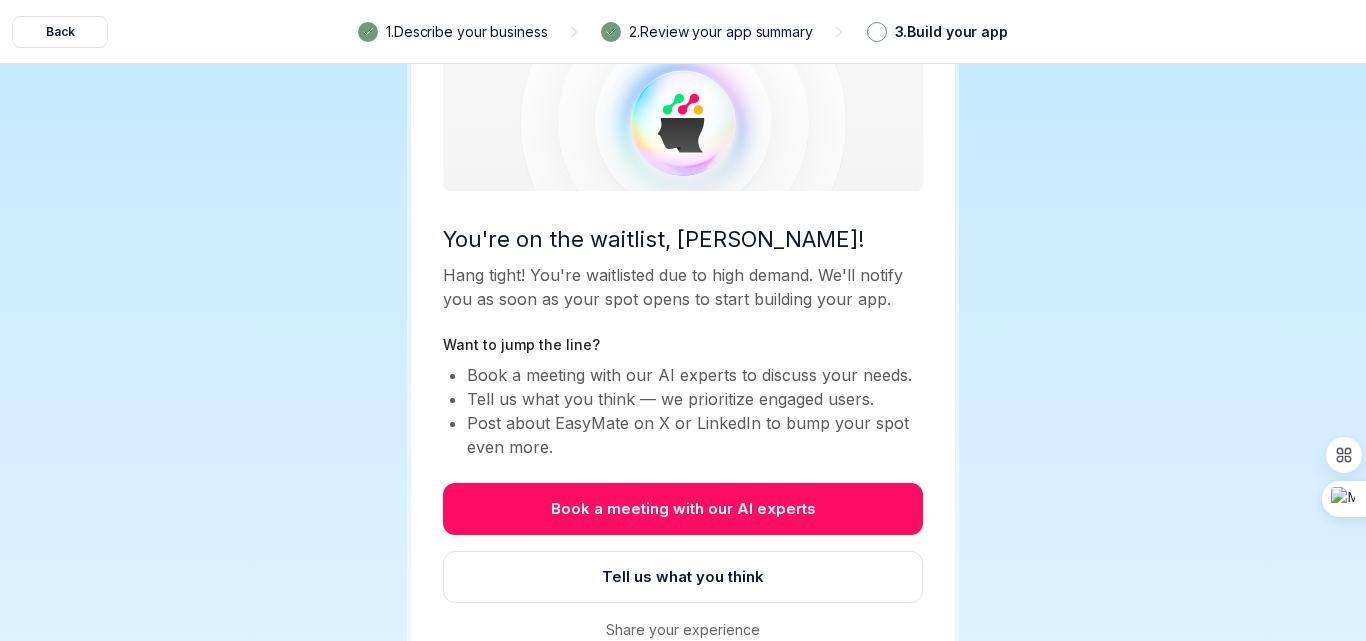 scroll, scrollTop: 0, scrollLeft: 0, axis: both 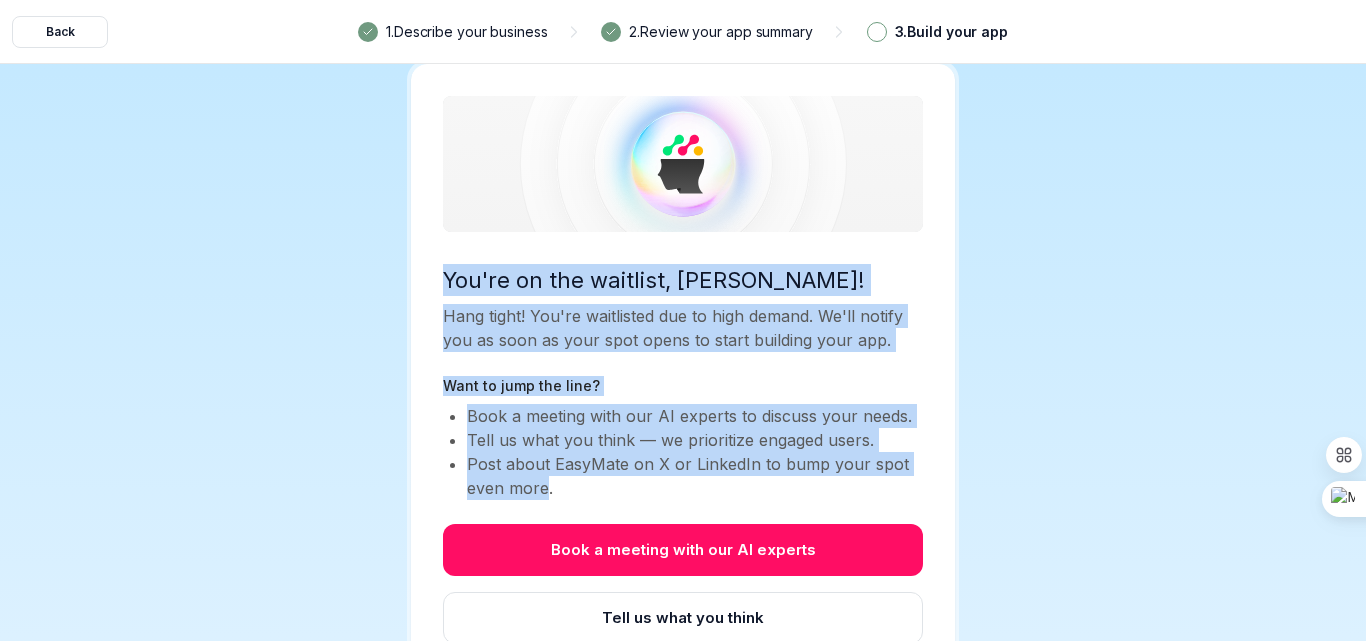 drag, startPoint x: 545, startPoint y: 489, endPoint x: 436, endPoint y: 279, distance: 236.60304 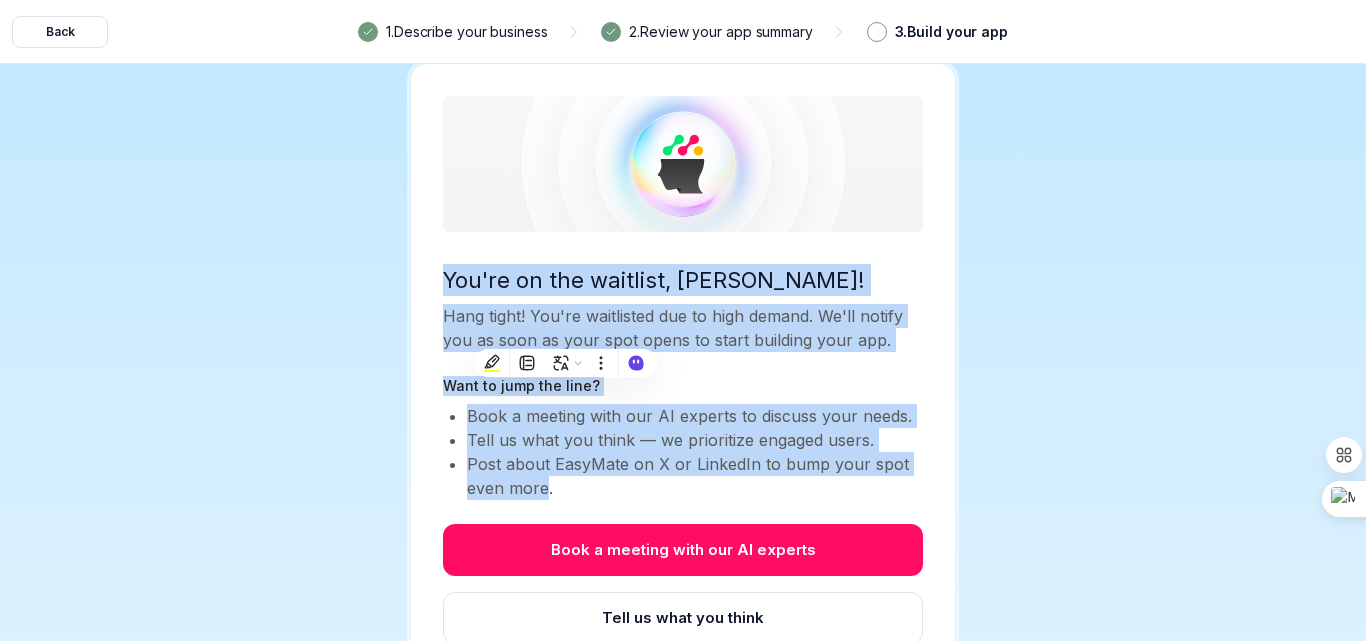 copy on "You're on the waitlist, Marcos! Hang tight! You're waitlisted due to high demand. We'll notify you as soon as your spot opens to start building your app. Want to jump the line? Book a meeting with our AI experts to discuss your needs. Tell us what you think — we prioritize engaged users. Post about EasyMate on X or LinkedIn to bump your spot even more" 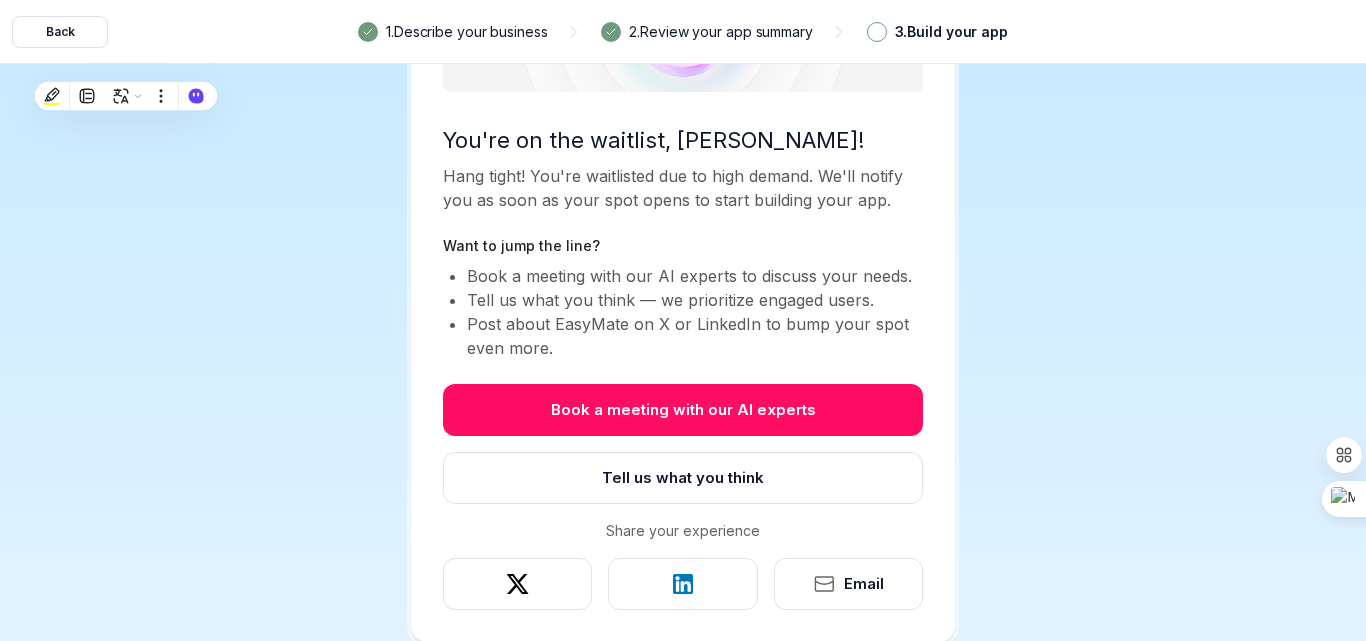 scroll, scrollTop: 141, scrollLeft: 0, axis: vertical 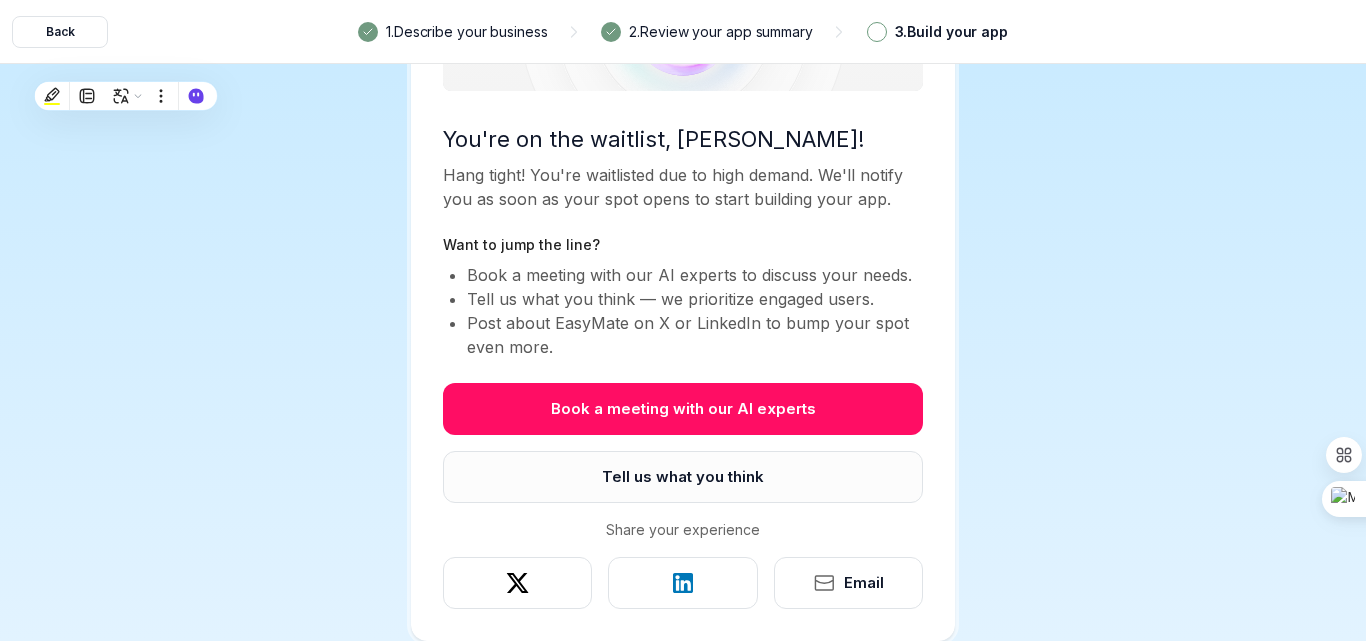 click on "Tell us what you think" at bounding box center (683, 477) 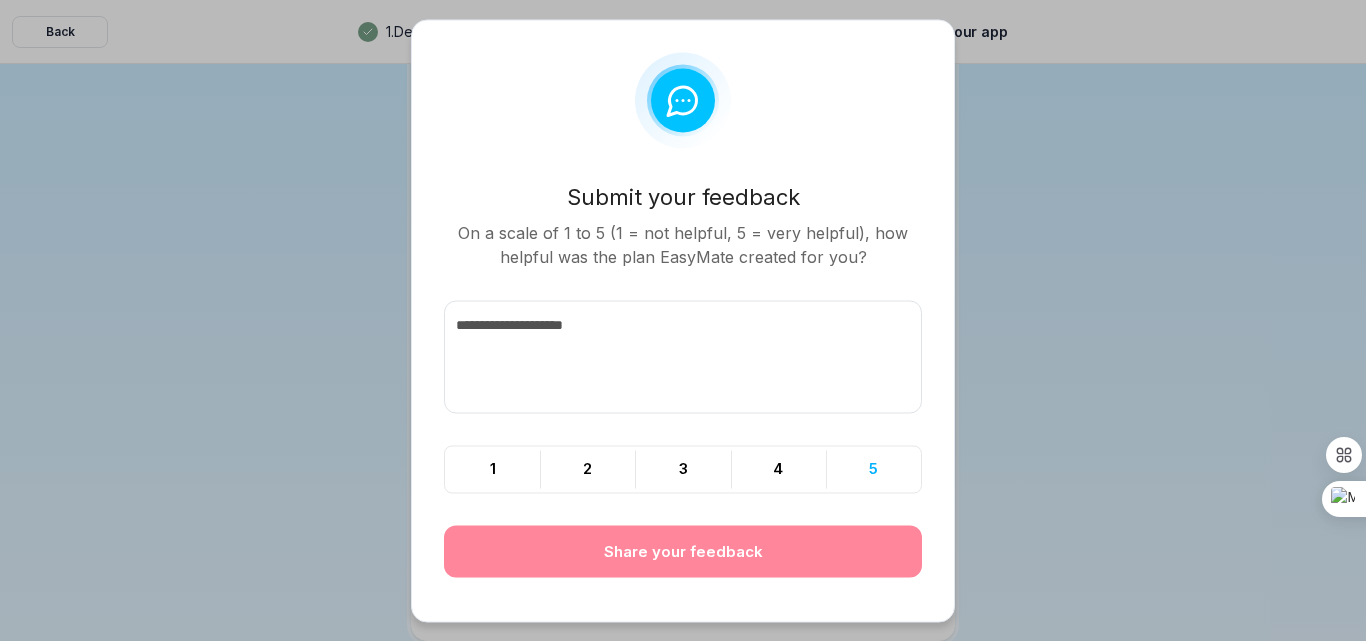click on "5" at bounding box center [873, 469] 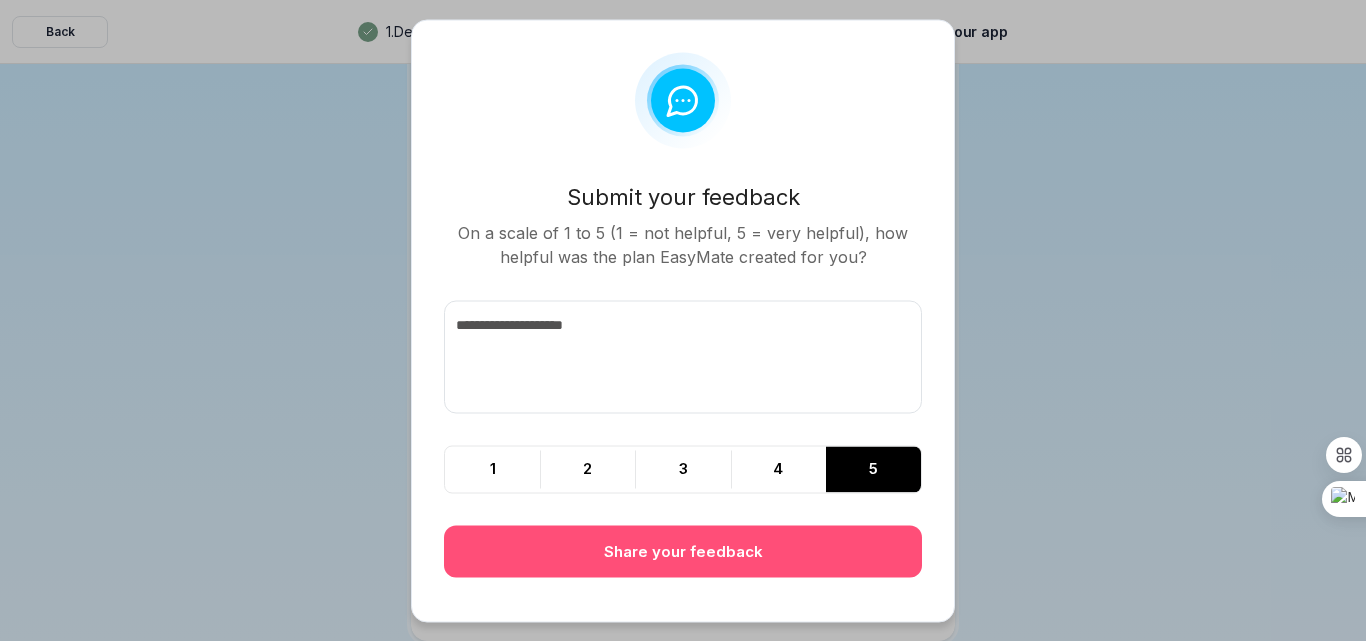 click on "Share your feedback" at bounding box center [683, 551] 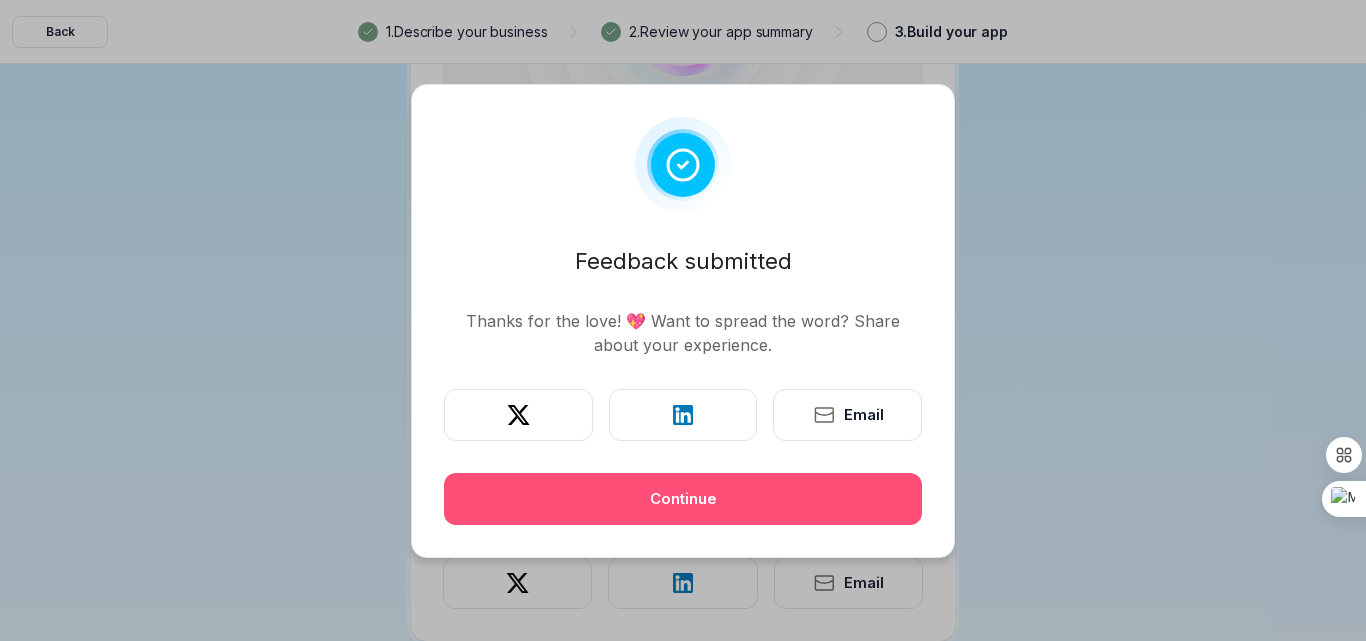 click on "Continue" at bounding box center [683, 499] 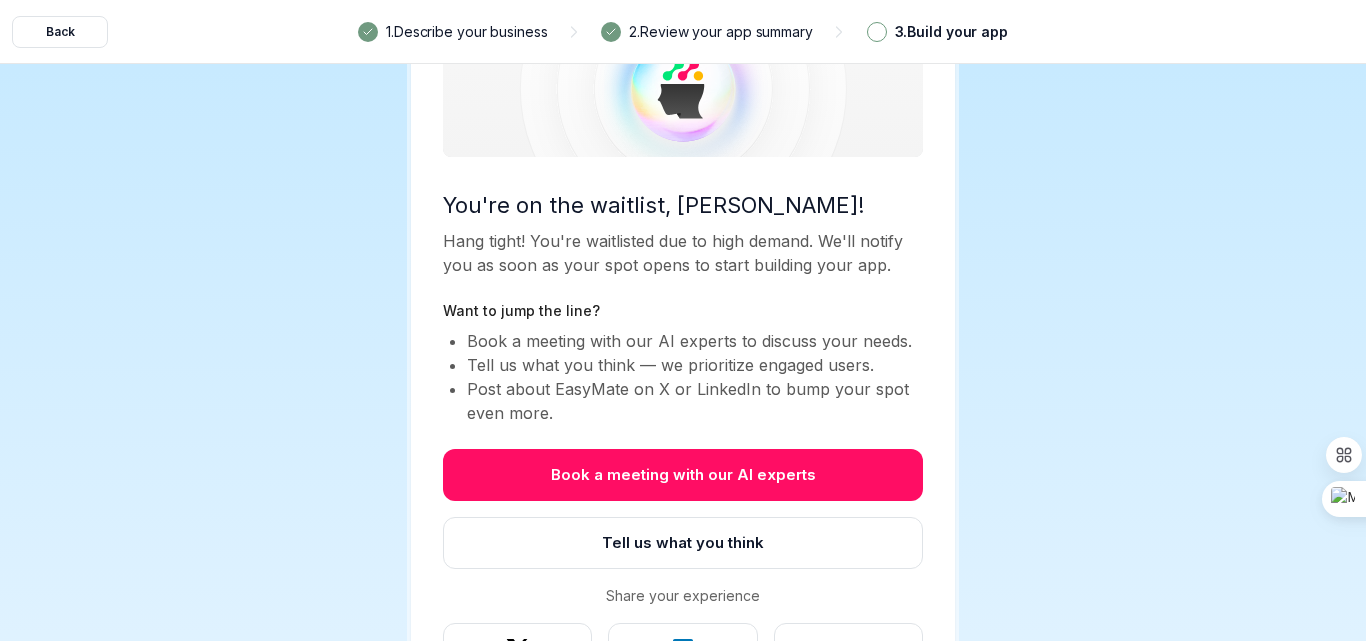 scroll, scrollTop: 0, scrollLeft: 0, axis: both 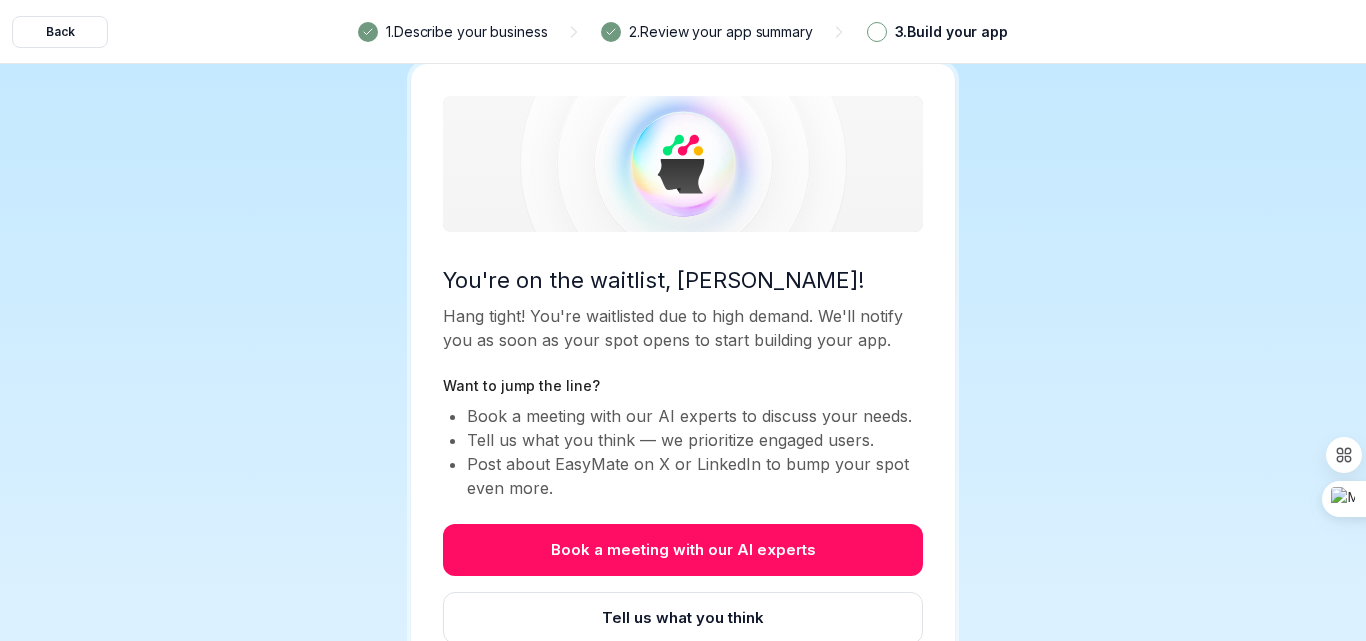 click at bounding box center (877, 32) 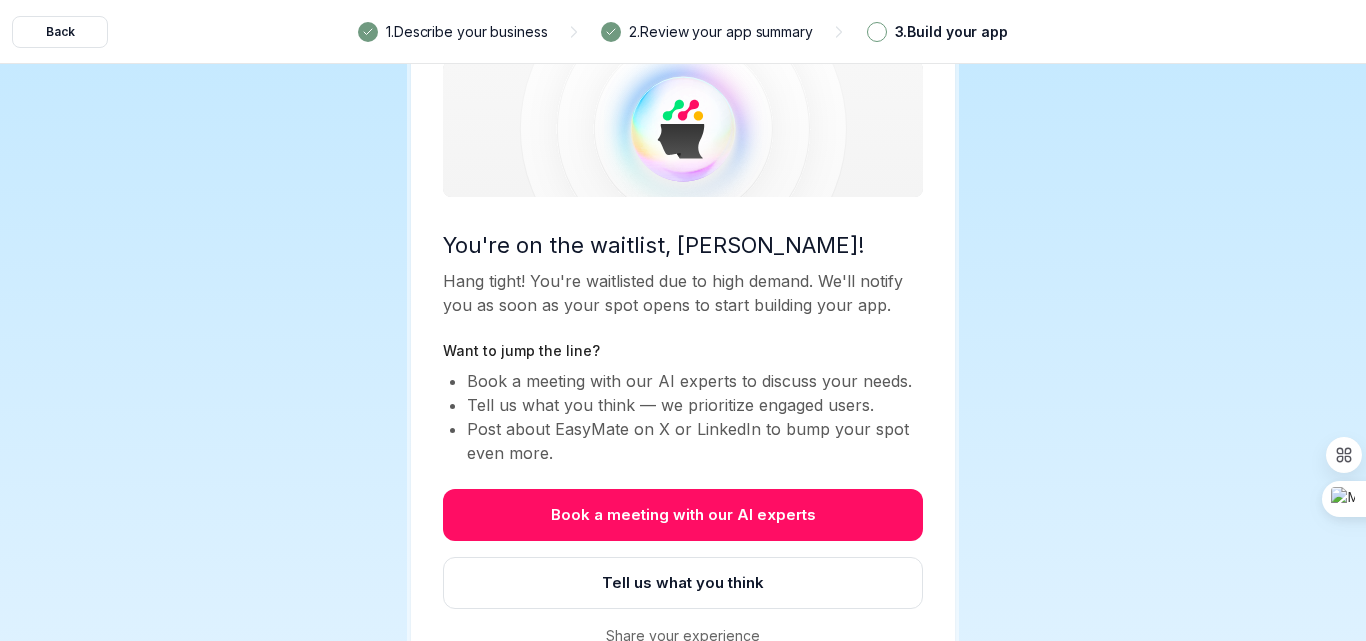 scroll, scrollTop: 0, scrollLeft: 0, axis: both 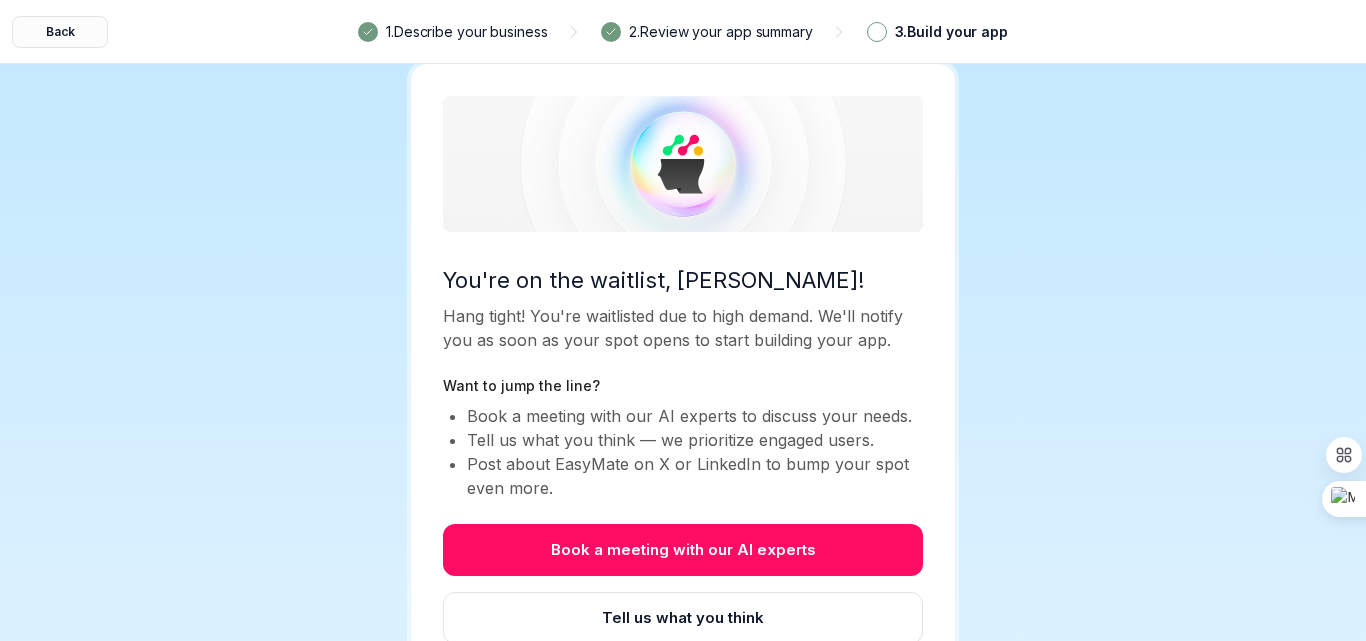 click on "Back" at bounding box center [60, 32] 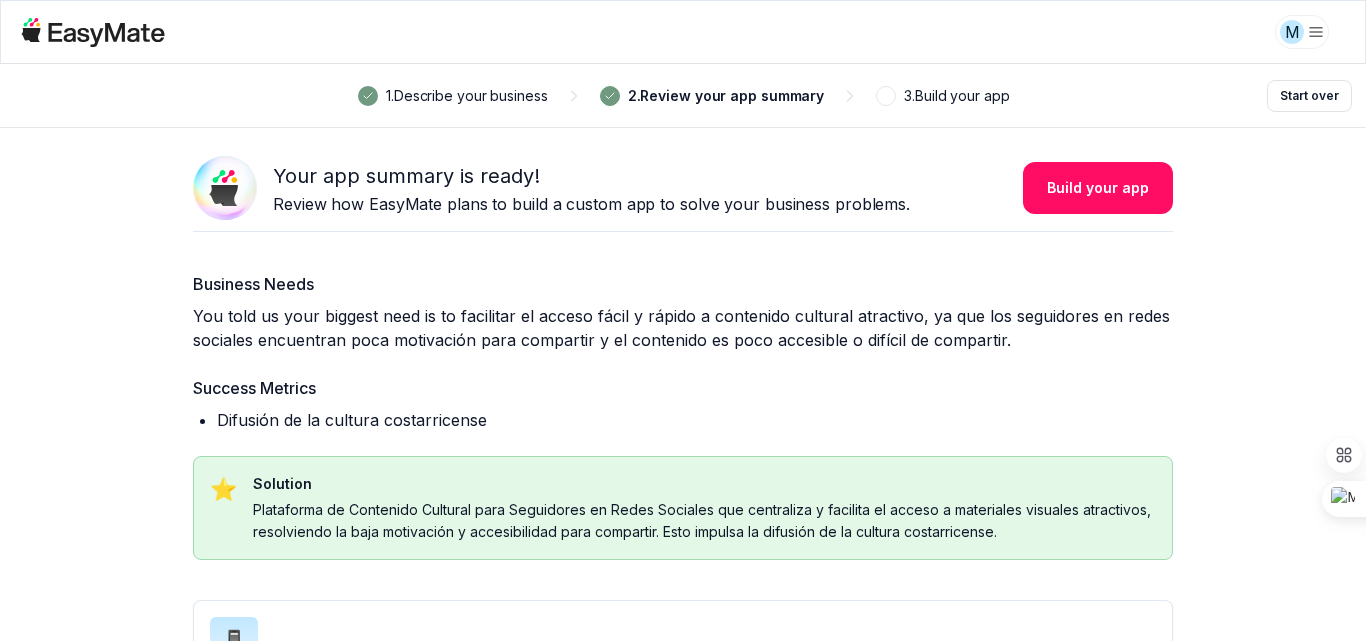 click 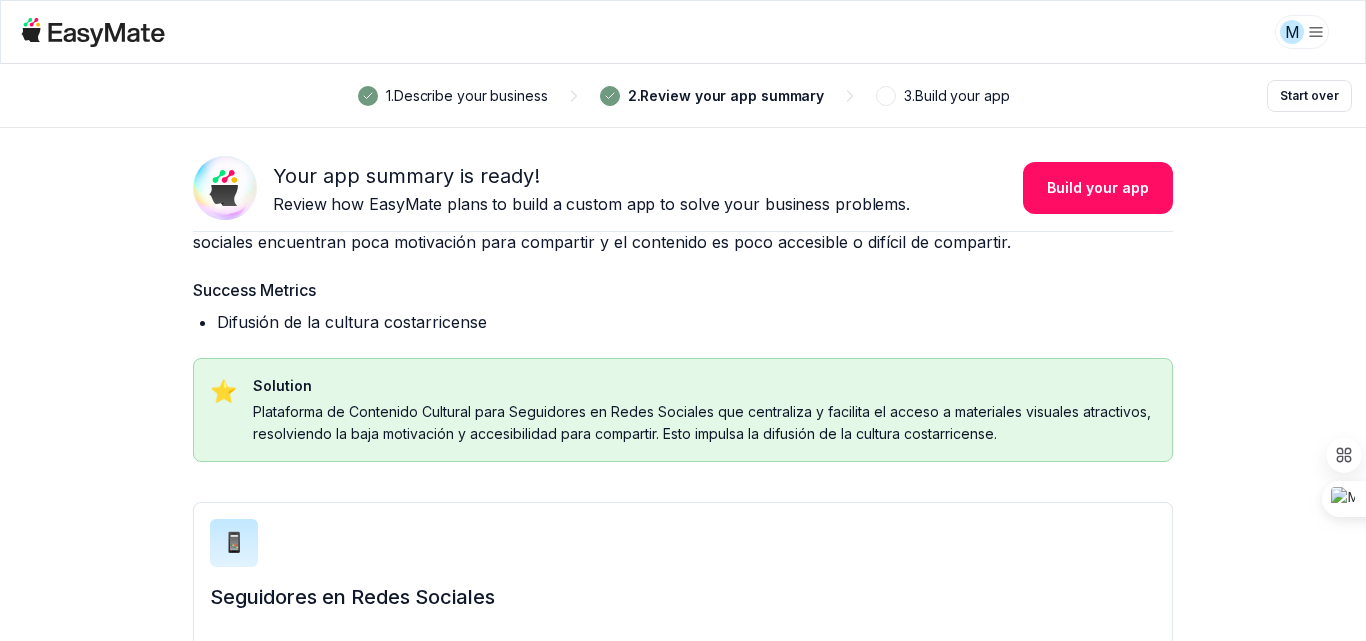 scroll, scrollTop: 0, scrollLeft: 0, axis: both 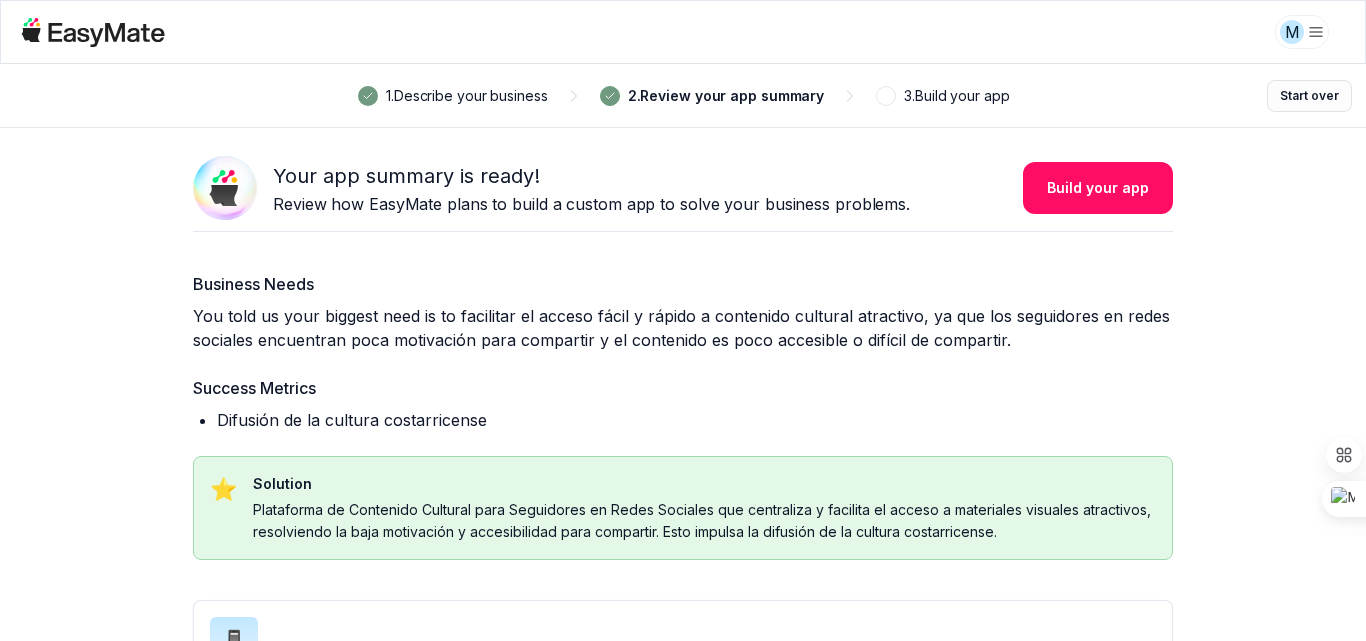 click on "Start over" at bounding box center (1309, 96) 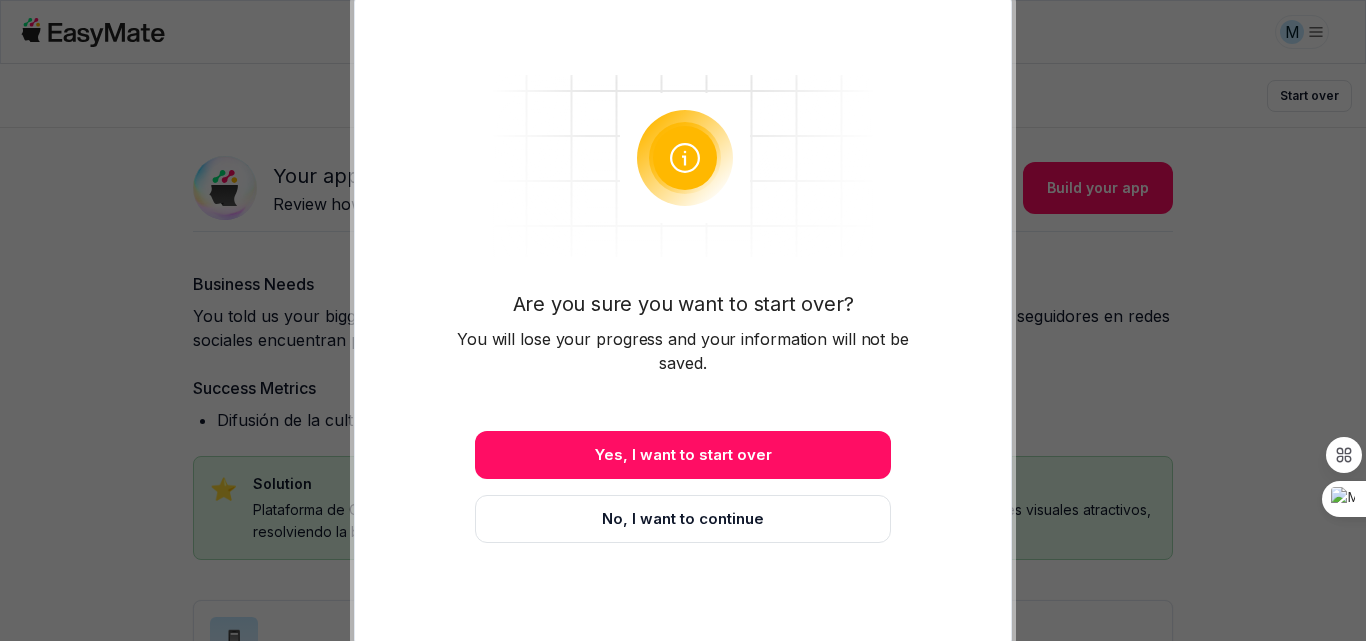 click at bounding box center (683, 320) 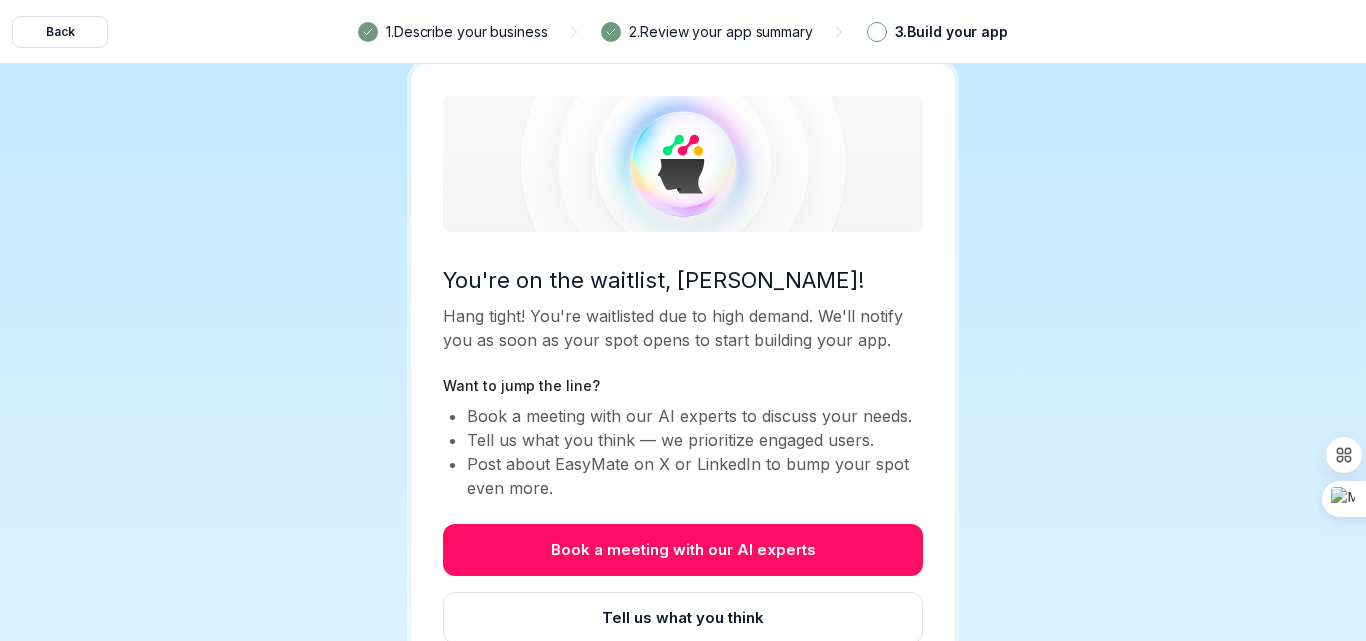 scroll, scrollTop: 0, scrollLeft: 0, axis: both 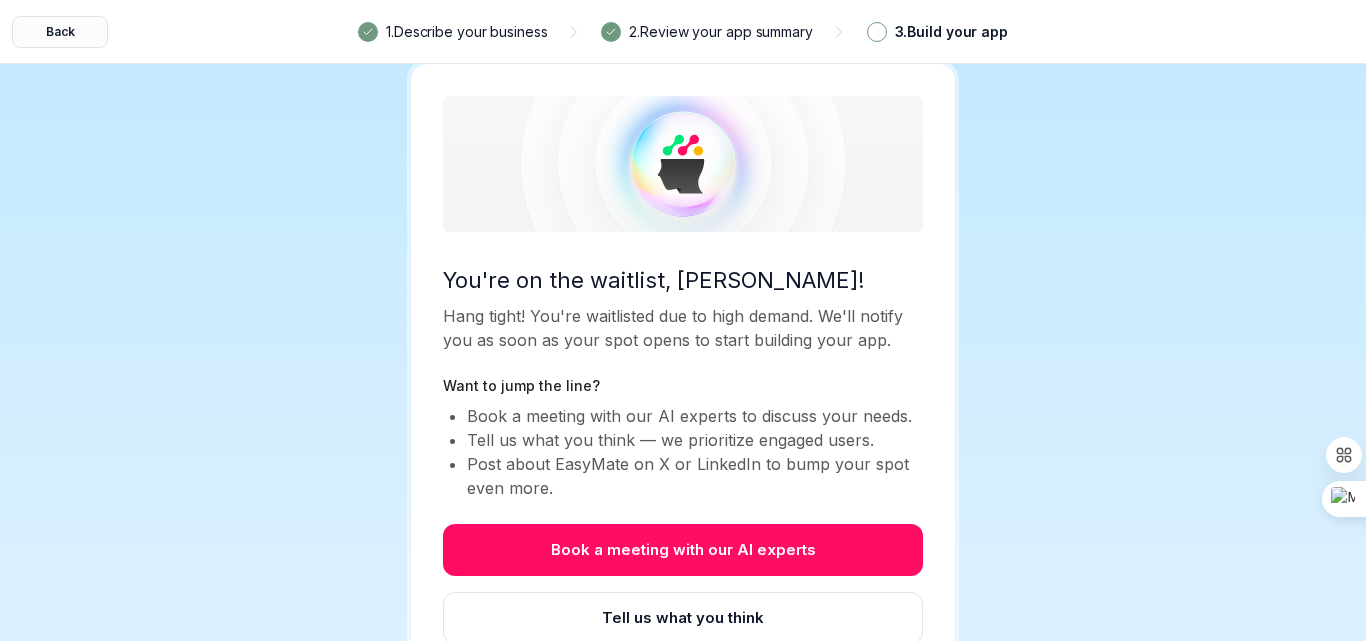 click on "Back" at bounding box center (60, 32) 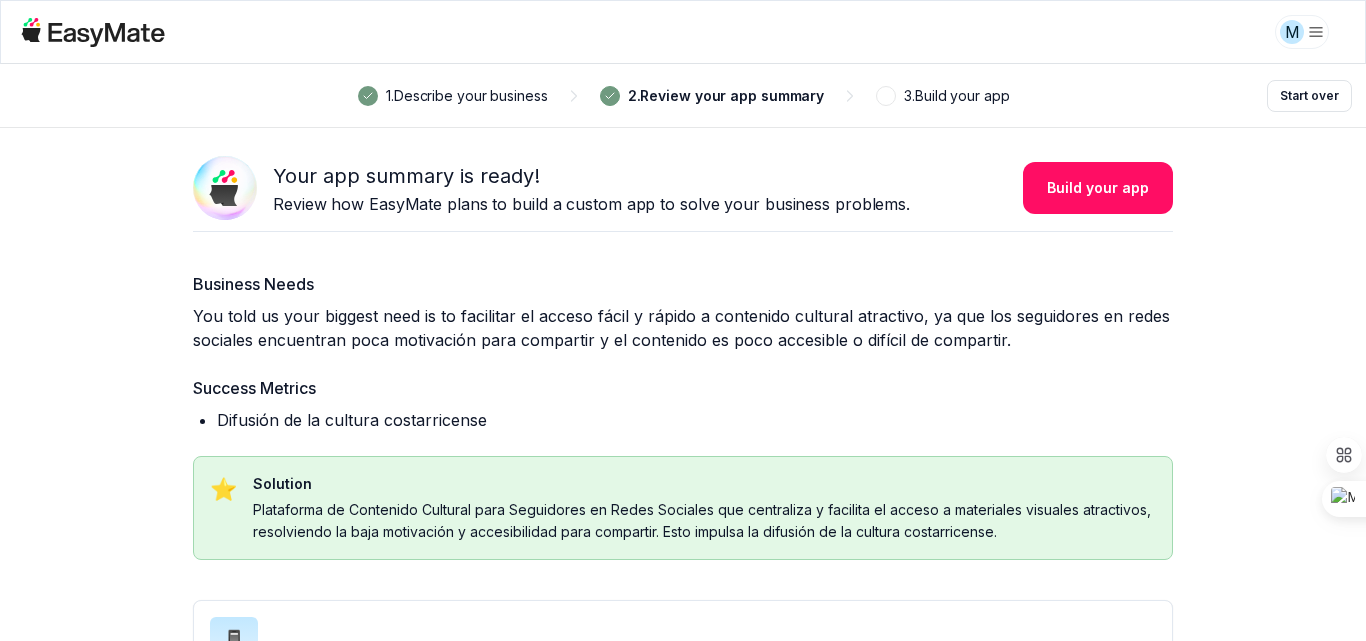 click on "M 1 .  Describe your business 2 .  Review your app summary 3 .  Build your app Start over Your app summary is ready! Review how EasyMate plans to build a custom app to solve your business problems. Build your app Business Needs You told us your biggest need is to facilitar el acceso fácil y rápido a contenido cultural atractivo, ya que los seguidores en redes sociales encuentran poca motivación para compartir y el contenido es poco accesible o difícil de compartir. Success Metrics
Difusión de la cultura costarricense
⭐️ Solution Plataforma de Contenido Cultural para Seguidores en Redes Sociales que centraliza y facilita el acceso a materiales visuales atractivos, resolviendo la baja motivación y accesibilidad para compartir. Esto impulsa la difusión de la cultura costarricense. 📱 Seguidores en Redes Sociales Explorar y descargar contenido visual atractivo de manera sencilla Compartir contenido cultural directamente en sus redes sociales Why this matters
Guardar" at bounding box center [683, 320] 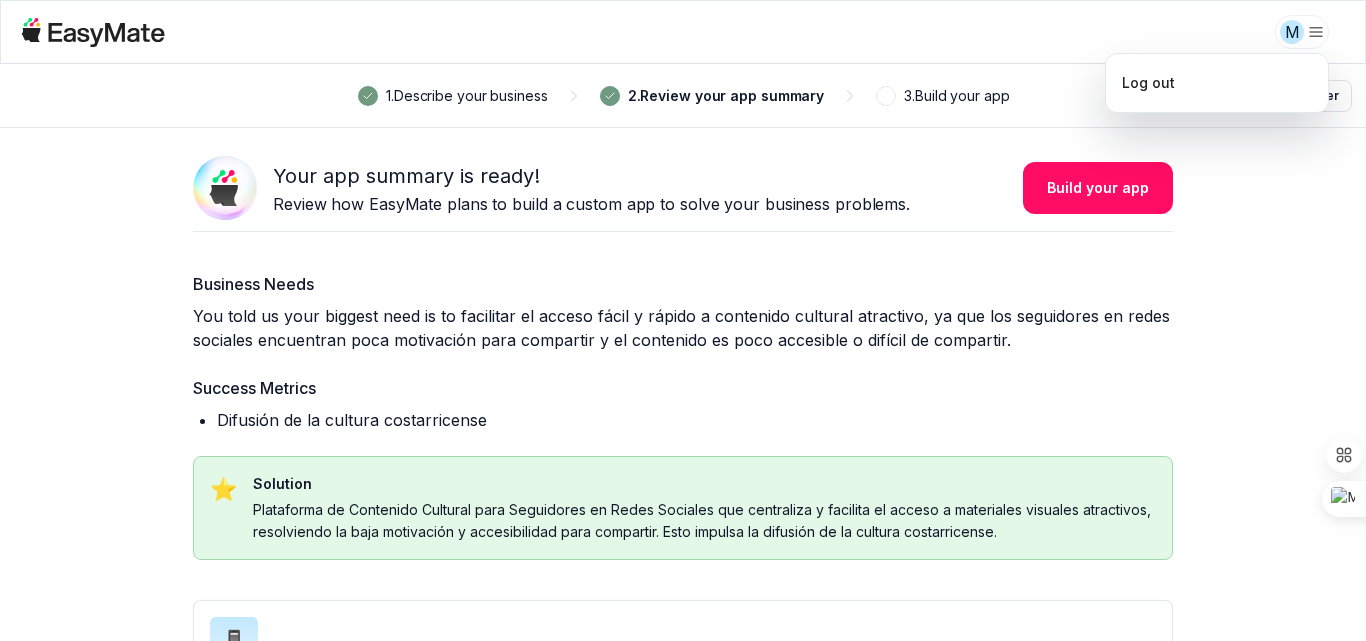 click on "M 1 .  Describe your business 2 .  Review your app summary 3 .  Build your app Start over Your app summary is ready! Review how EasyMate plans to build a custom app to solve your business problems. Build your app Business Needs You told us your biggest need is to facilitar el acceso fácil y rápido a contenido cultural atractivo, ya que los seguidores en redes sociales encuentran poca motivación para compartir y el contenido es poco accesible o difícil de compartir. Success Metrics
Difusión de la cultura costarricense
⭐️ Solution Plataforma de Contenido Cultural para Seguidores en Redes Sociales que centraliza y facilita el acceso a materiales visuales atractivos, resolviendo la baja motivación y accesibilidad para compartir. Esto impulsa la difusión de la cultura costarricense. 📱 Seguidores en Redes Sociales Explorar y descargar contenido visual atractivo de manera sencilla Compartir contenido cultural directamente en sus redes sociales Why this matters
Guardar" at bounding box center [683, 320] 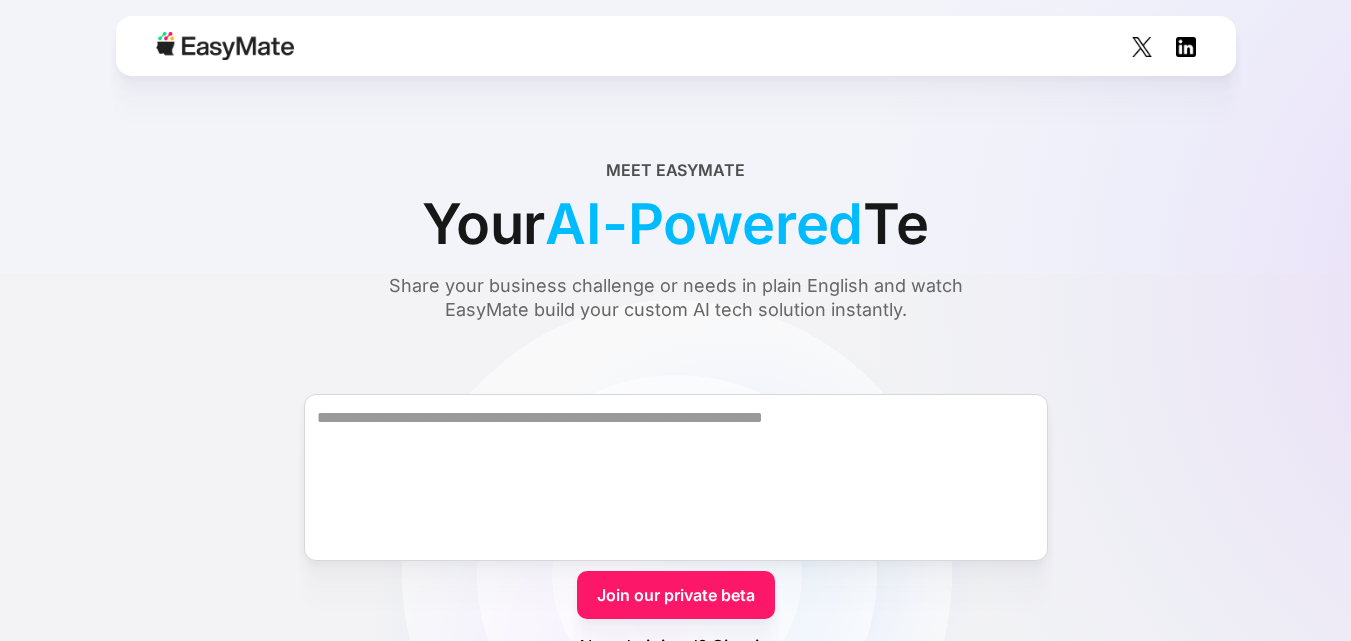 scroll, scrollTop: 0, scrollLeft: 0, axis: both 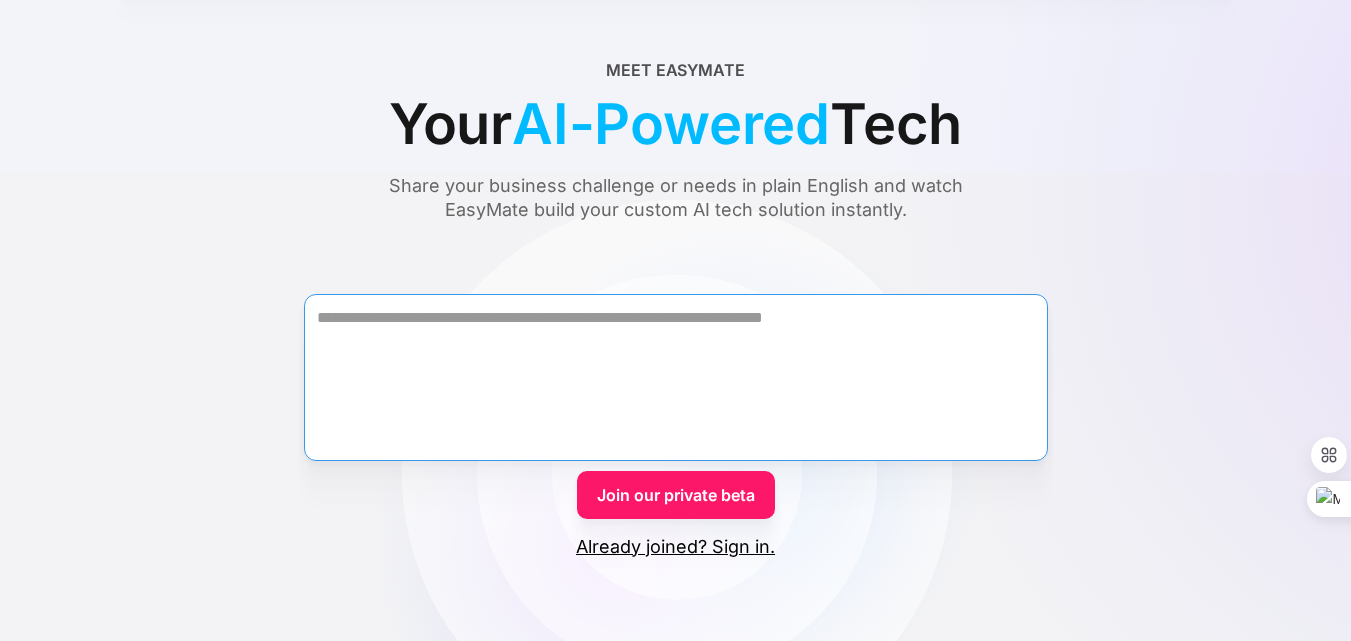 click at bounding box center (676, 377) 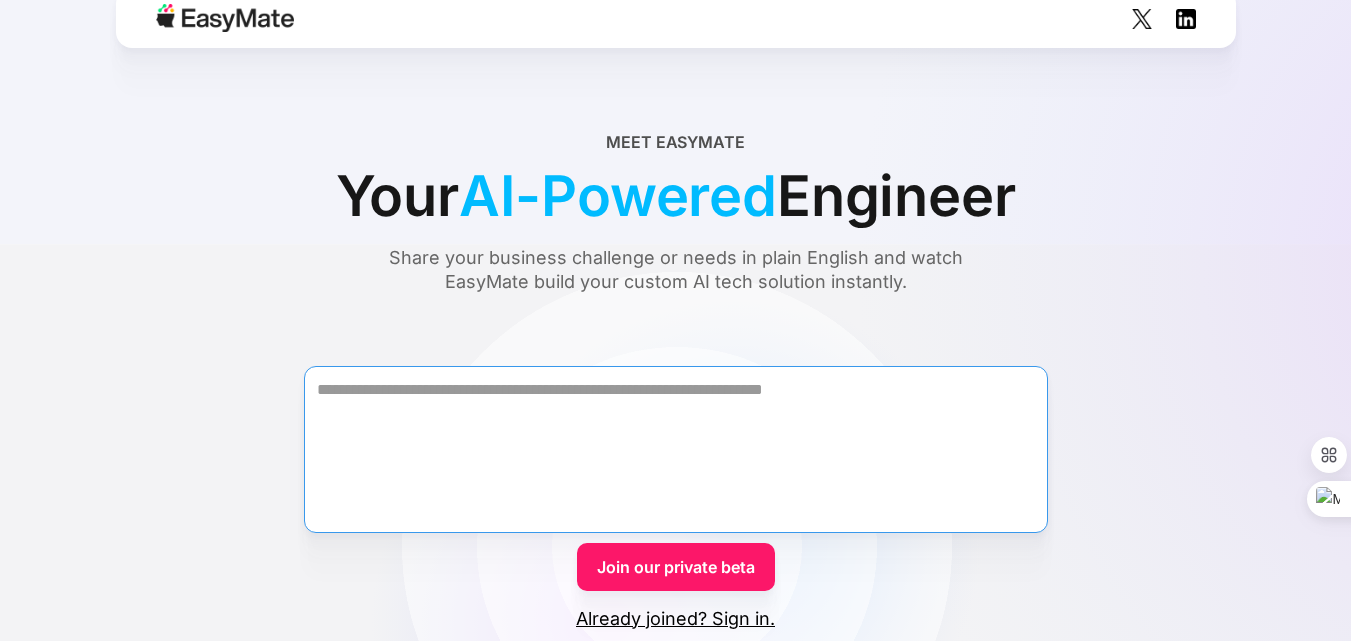 scroll, scrollTop: 0, scrollLeft: 0, axis: both 